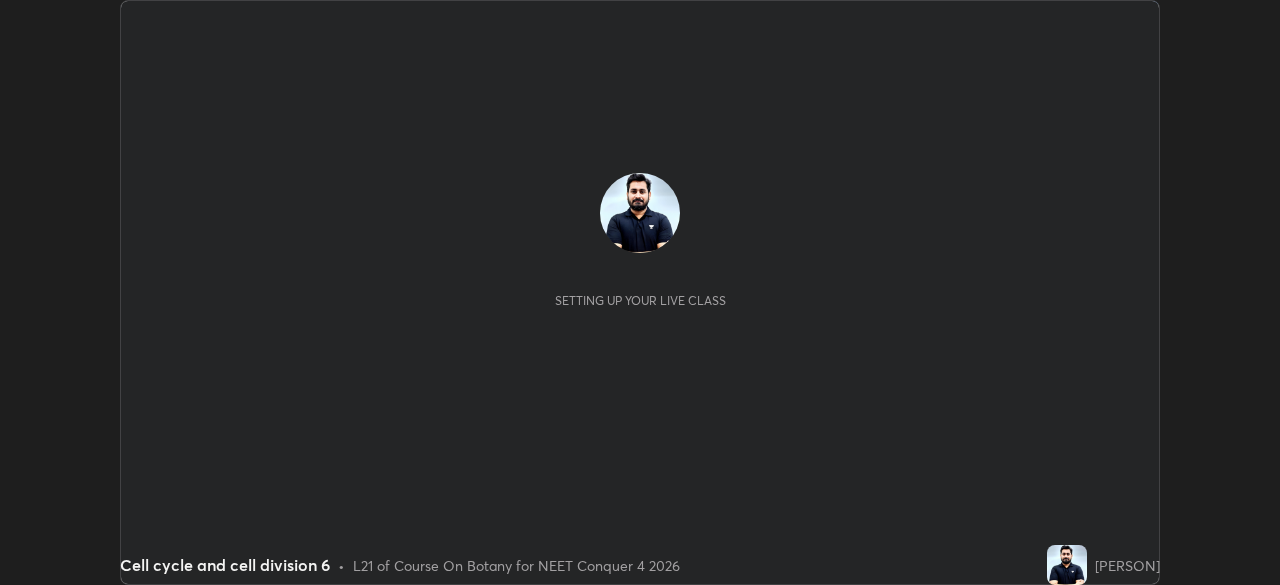 scroll, scrollTop: 0, scrollLeft: 0, axis: both 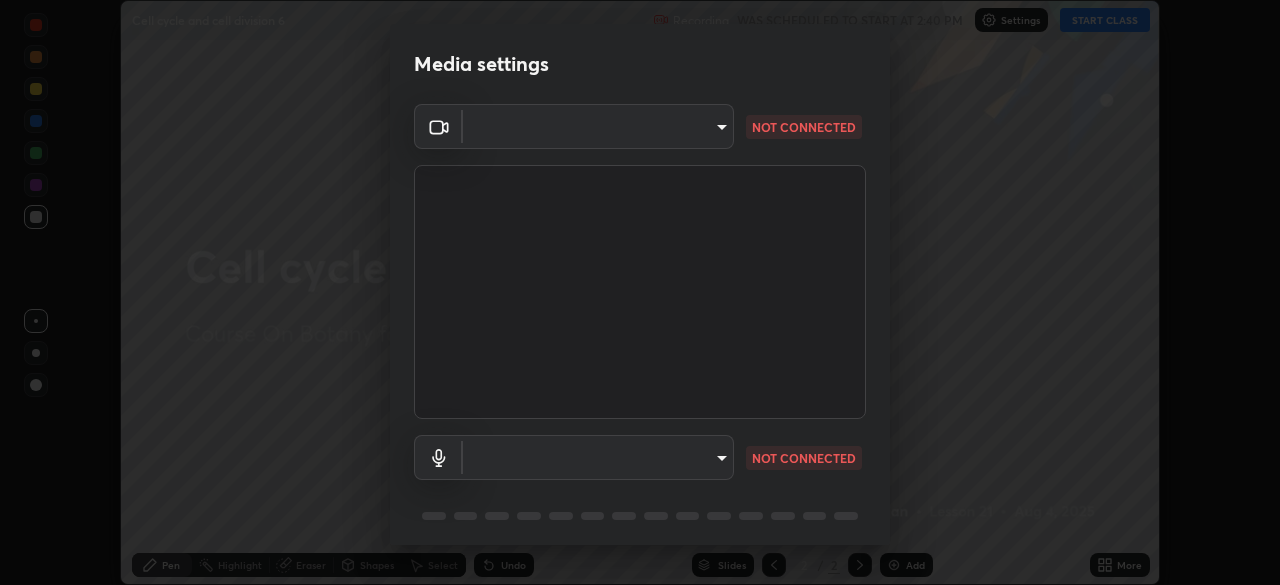 type on "b4e1421f6c5060577252b130237662f08d19228d59f93fcd840f6b1a72f24613" 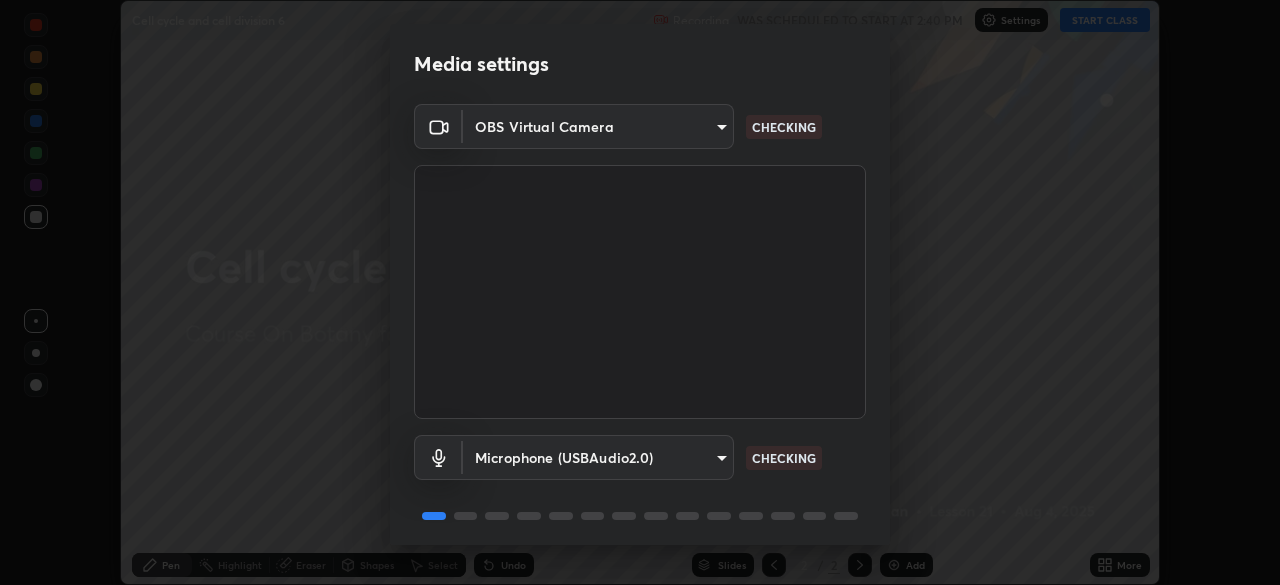 scroll, scrollTop: 71, scrollLeft: 0, axis: vertical 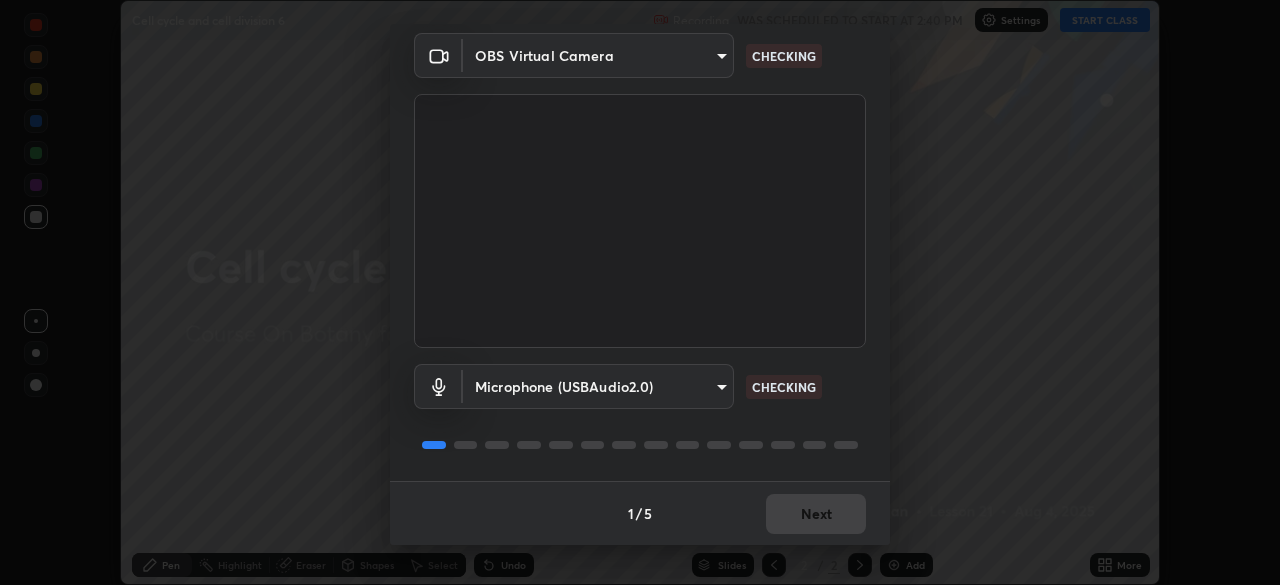 click on "Erase all Cell cycle and cell division 6 Recording WAS SCHEDULED TO START AT  2:40 PM Settings START CLASS Setting up your live class Cell cycle and cell division 6 • L21 of Course On Botany for NEET Conquer 4 2026 [PERSON] Pen Highlight Eraser Shapes Select Undo Slides 2 / 2 Add More No doubts shared Encourage your learners to ask a doubt for better clarity Report an issue Reason for reporting Buffering Chat not working Audio - Video sync issue Educator video quality low ​ Attach an image Report Media settings OBS Virtual Camera [HASH] CHECKING Microphone (USBAudio2.0) [HASH] CHECKING 1 / 5 Next" at bounding box center (640, 292) 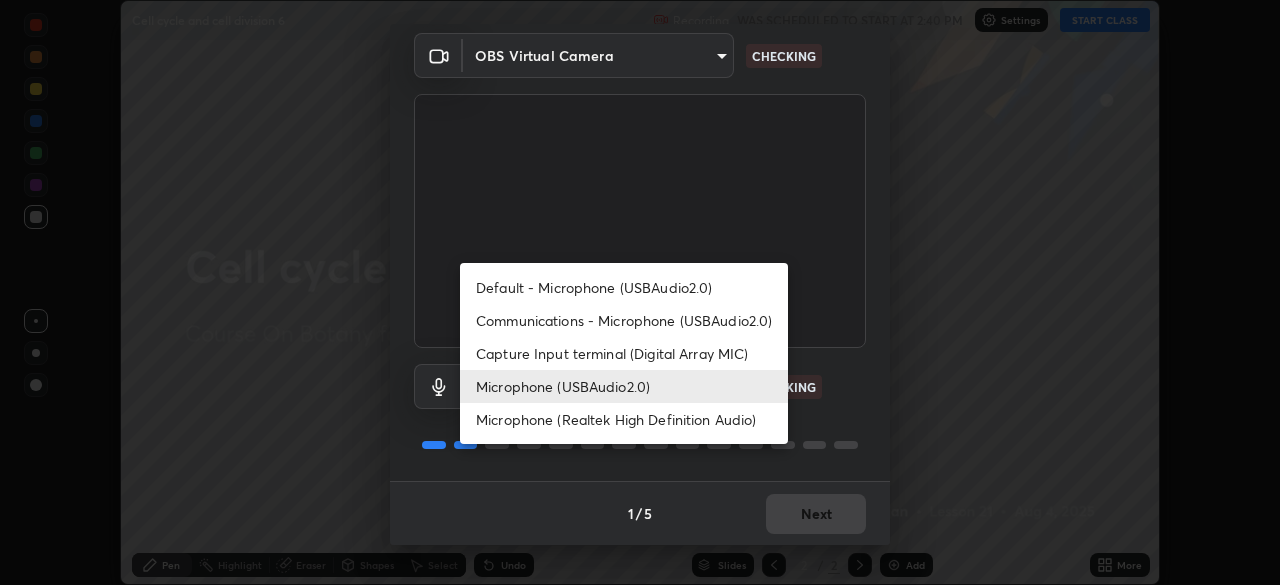 click on "Communications - Microphone (USBAudio2.0)" at bounding box center [624, 320] 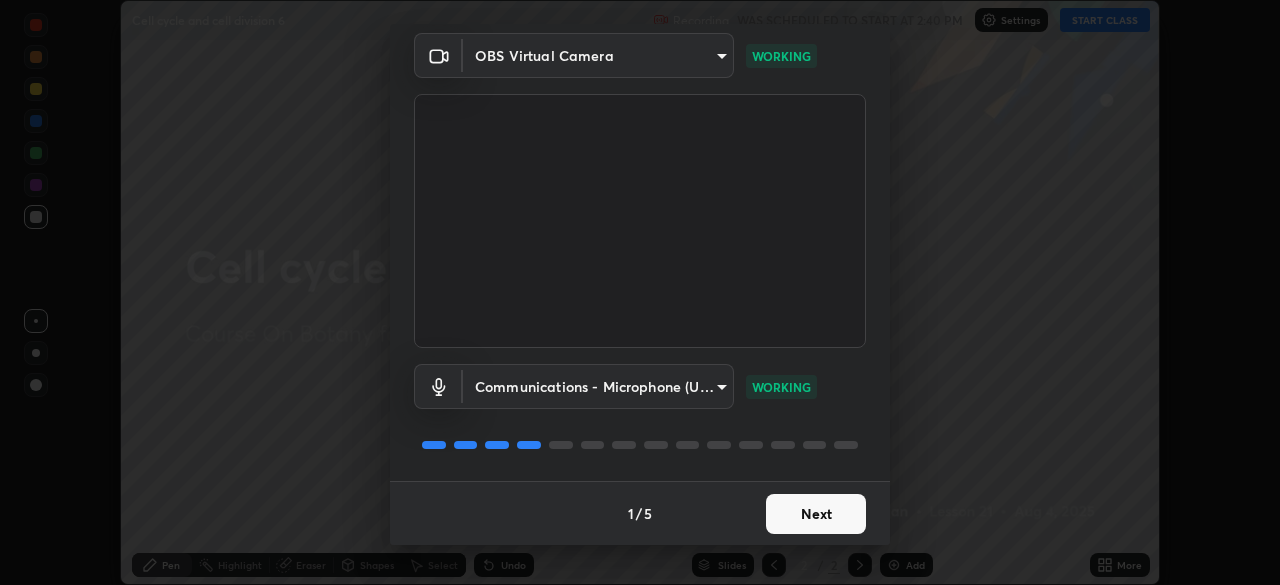 click on "Next" at bounding box center [816, 514] 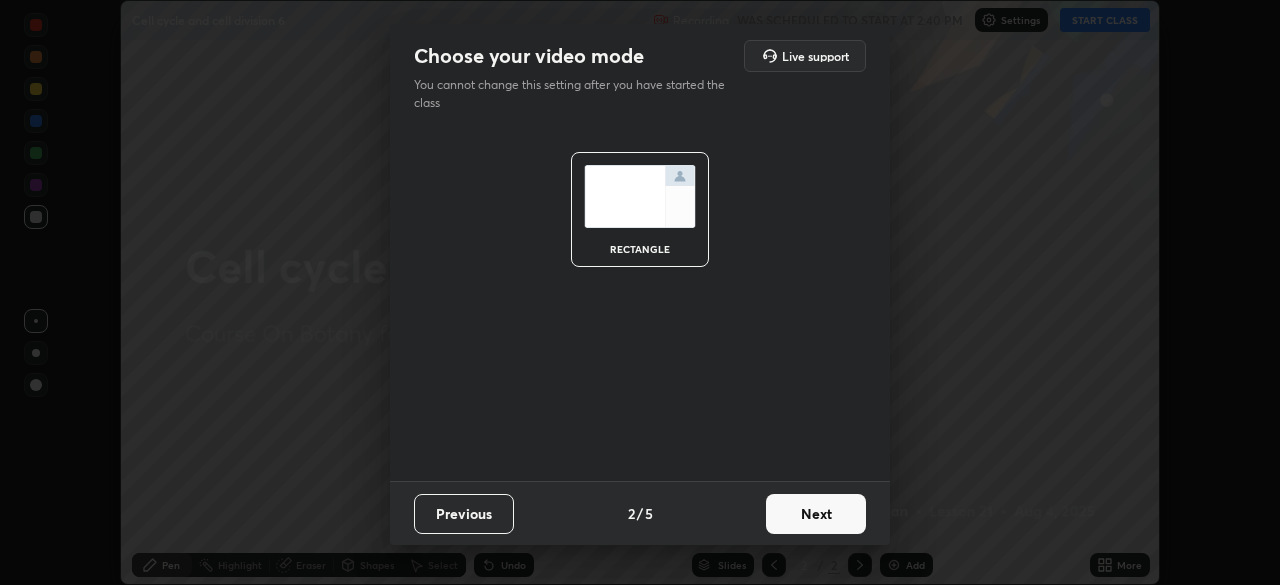 click on "Next" at bounding box center (816, 514) 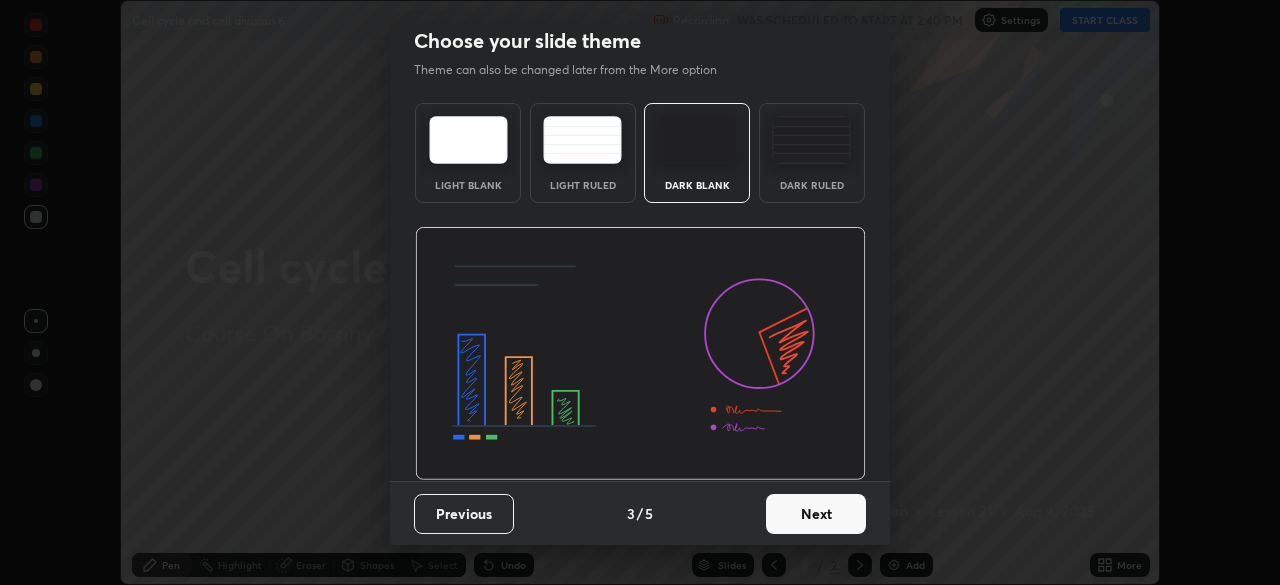 scroll, scrollTop: 0, scrollLeft: 0, axis: both 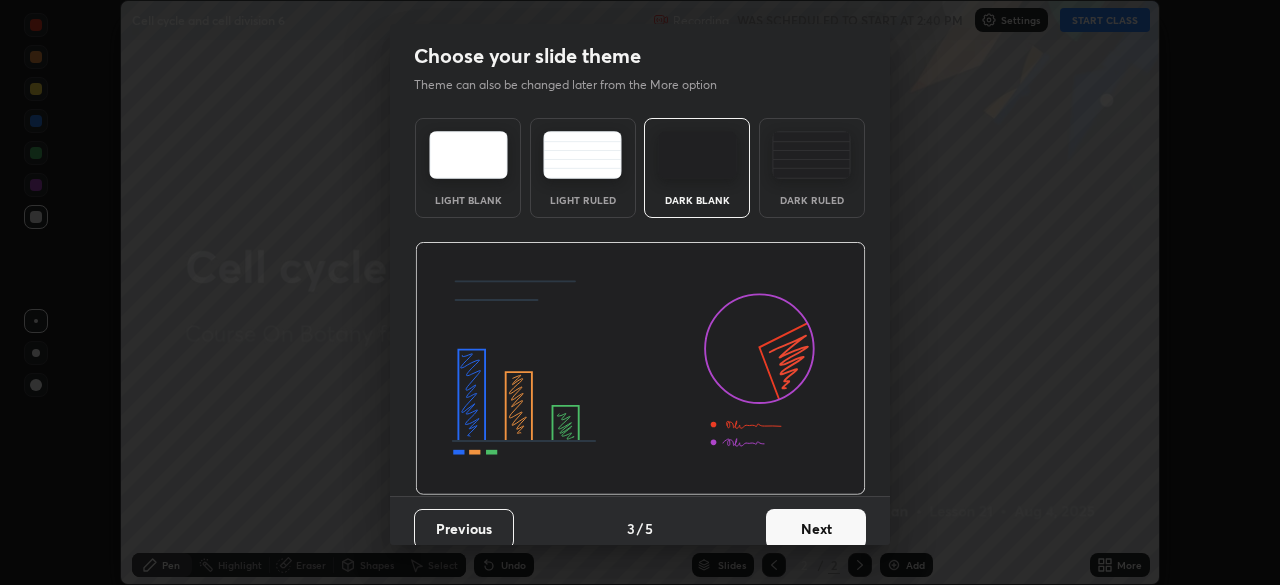 click on "Next" at bounding box center [816, 529] 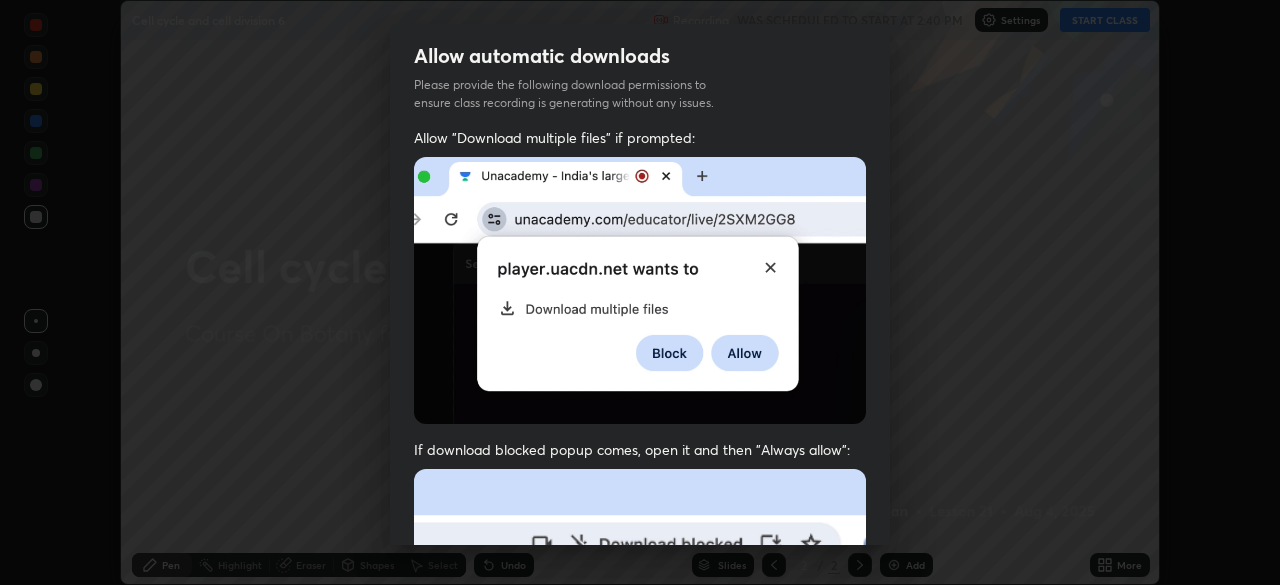 click at bounding box center [640, 687] 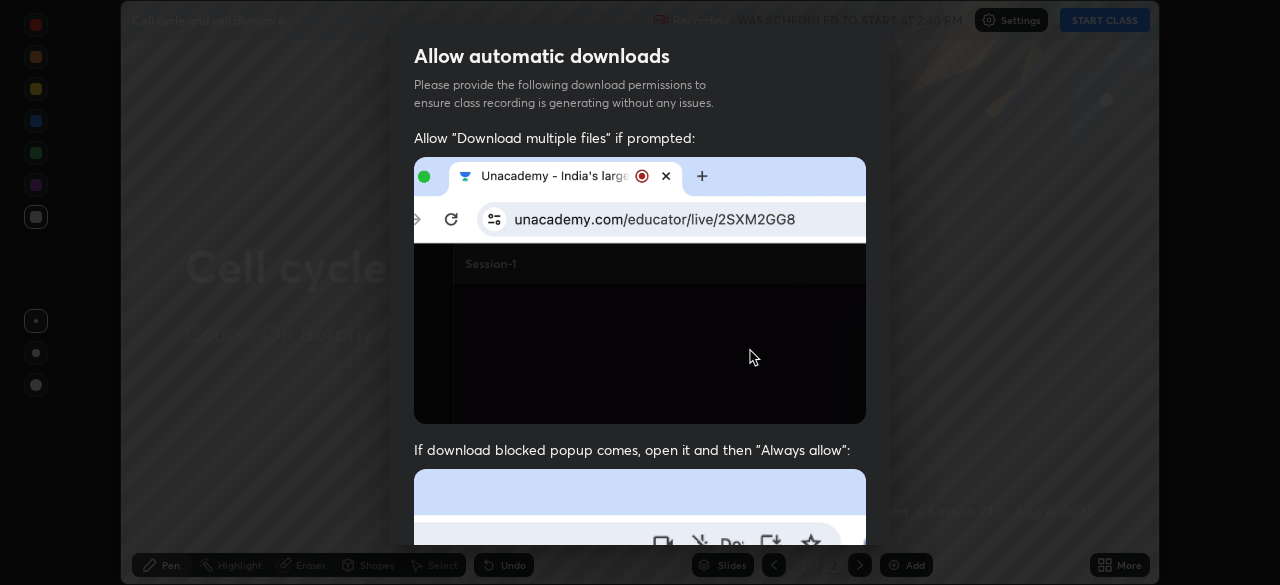 click at bounding box center (640, 687) 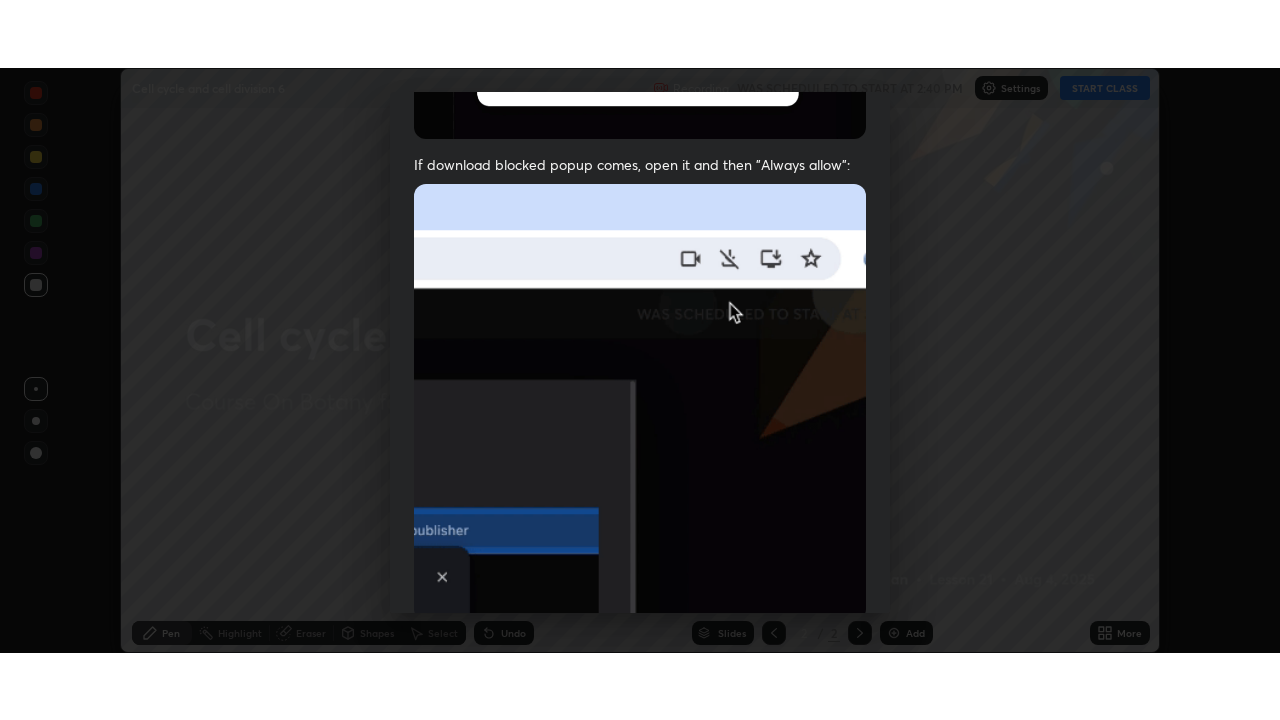 scroll, scrollTop: 479, scrollLeft: 0, axis: vertical 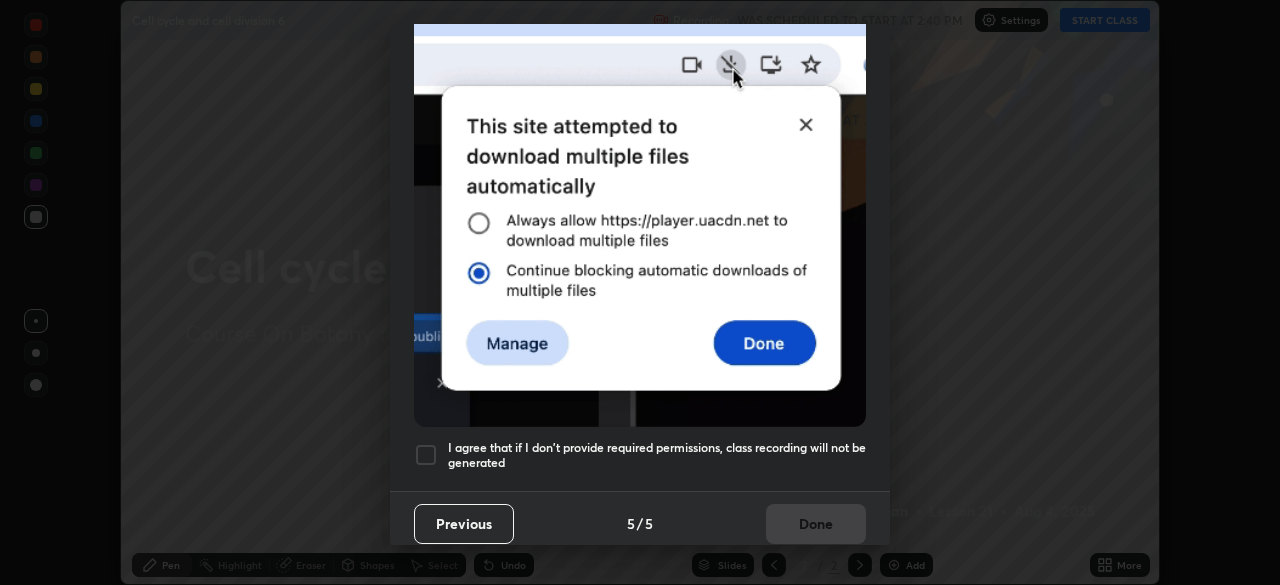 click on "I agree that if I don't provide required permissions, class recording will not be generated" at bounding box center [657, 455] 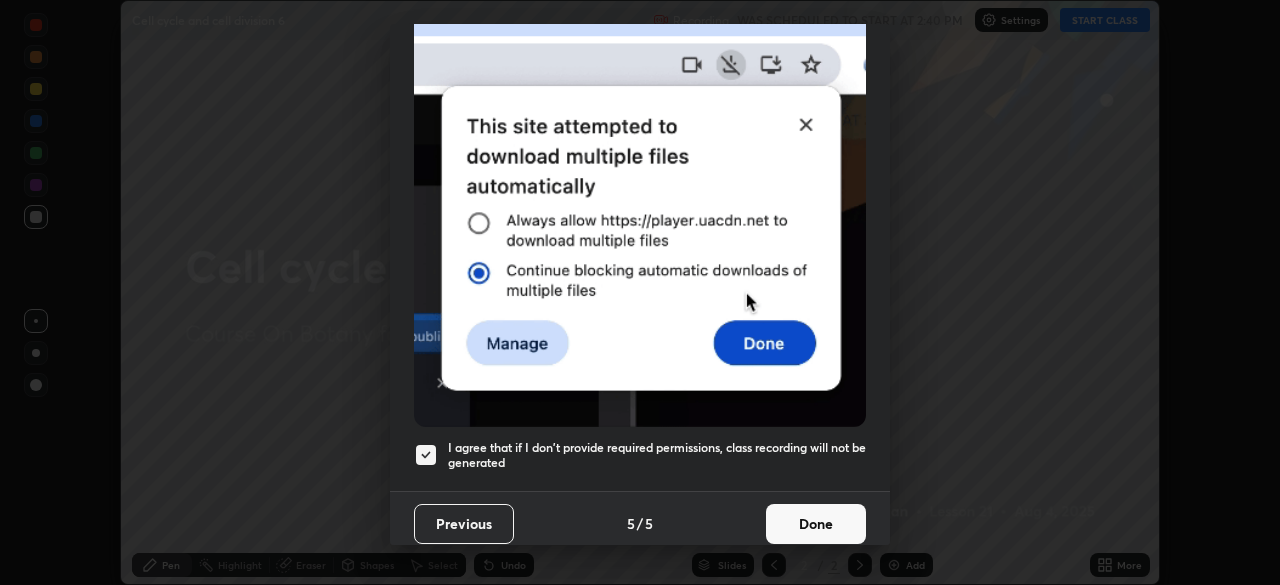 click on "Done" at bounding box center [816, 524] 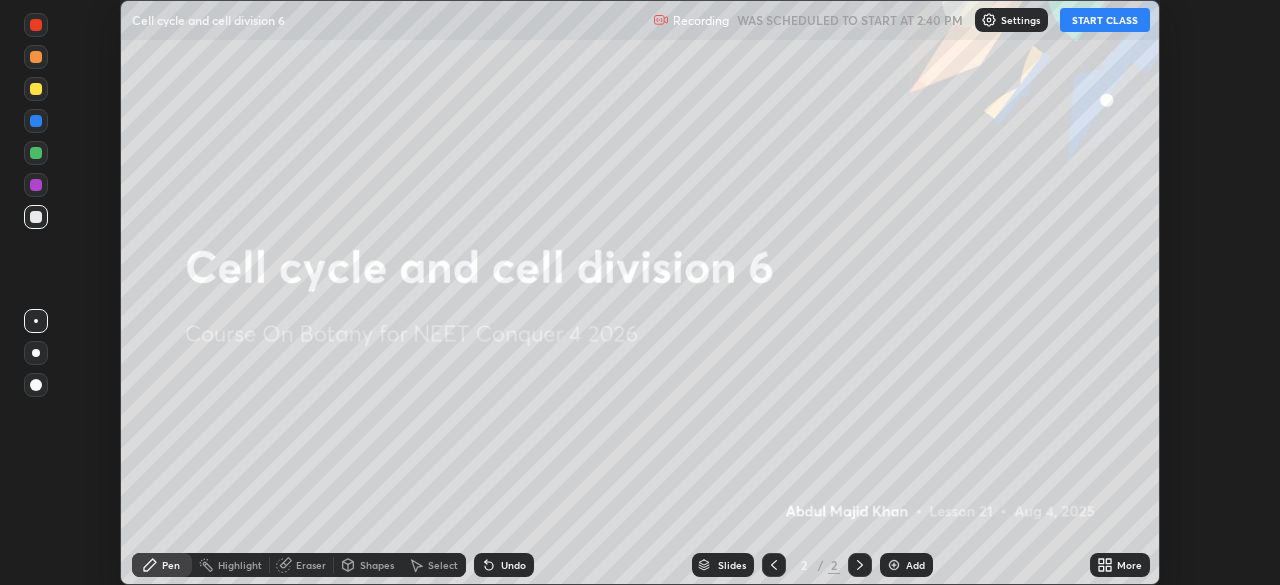 click on "START CLASS" at bounding box center [1105, 20] 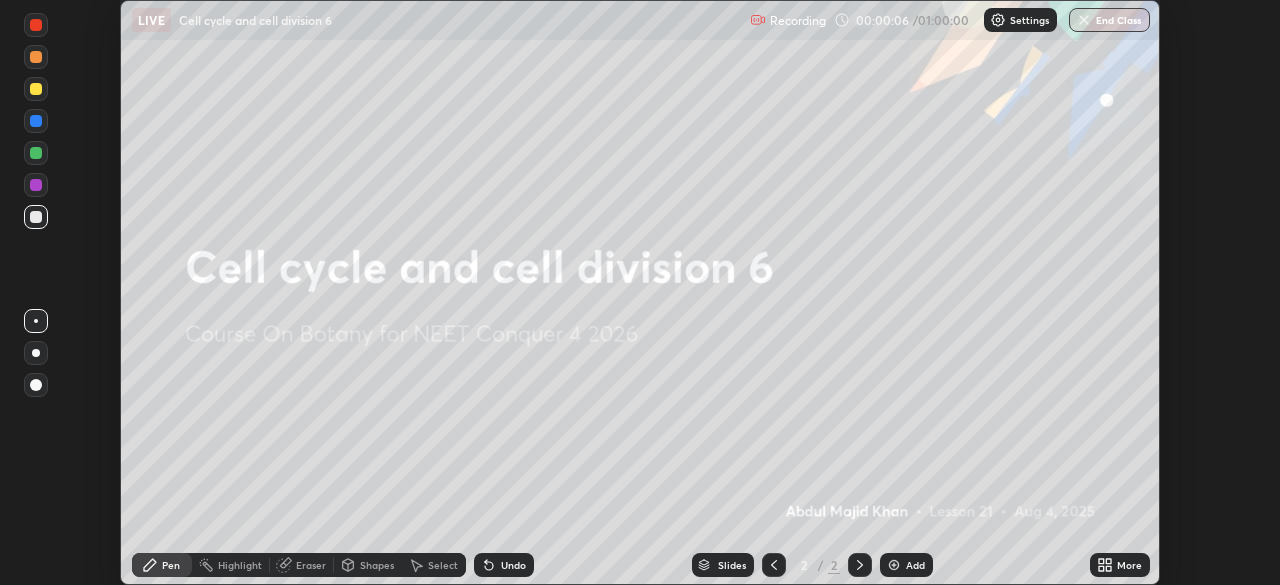 click on "More" at bounding box center (1129, 565) 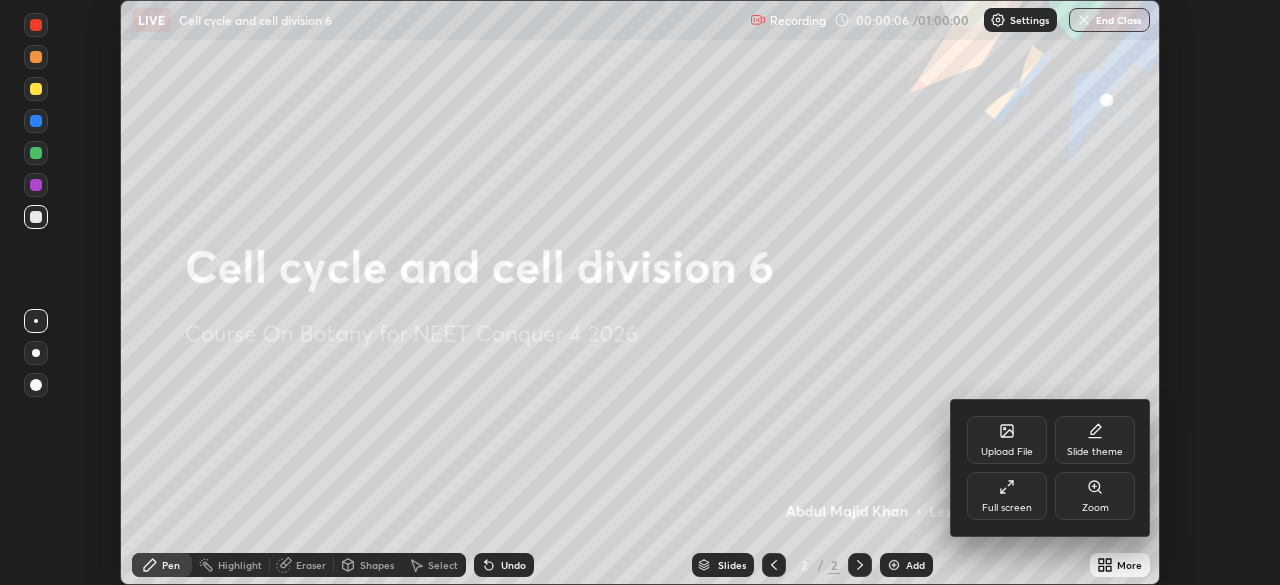 click on "Full screen" at bounding box center (1007, 496) 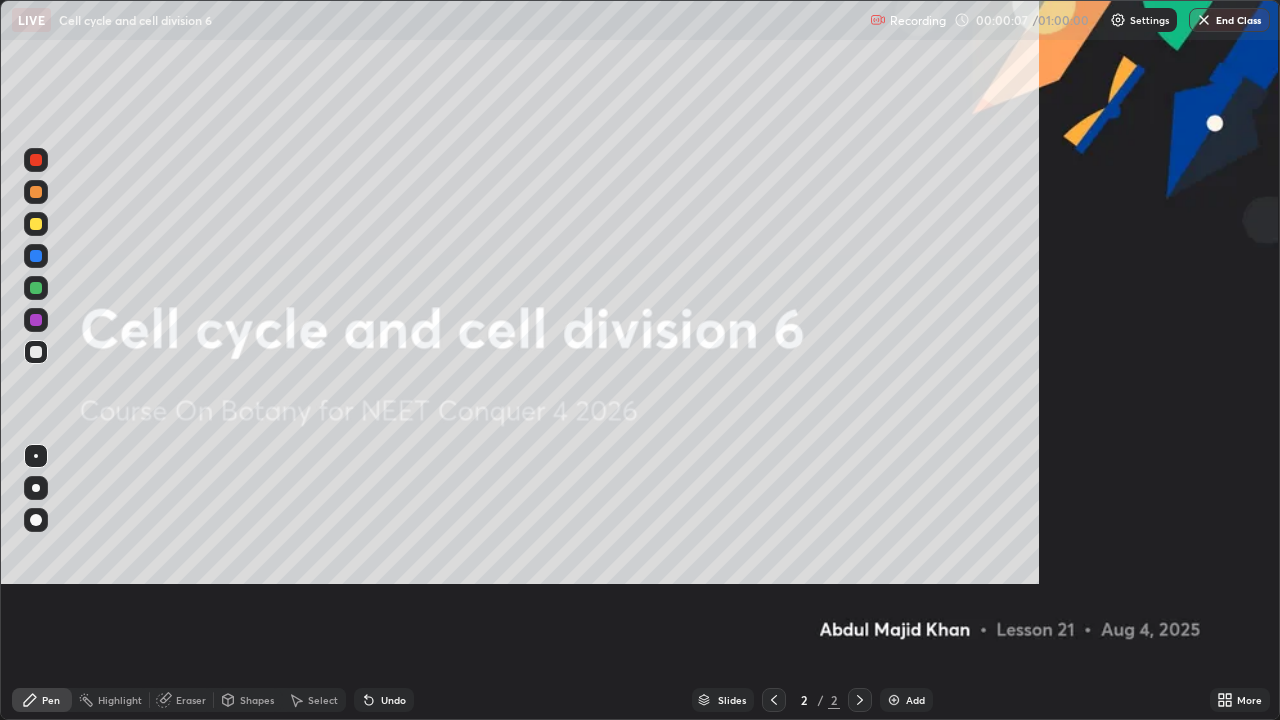 scroll, scrollTop: 99280, scrollLeft: 98720, axis: both 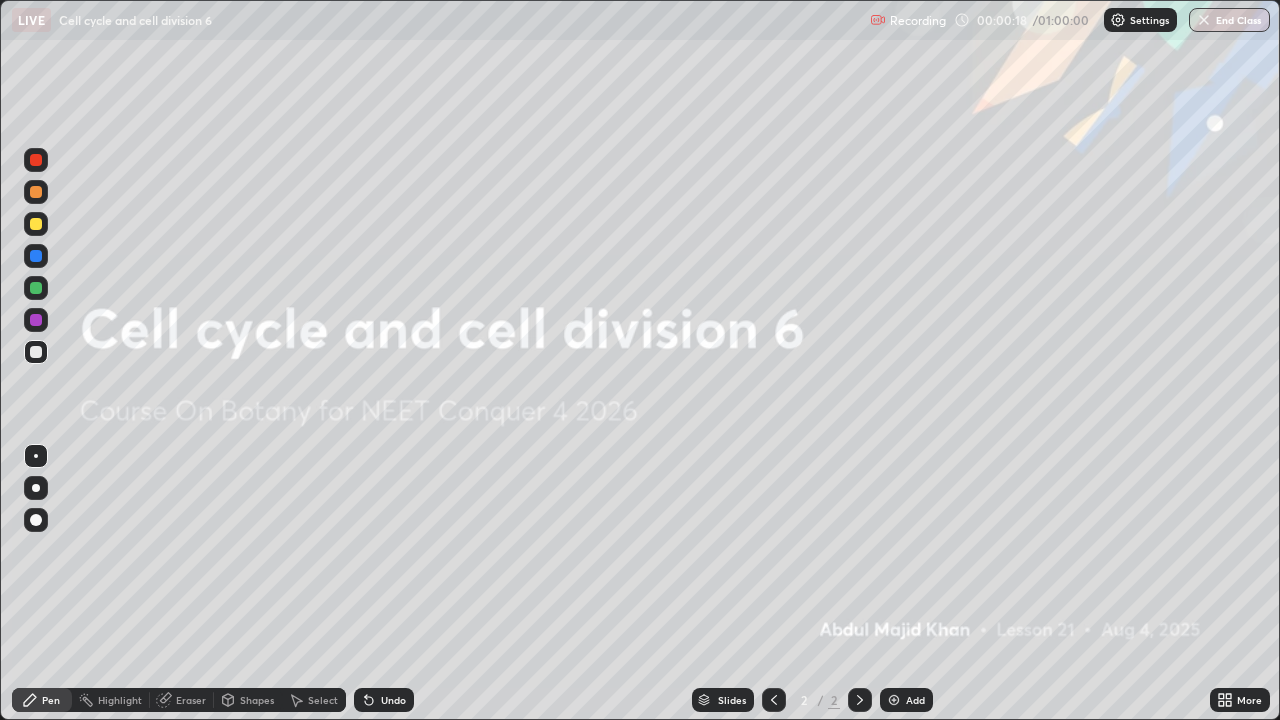 click at bounding box center (36, 224) 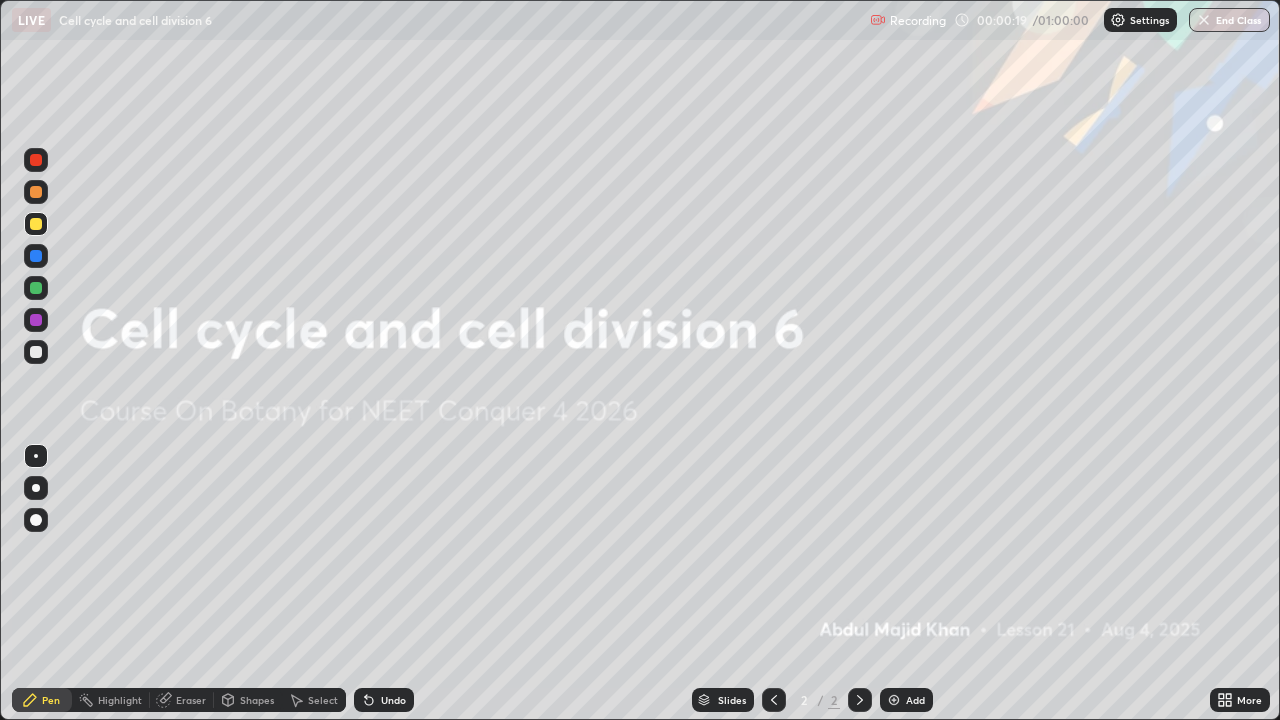 click at bounding box center [36, 488] 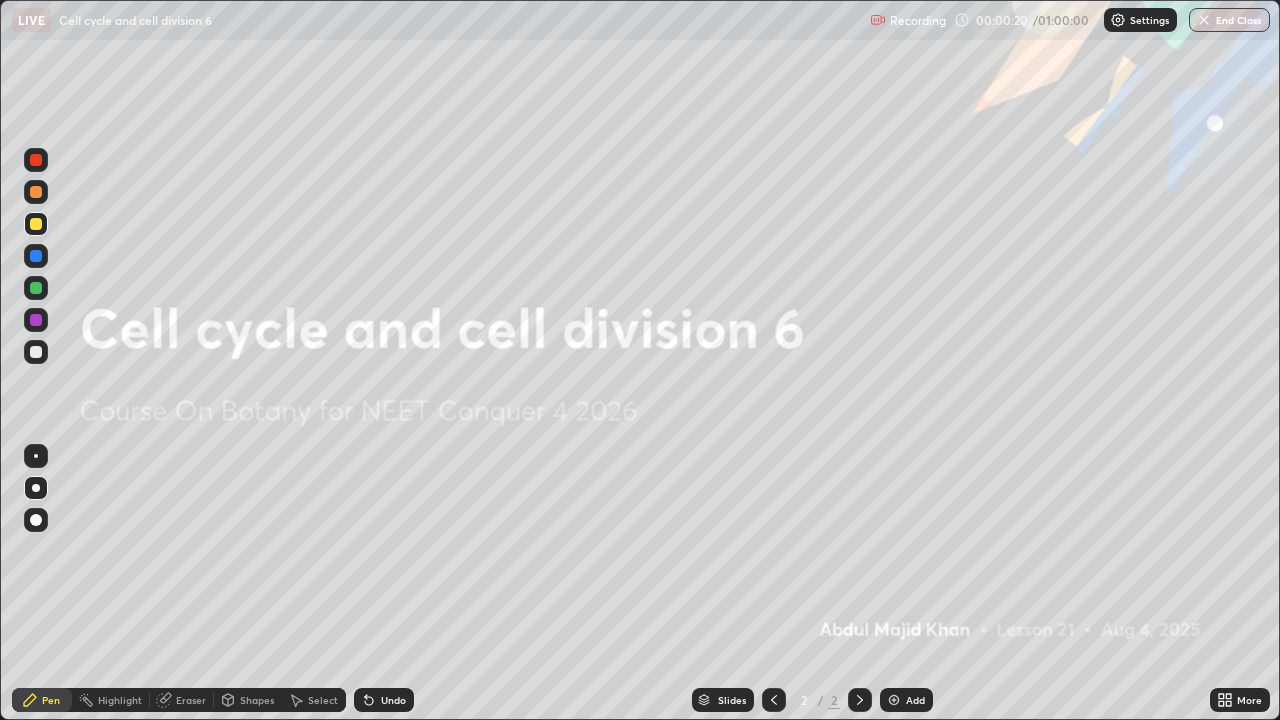 click on "Add" at bounding box center (906, 700) 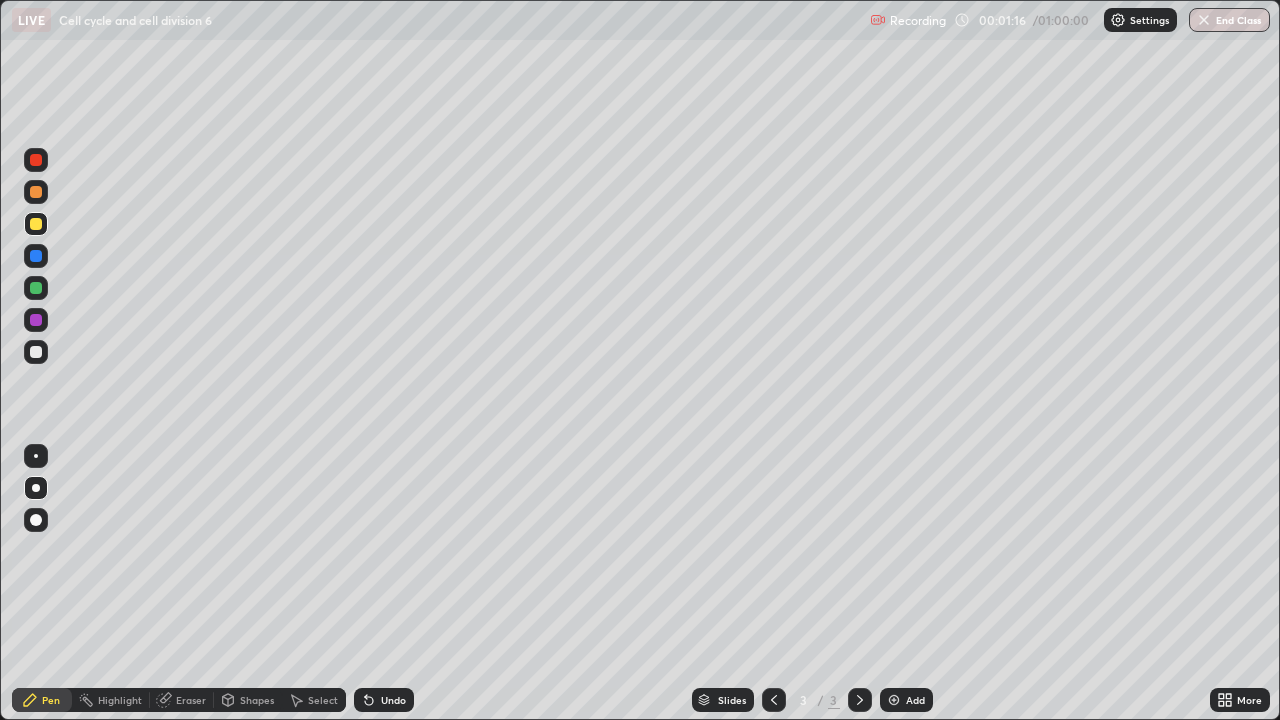 click at bounding box center [36, 224] 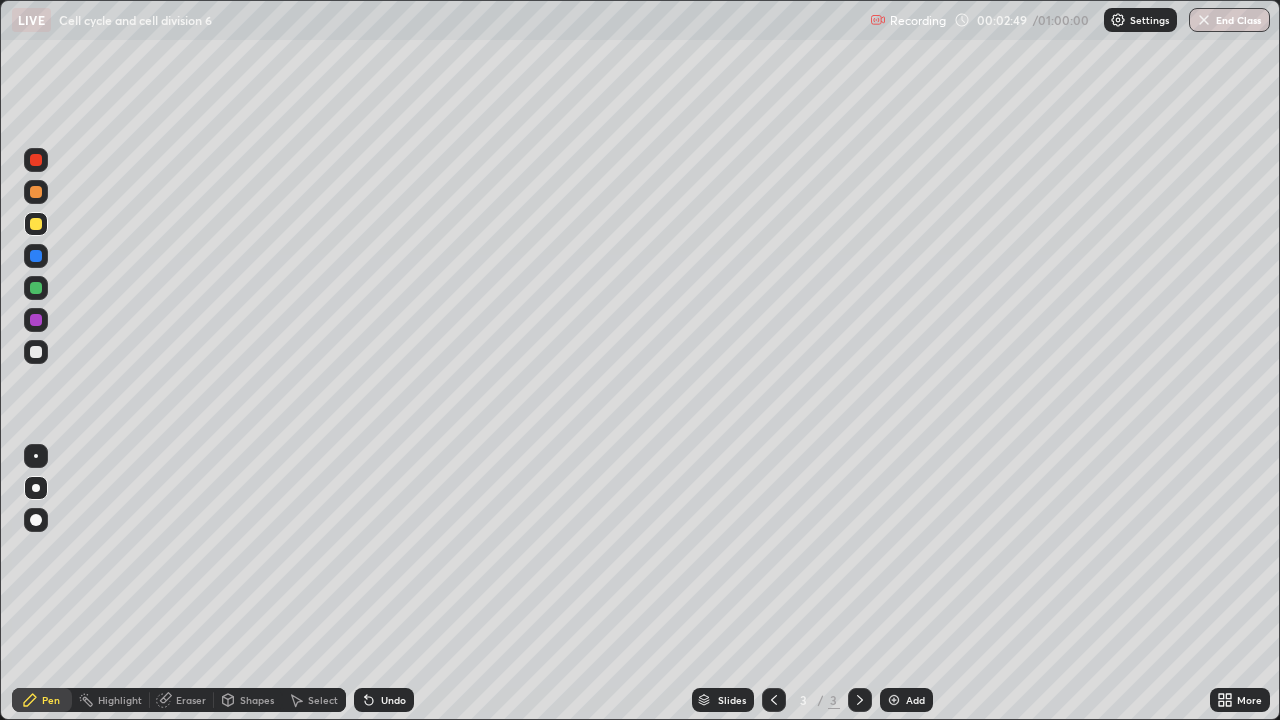click at bounding box center (36, 352) 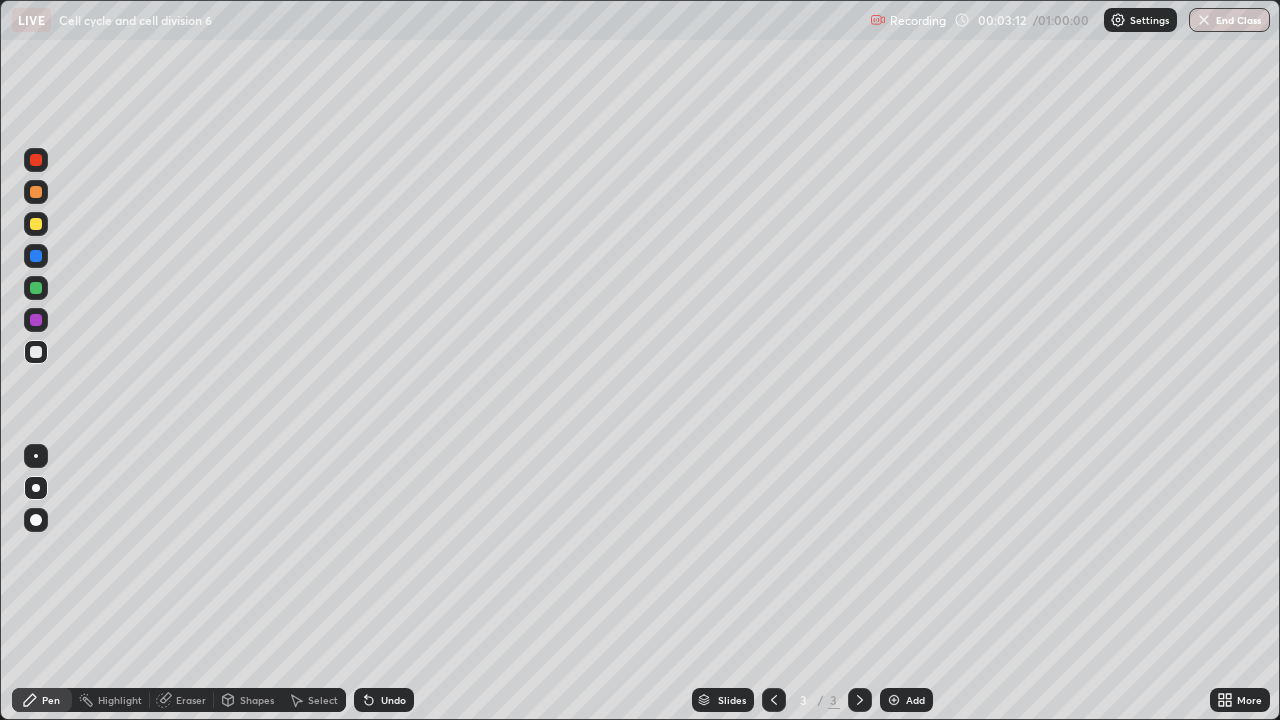 click on "Undo" at bounding box center [384, 700] 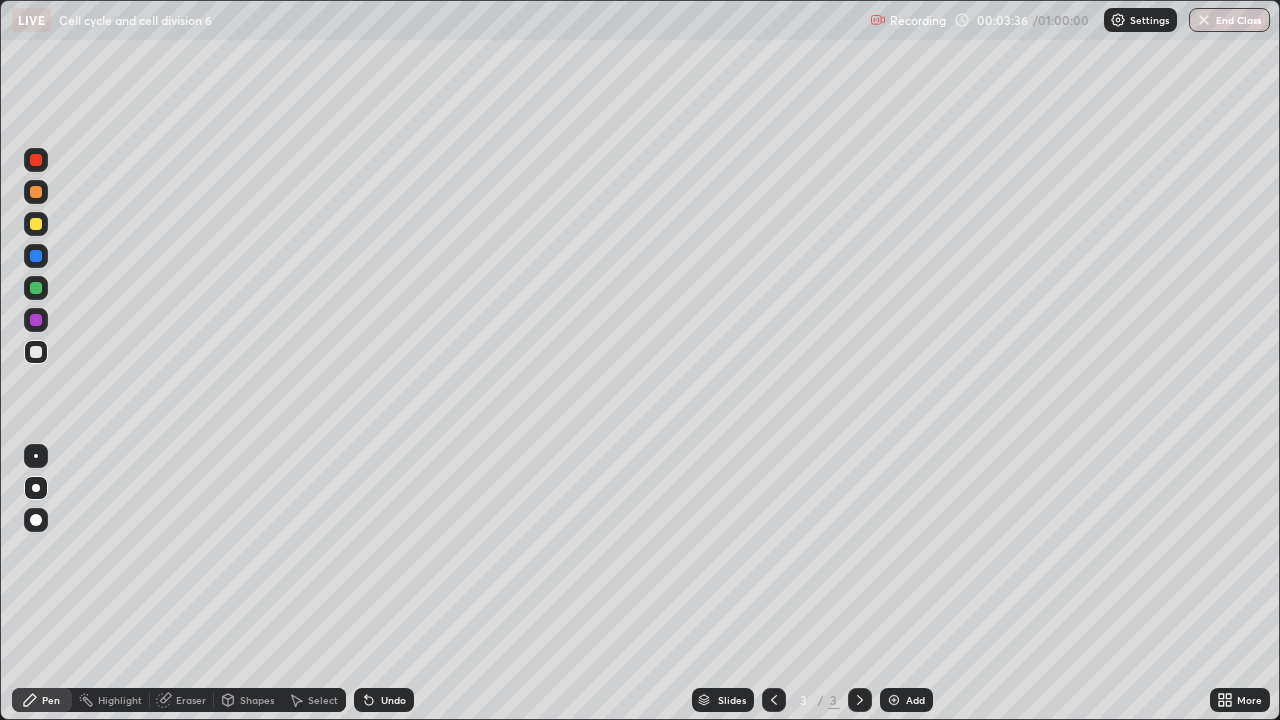 click at bounding box center [36, 224] 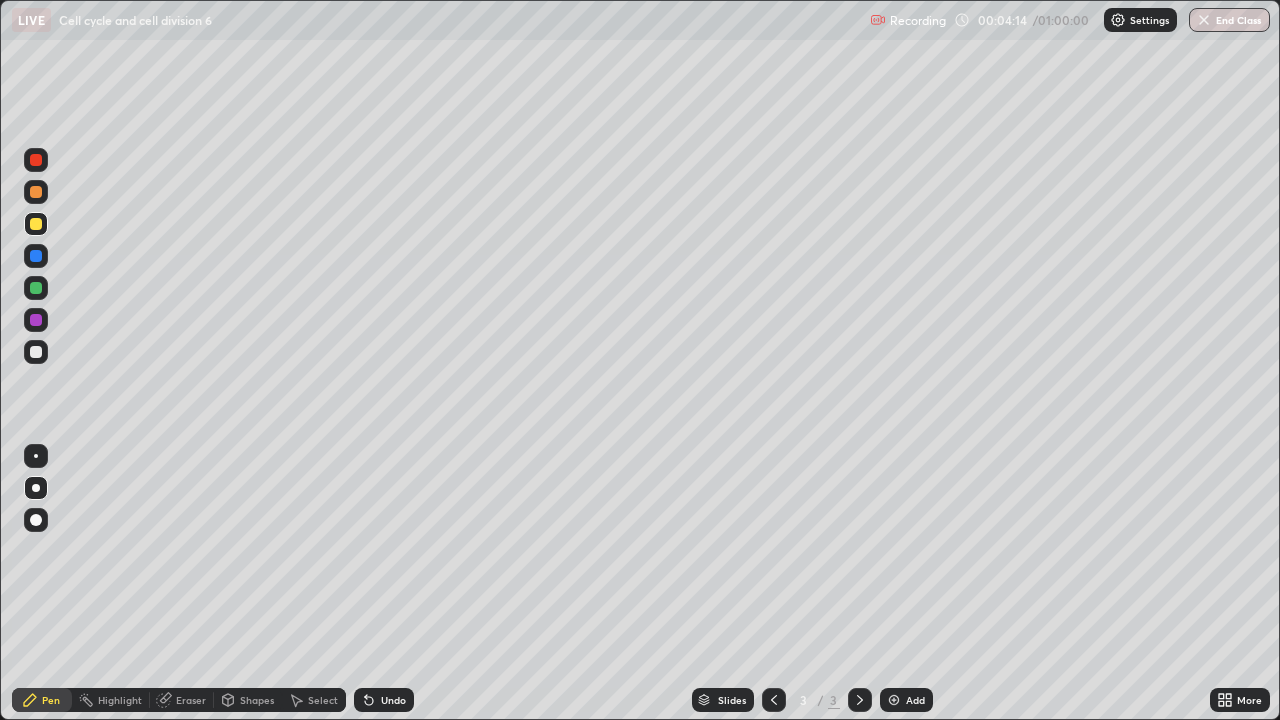 click at bounding box center (36, 352) 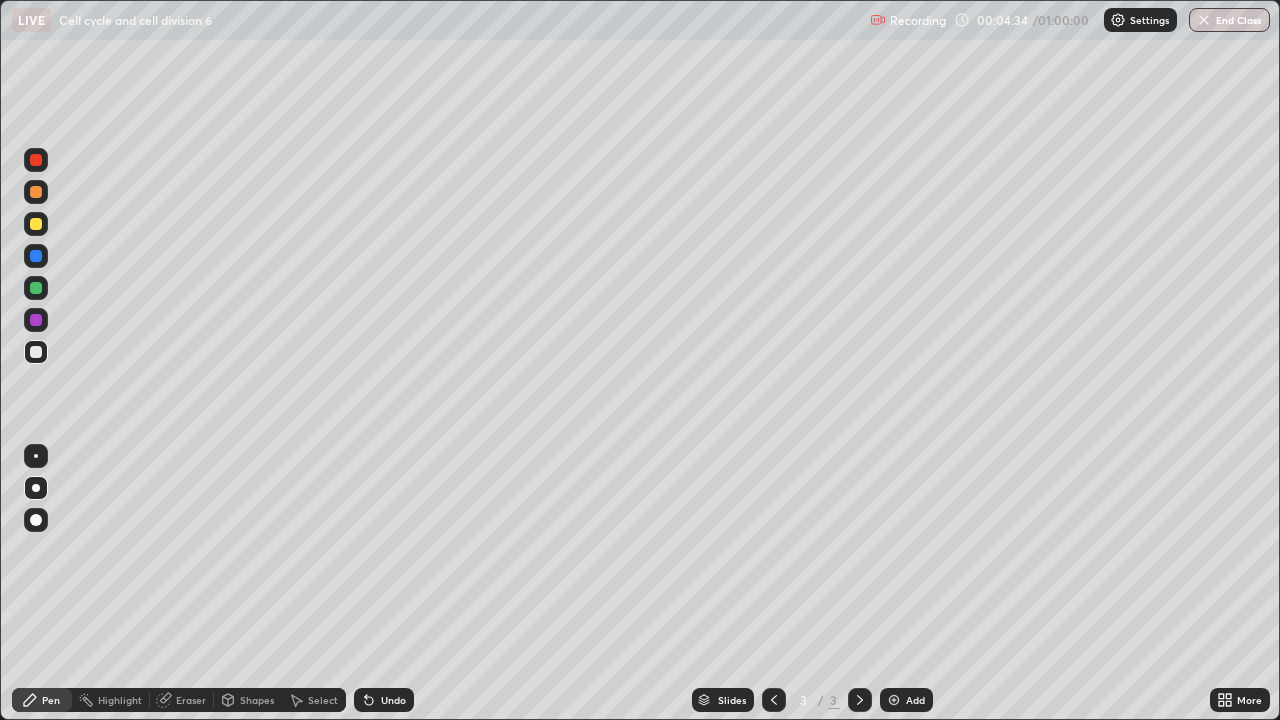 click on "Add" at bounding box center (915, 700) 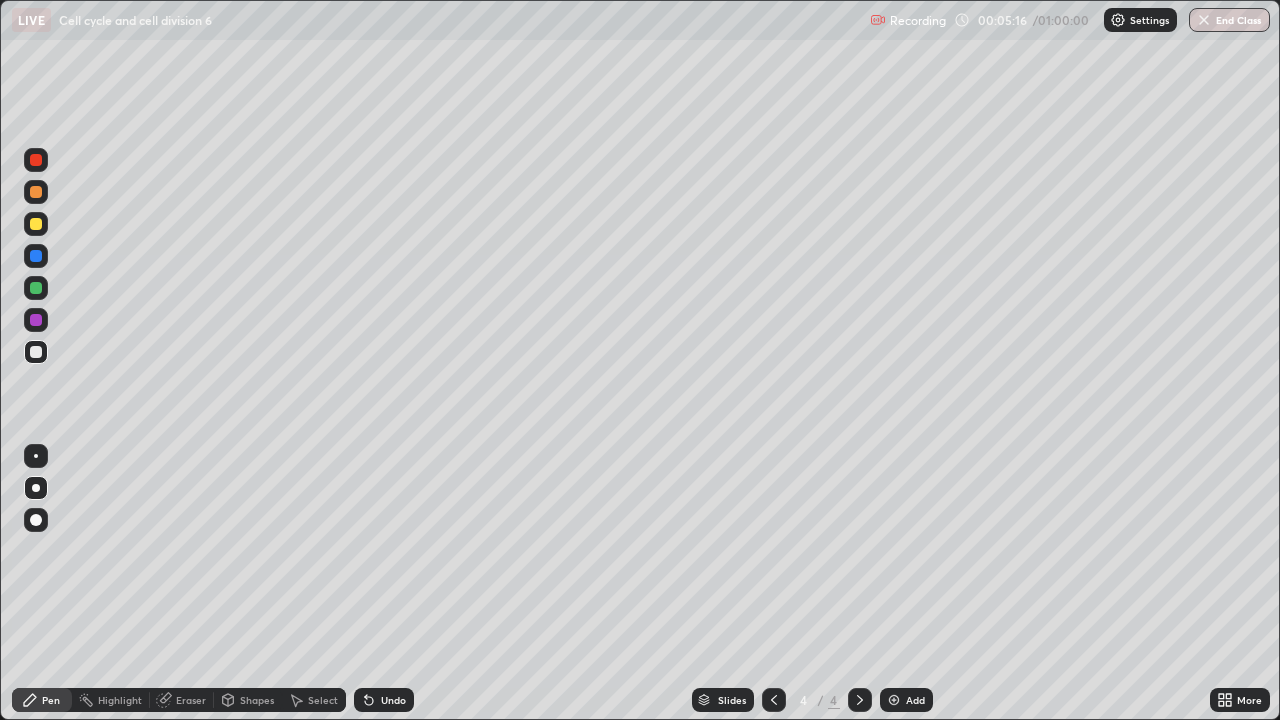 click 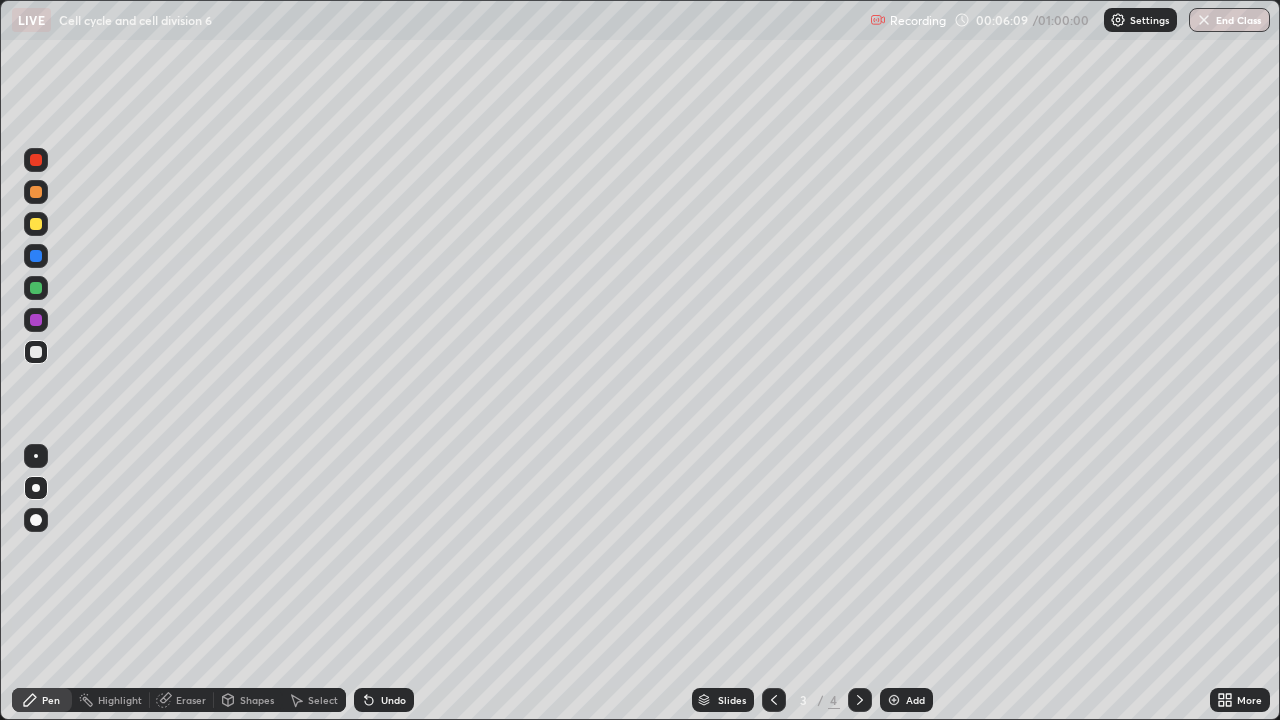 click at bounding box center (36, 224) 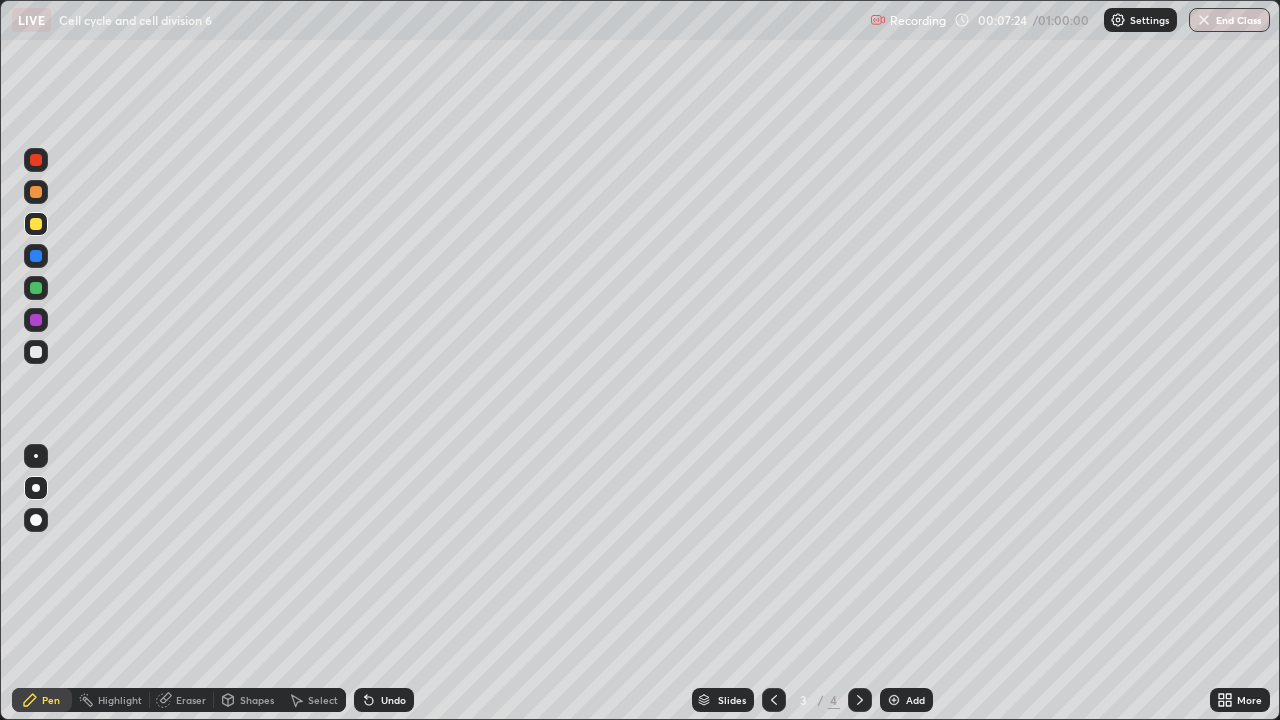 click at bounding box center (36, 352) 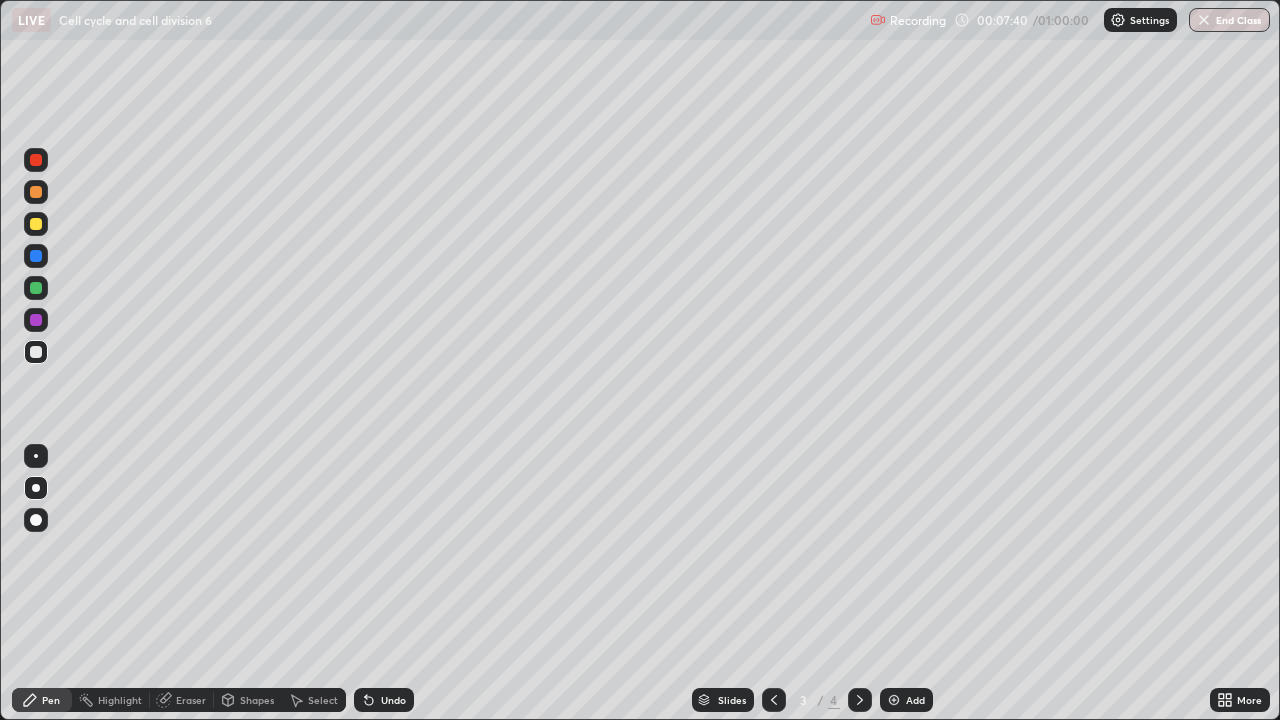 click at bounding box center [36, 288] 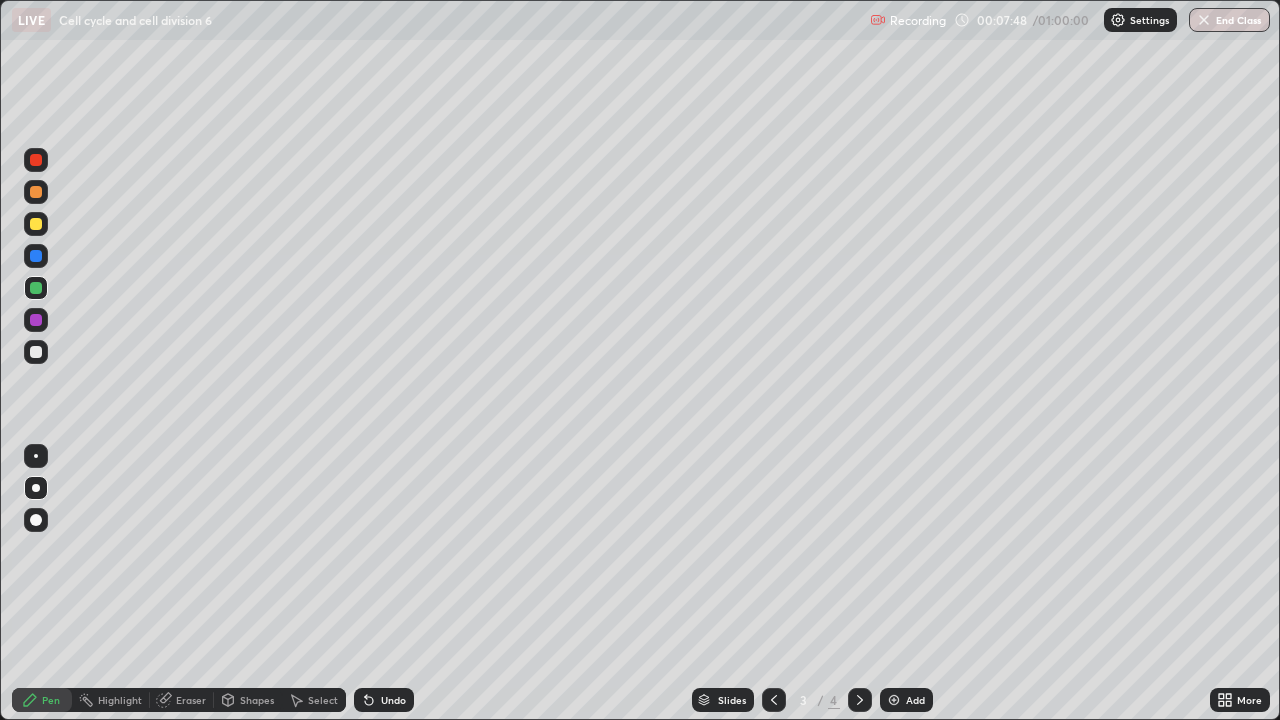 click at bounding box center (36, 224) 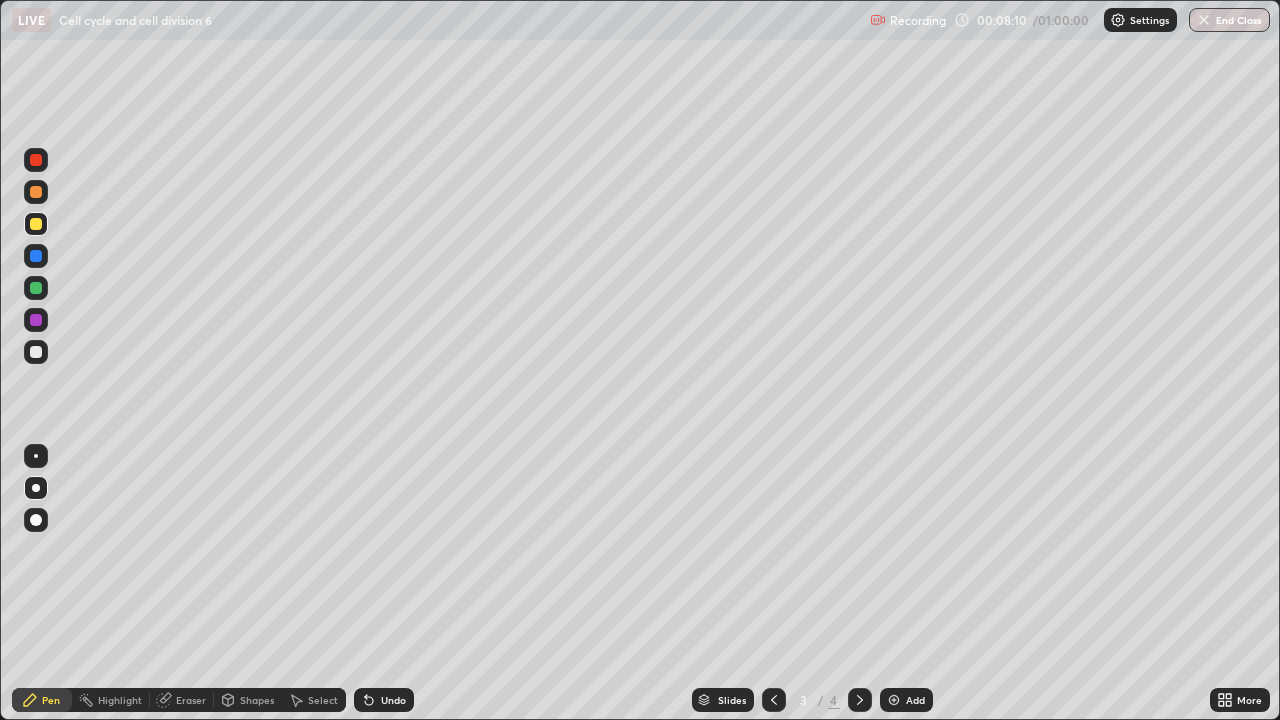 click at bounding box center [36, 288] 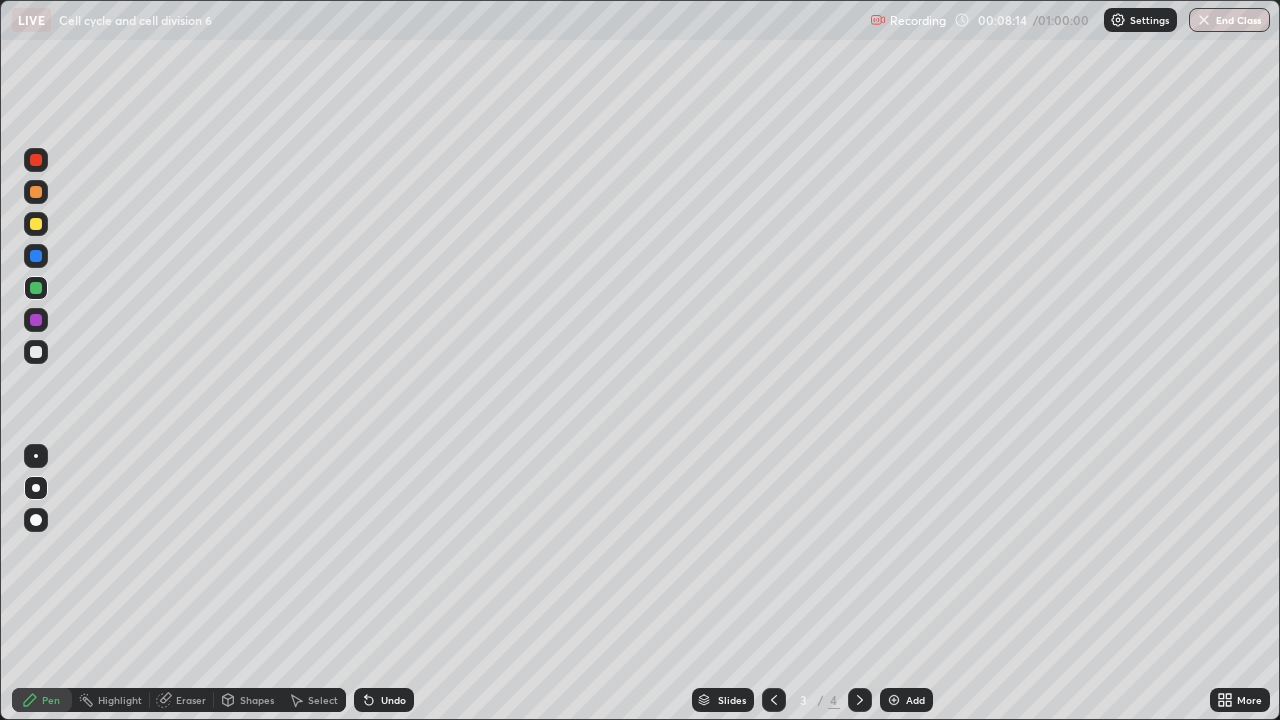 click at bounding box center [36, 352] 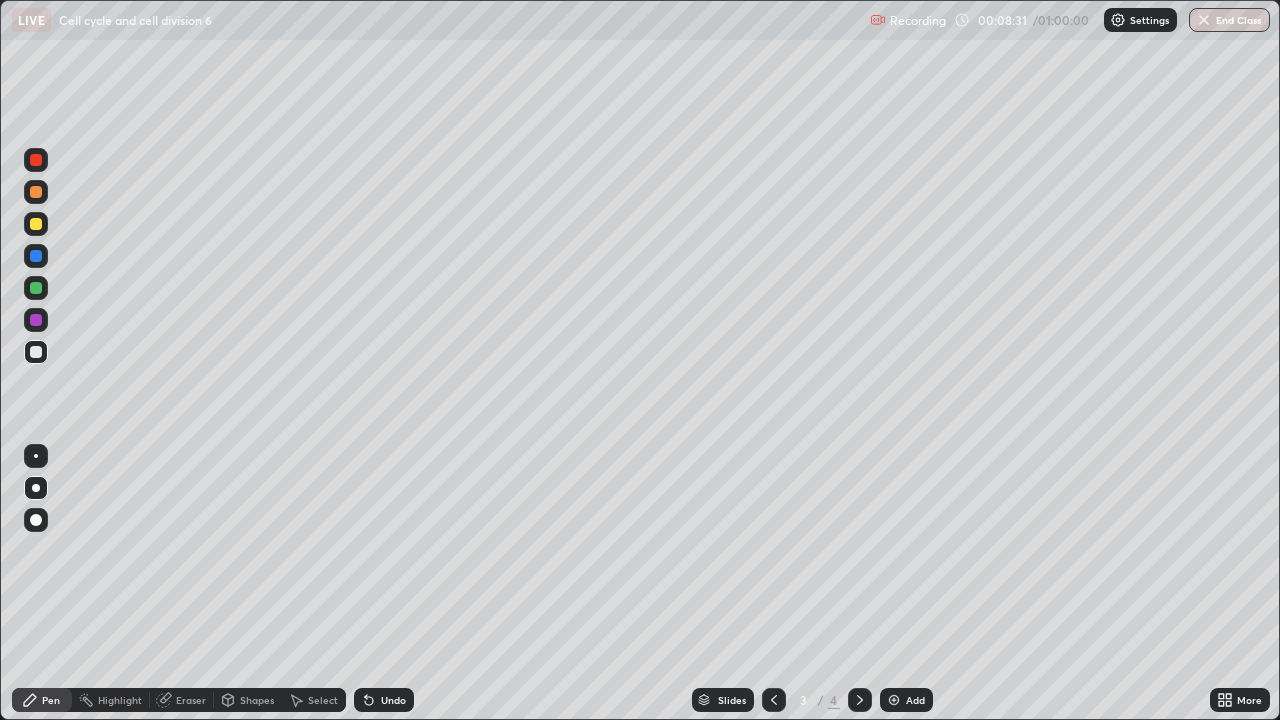 click at bounding box center (36, 320) 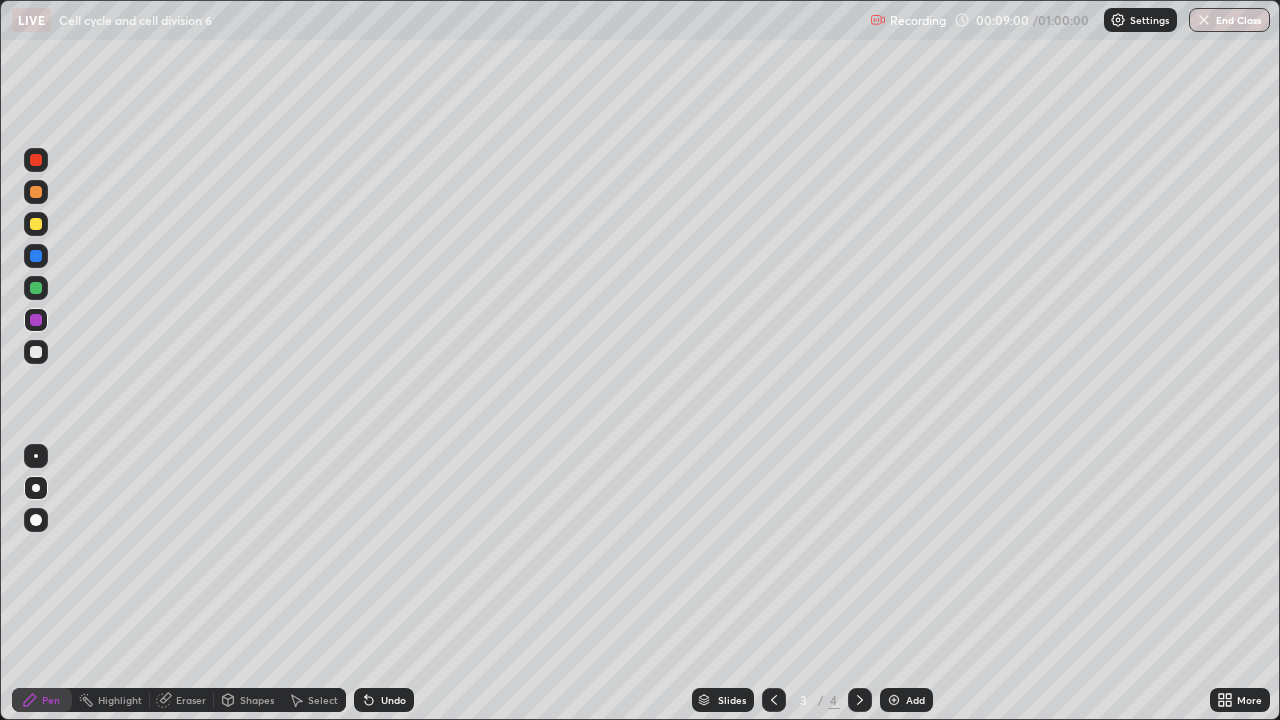 click at bounding box center [36, 256] 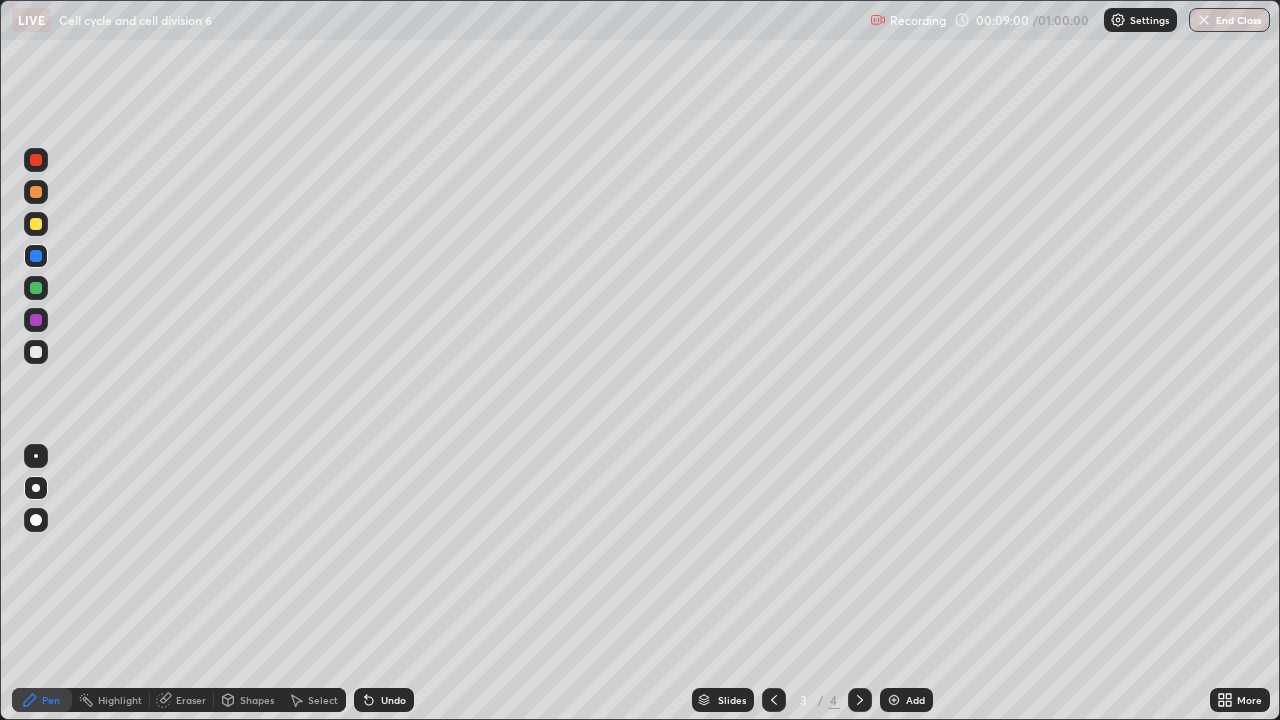 click at bounding box center (36, 352) 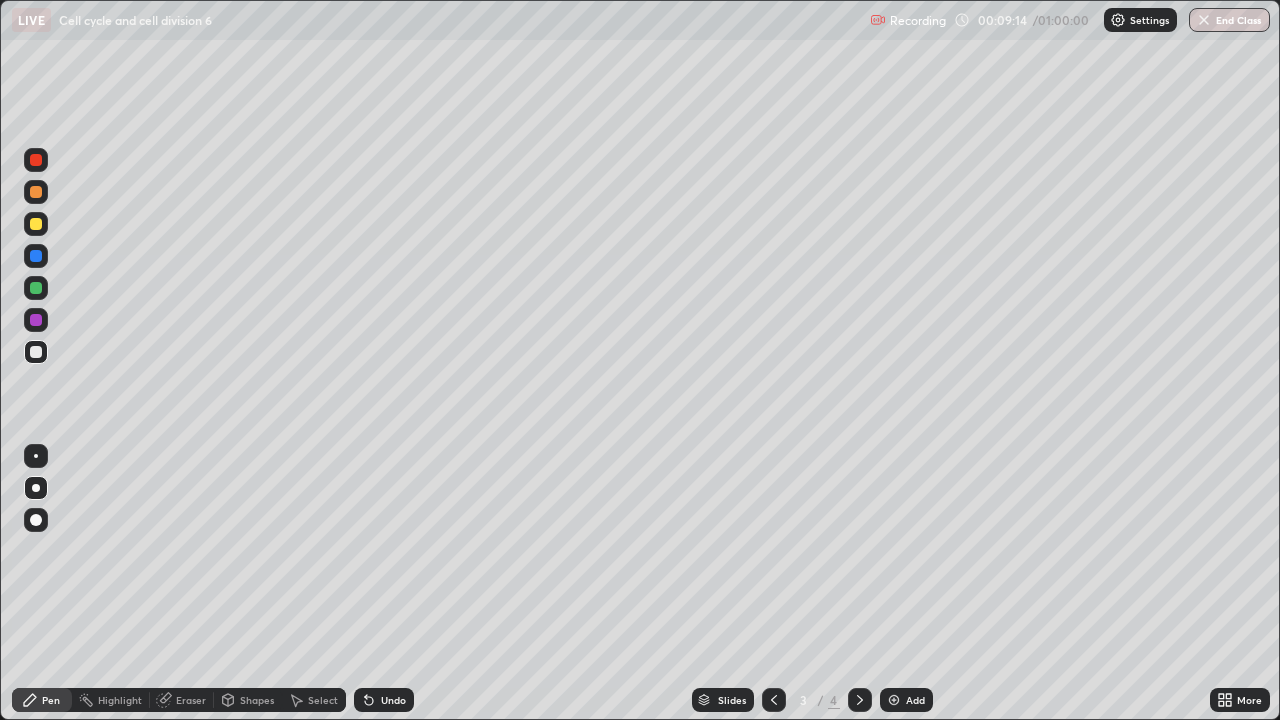 click at bounding box center [36, 288] 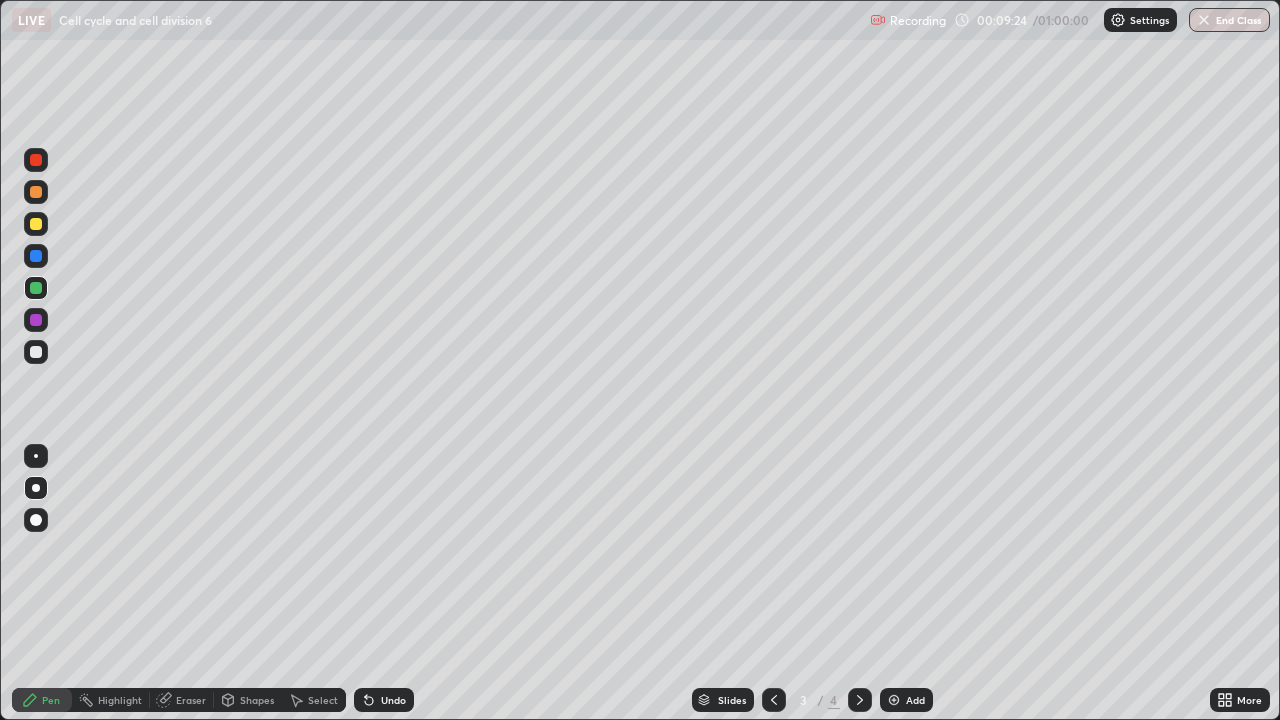 click at bounding box center (36, 224) 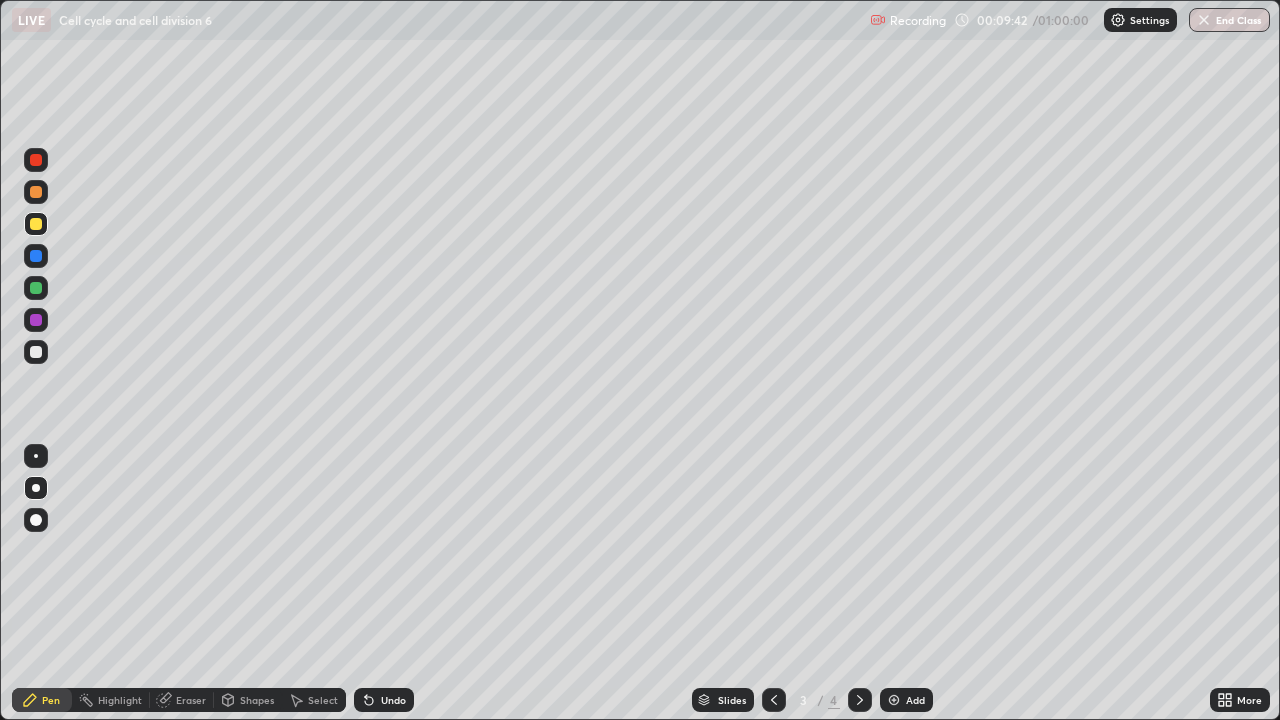 click at bounding box center (36, 224) 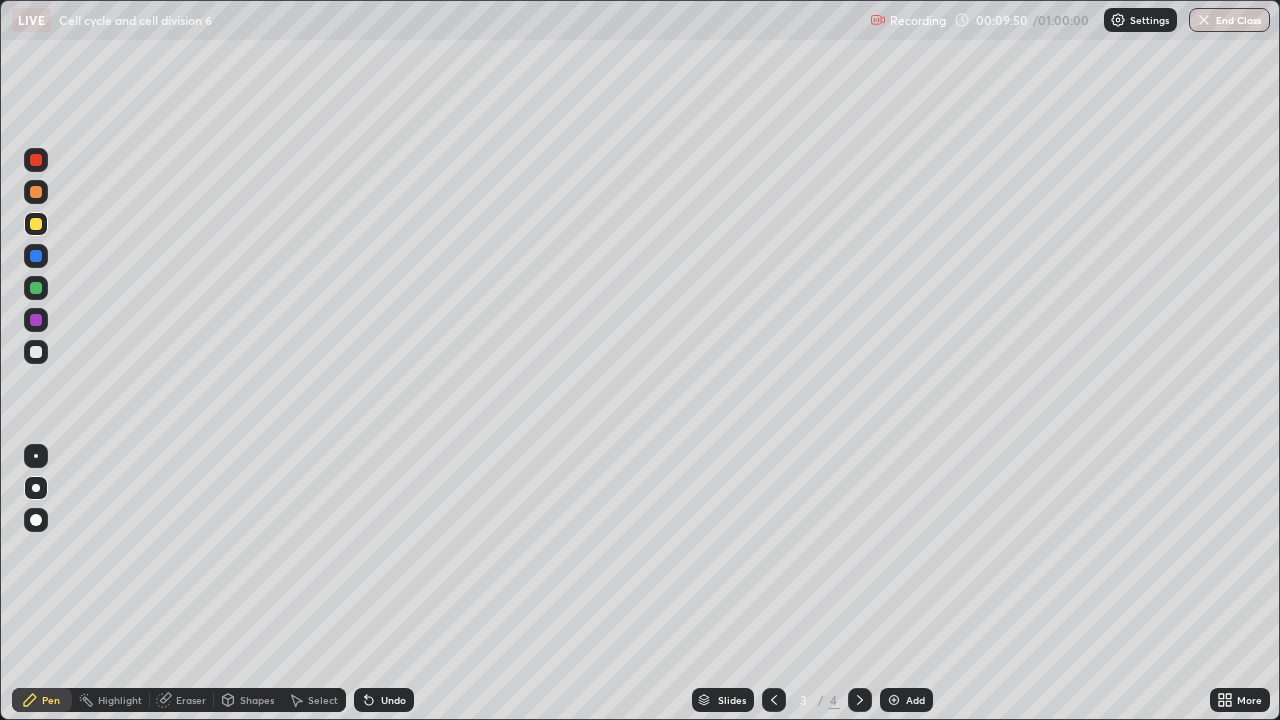 click at bounding box center [36, 352] 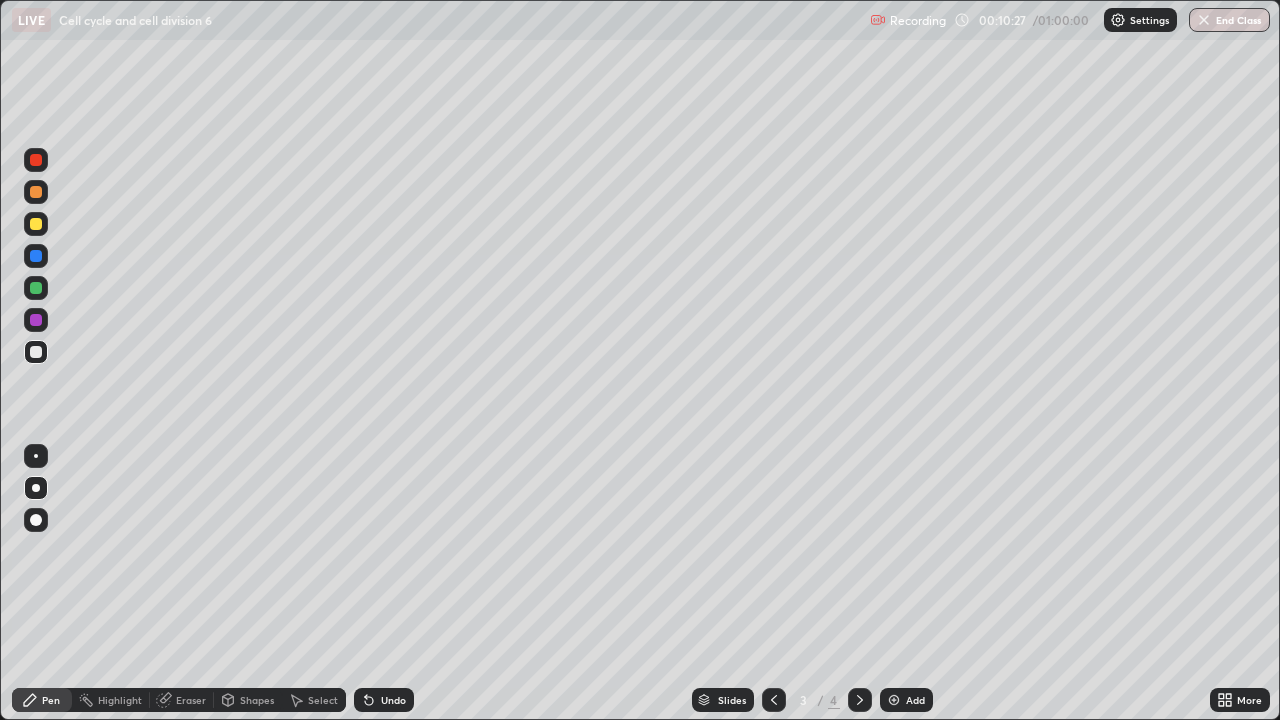 click at bounding box center (36, 288) 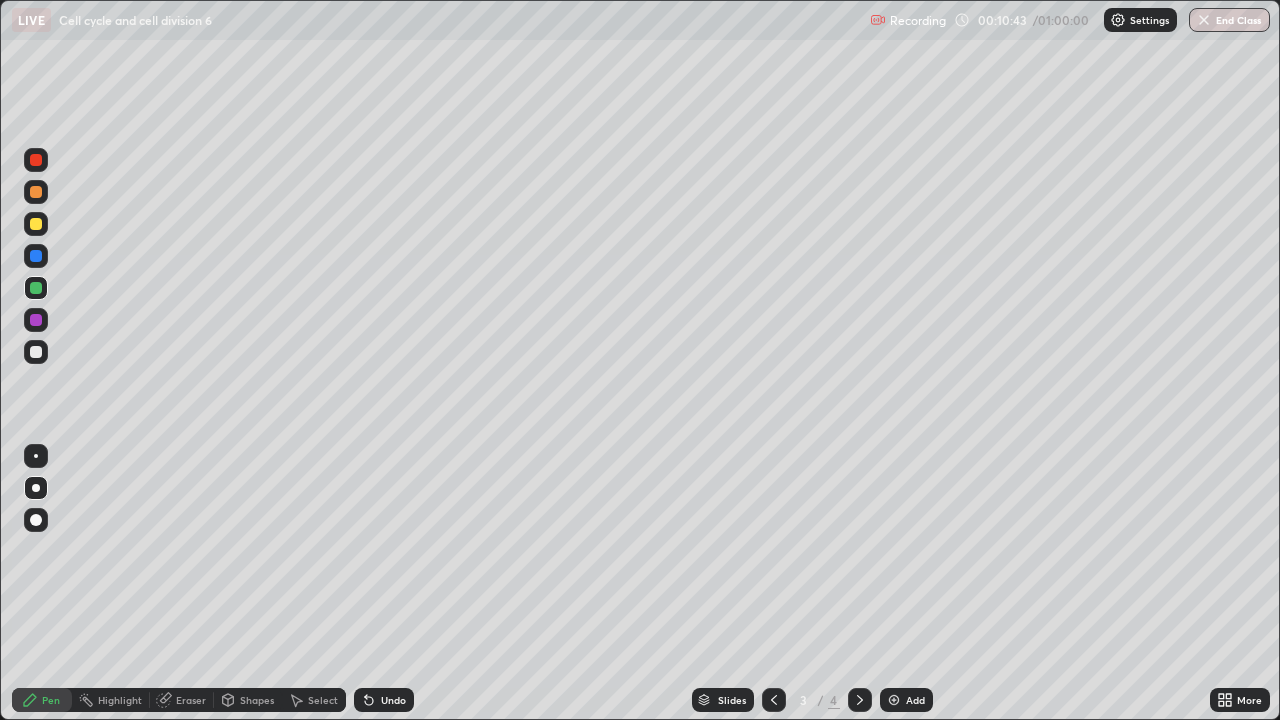 click on "Undo" at bounding box center [393, 700] 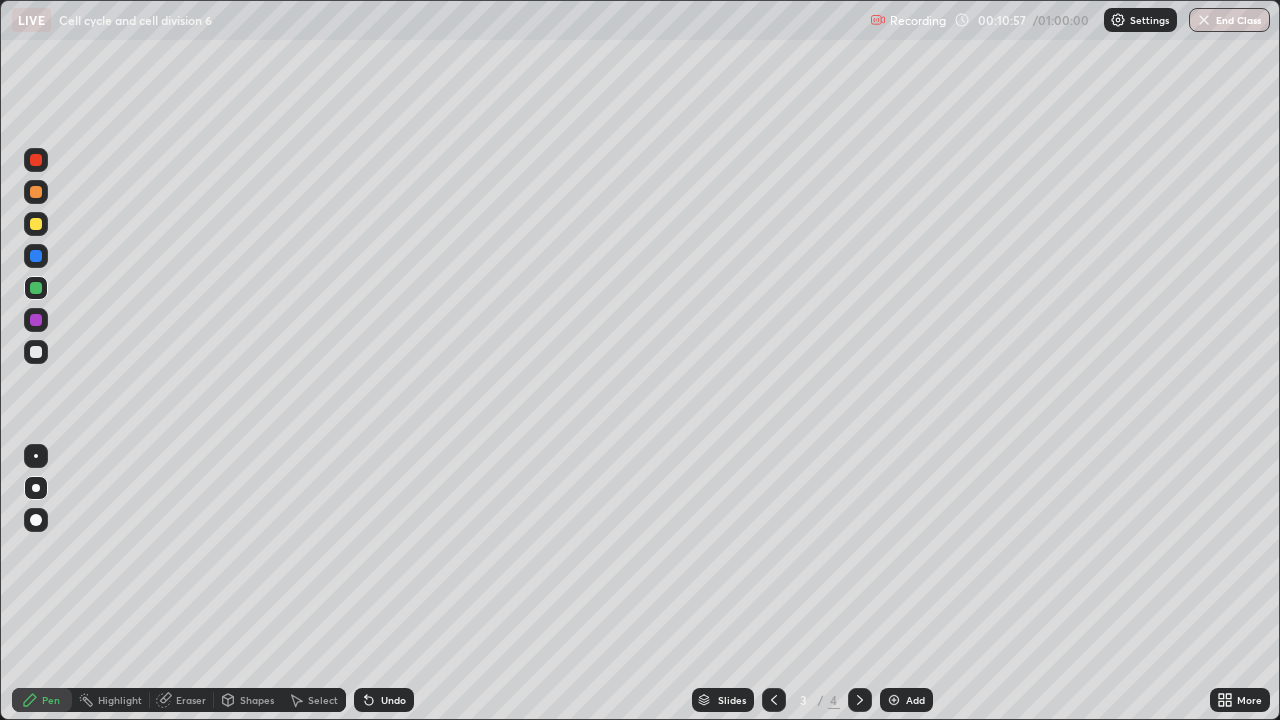 click on "Undo" at bounding box center [393, 700] 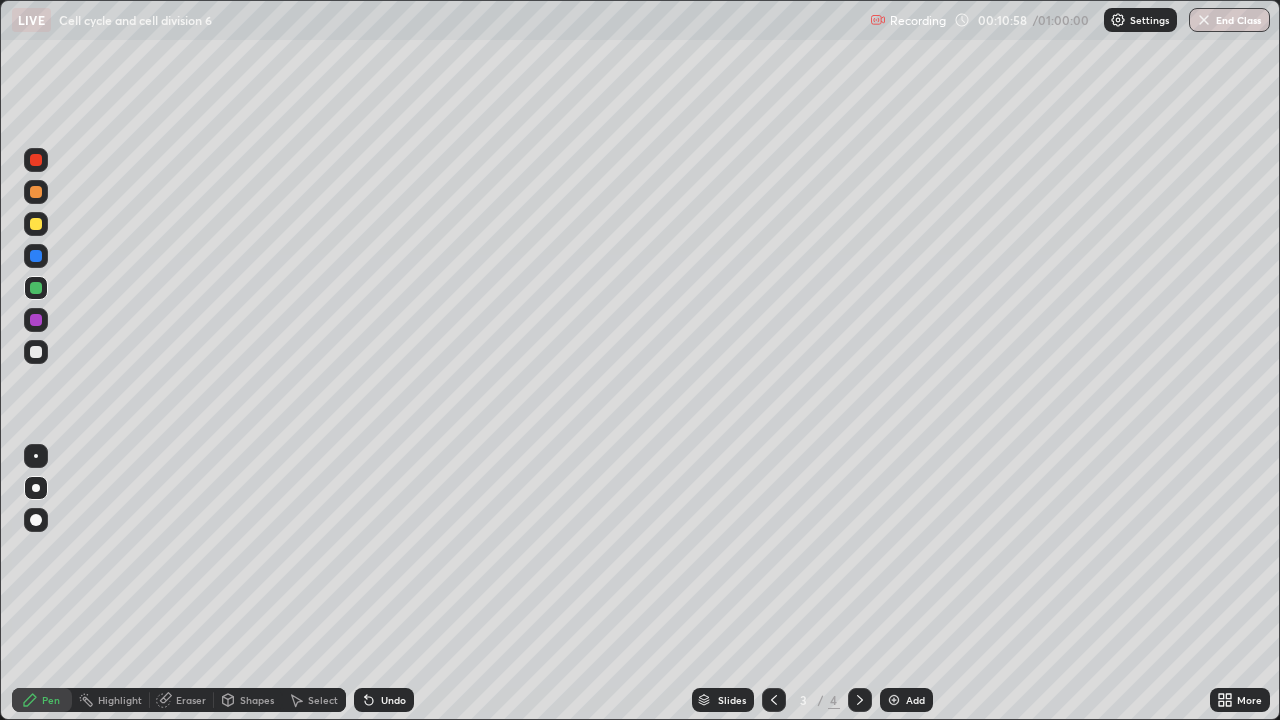 click on "Undo" at bounding box center [393, 700] 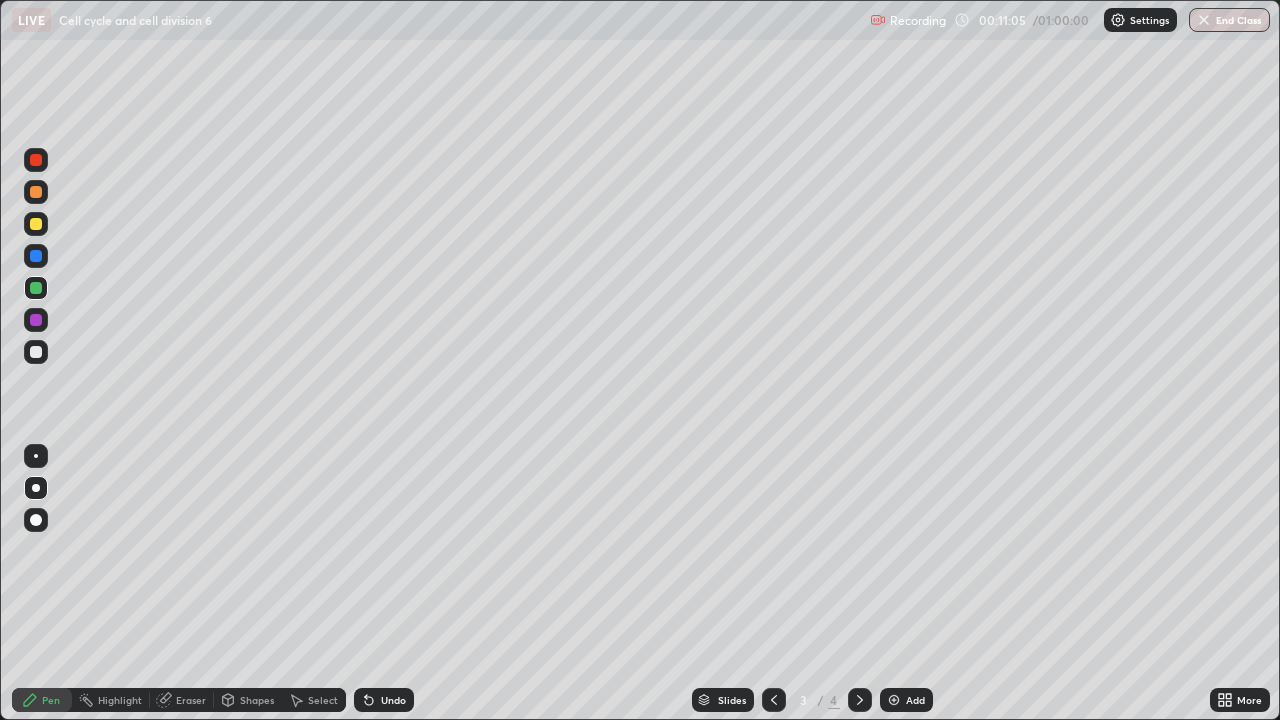 click at bounding box center (36, 352) 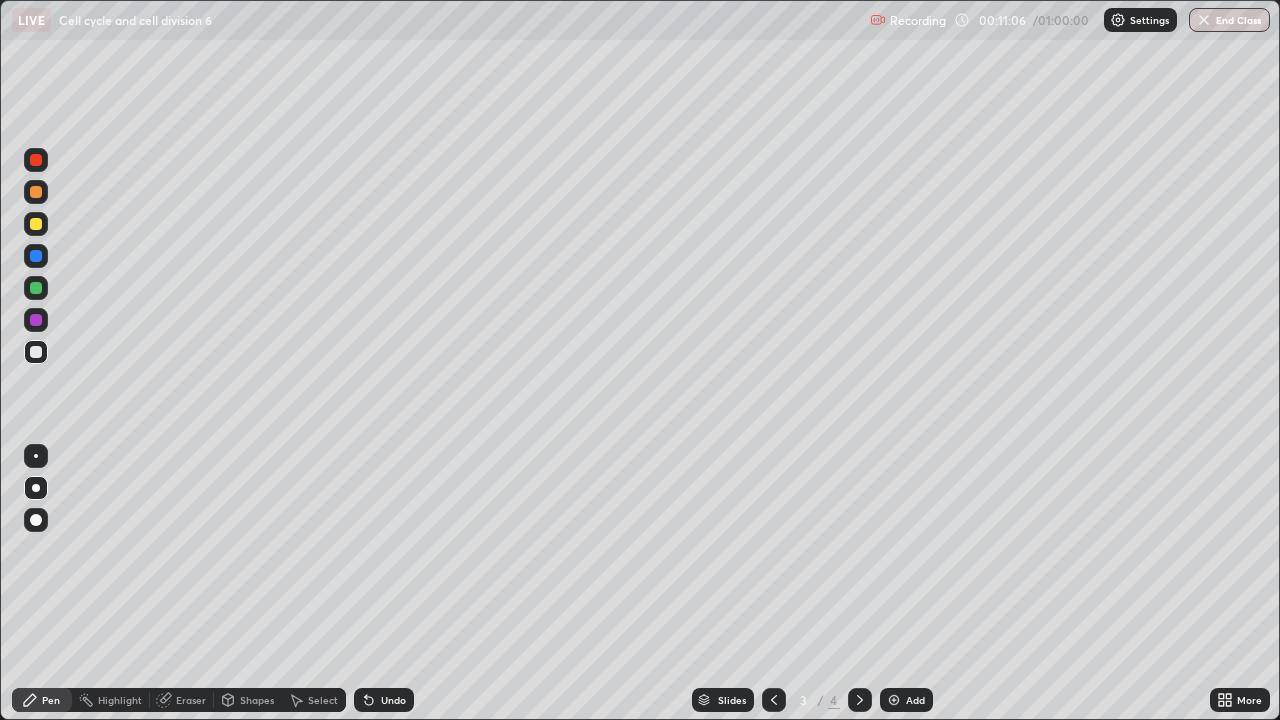 click at bounding box center (36, 288) 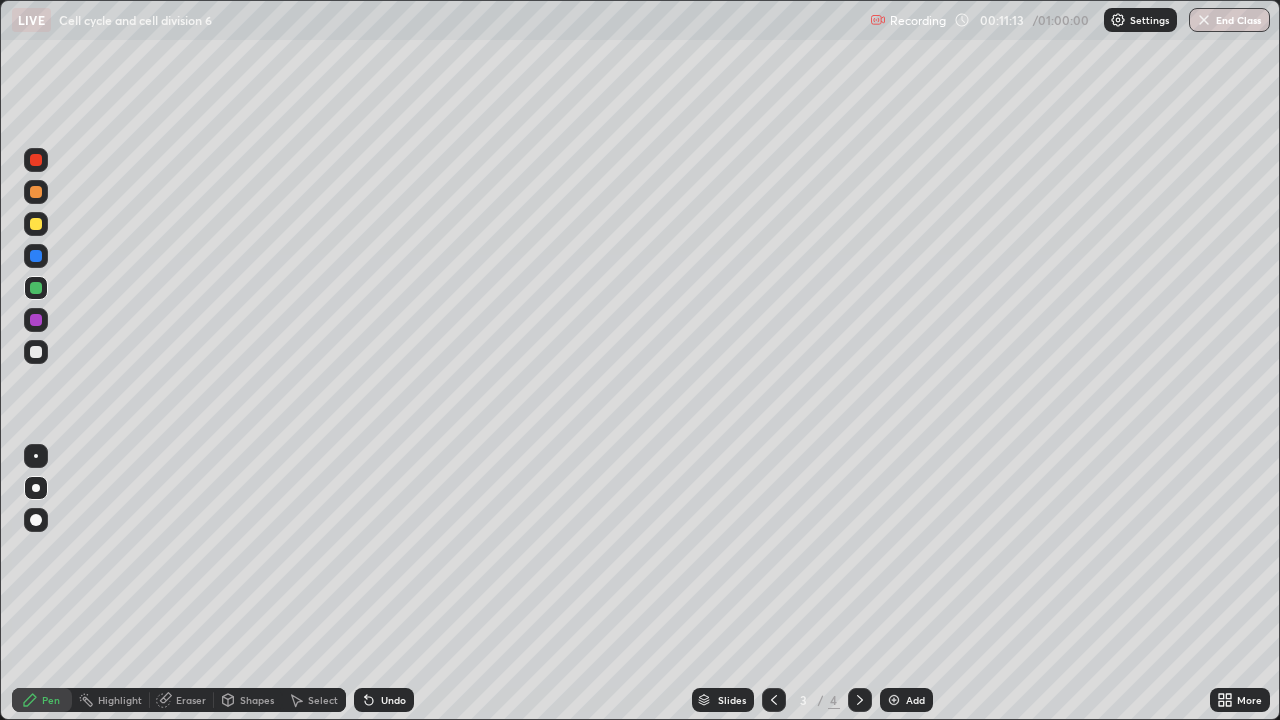 click at bounding box center (36, 352) 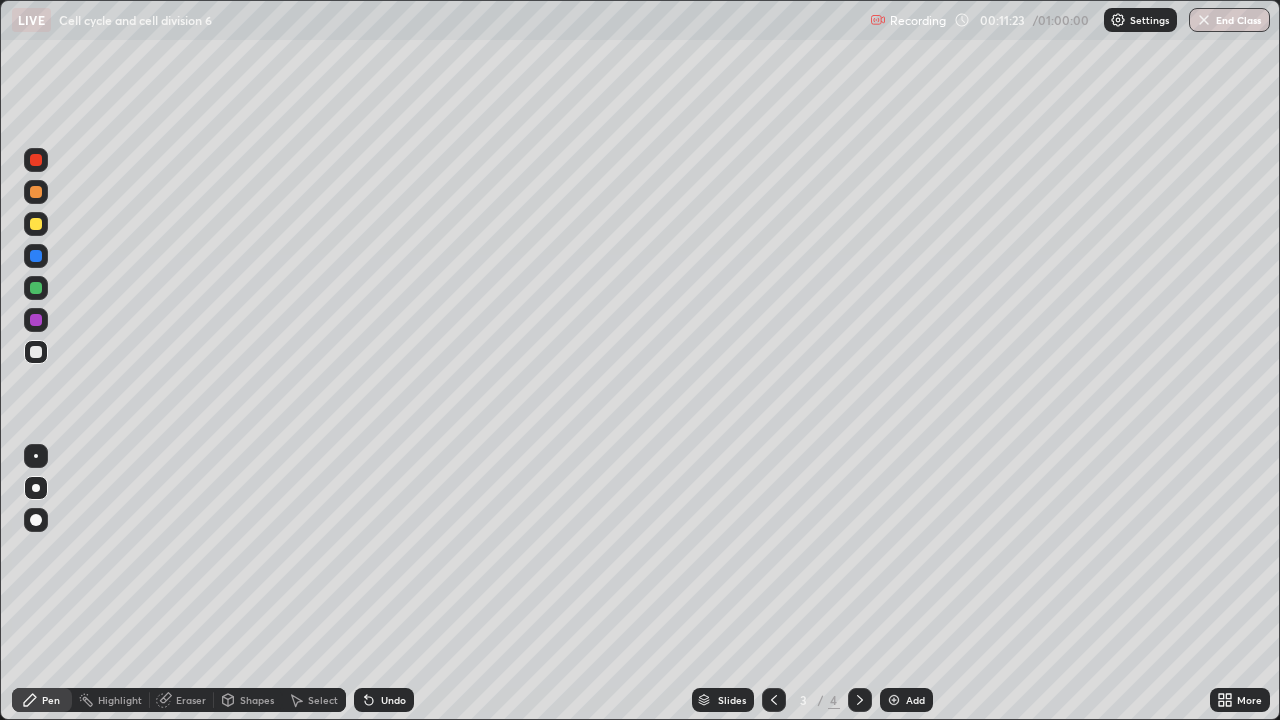 click at bounding box center [36, 256] 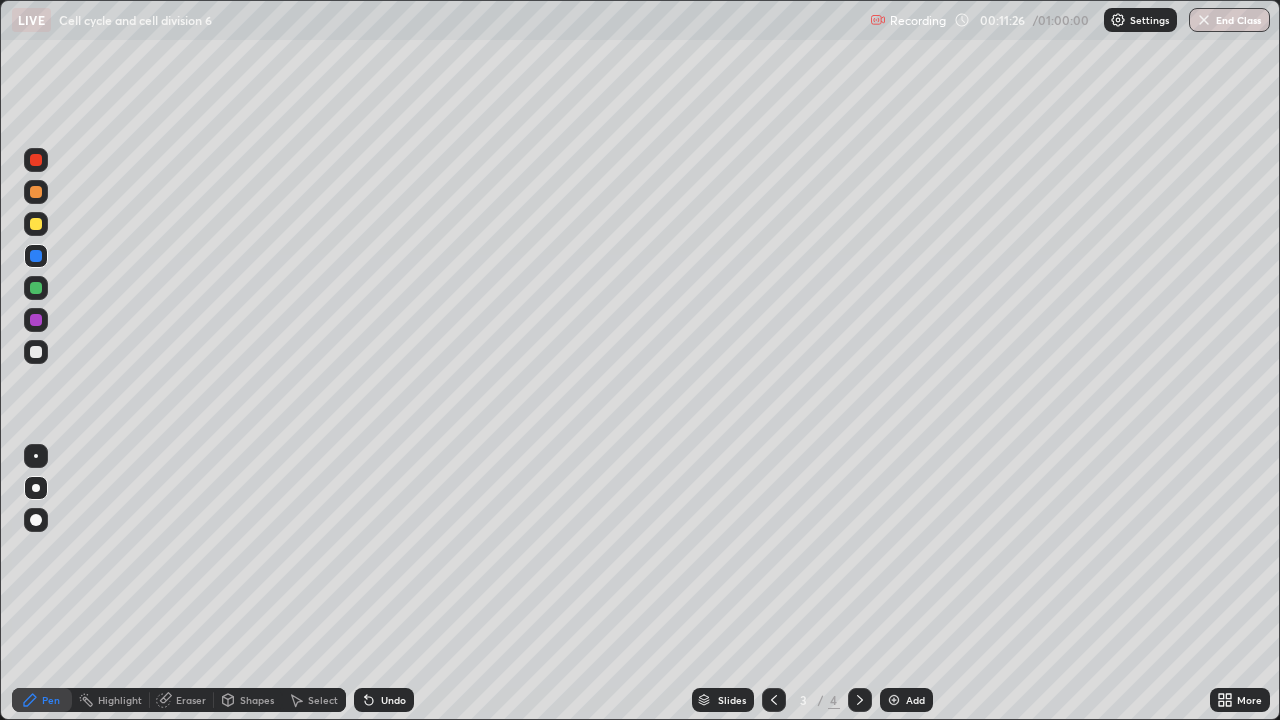 click at bounding box center (36, 352) 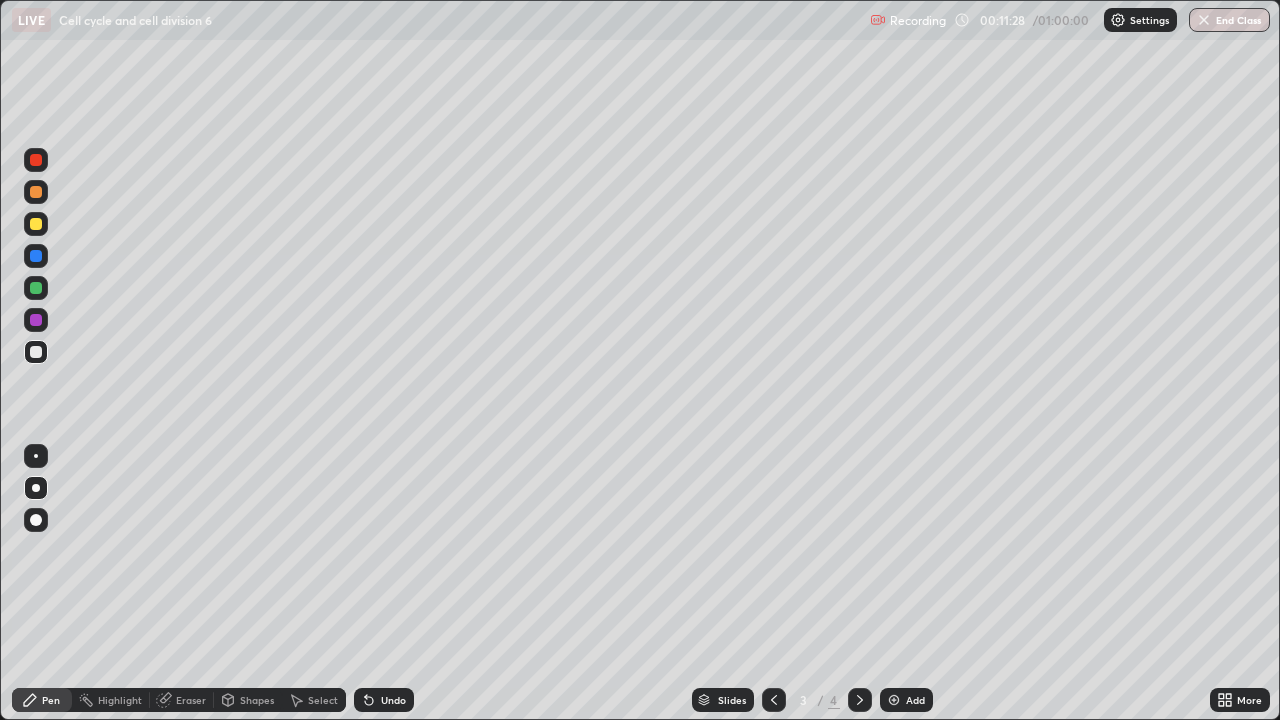 click at bounding box center [36, 160] 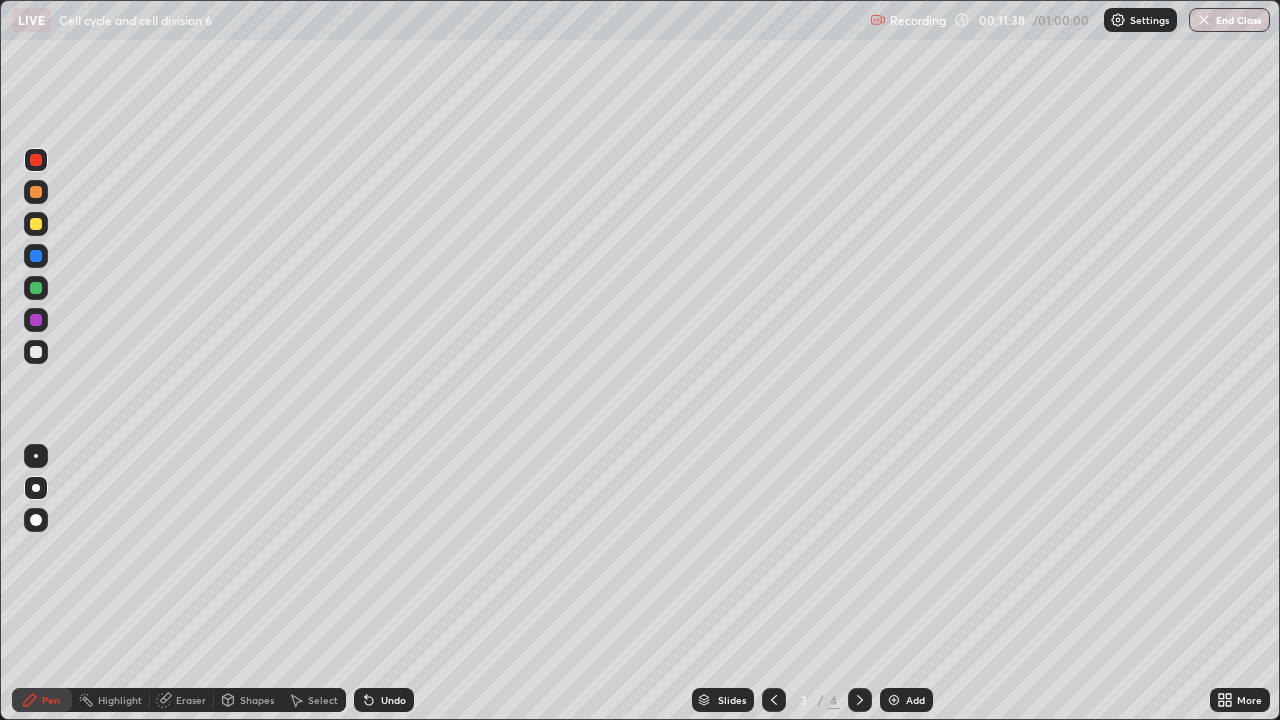 click 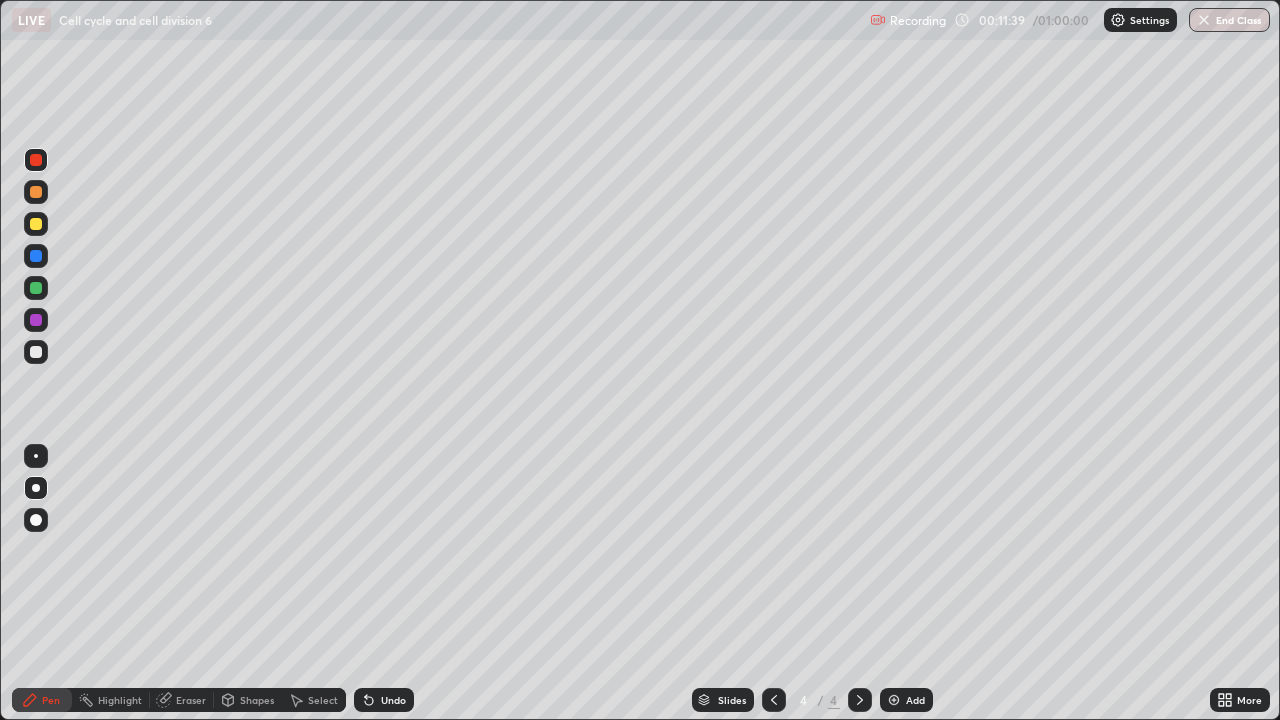 click at bounding box center (36, 352) 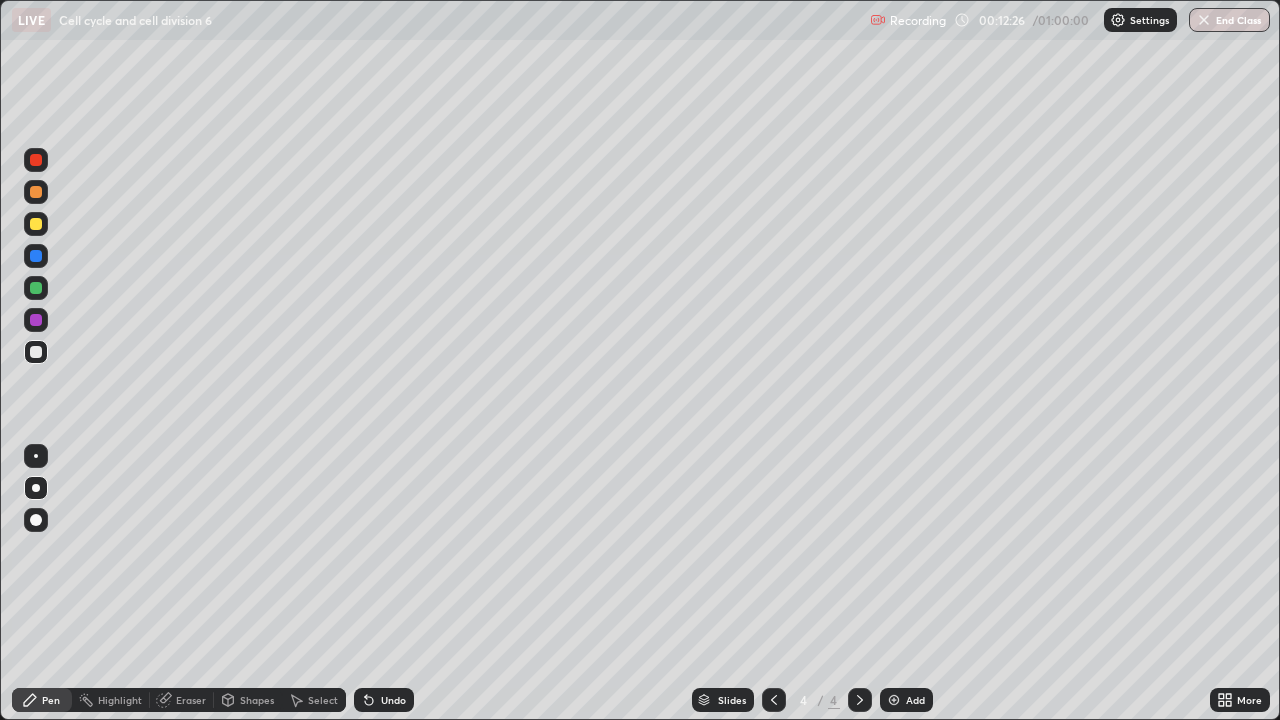 click 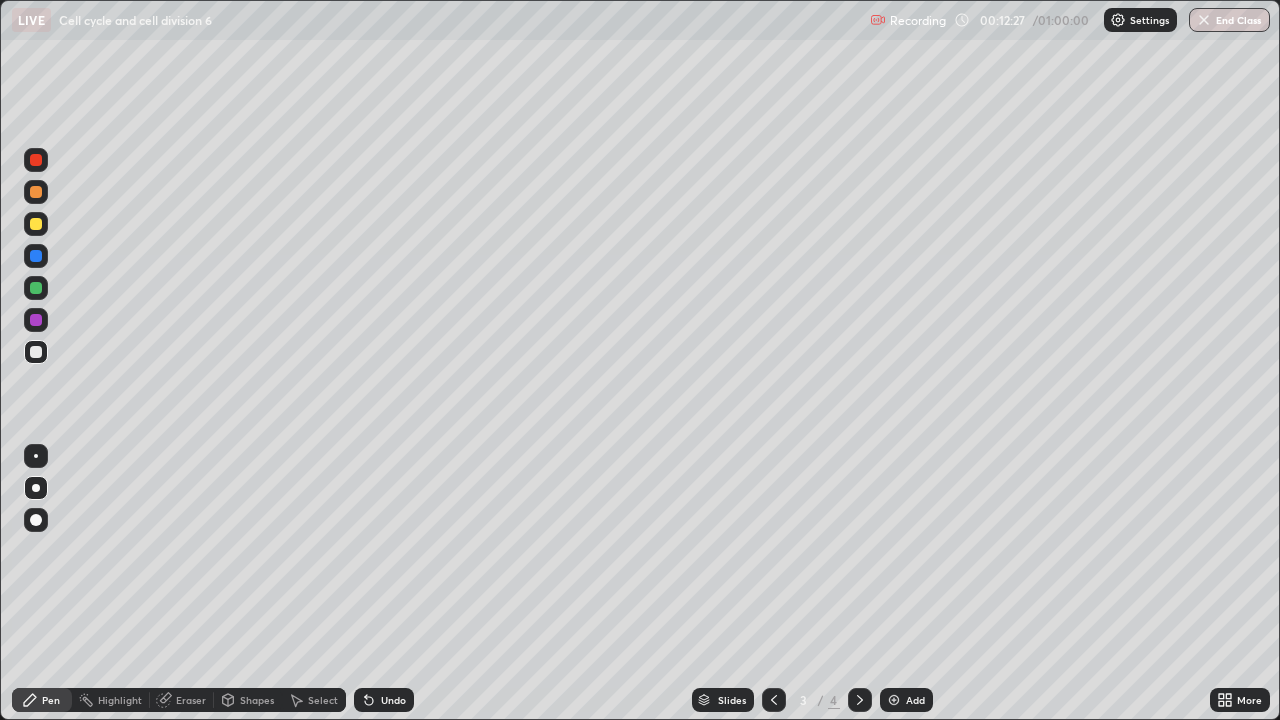 click at bounding box center [36, 160] 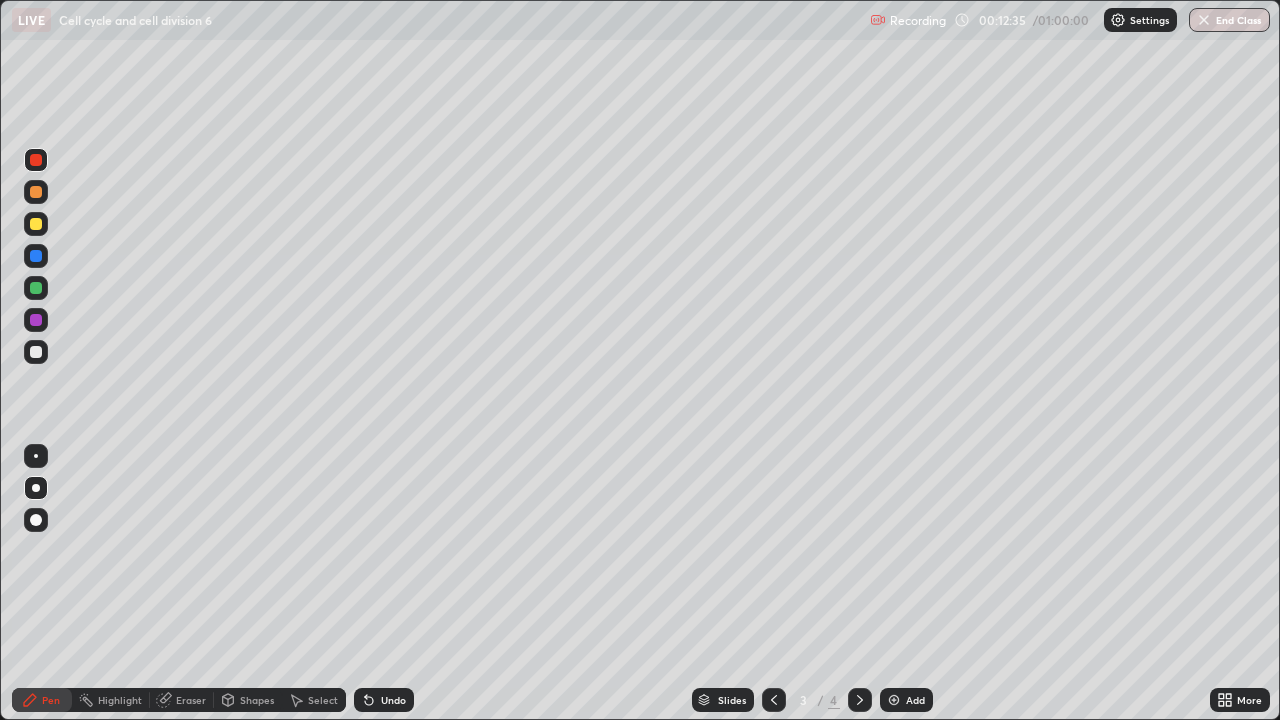 click at bounding box center (36, 352) 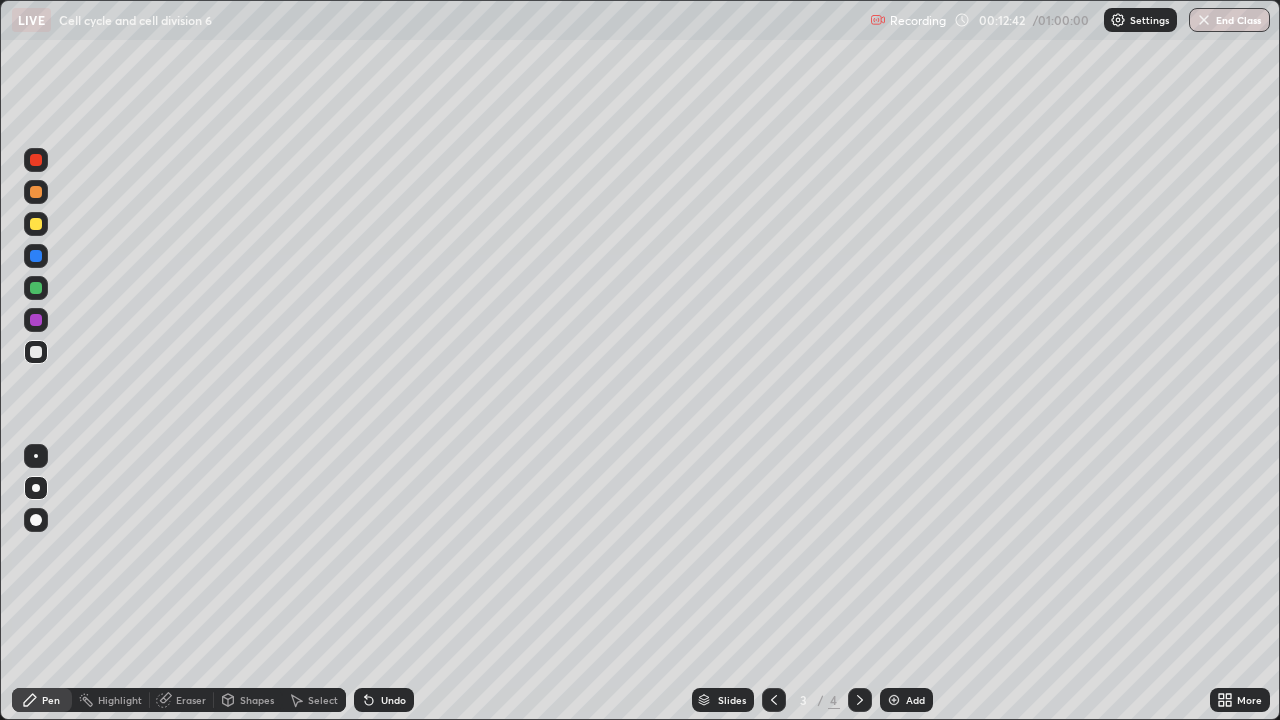 click 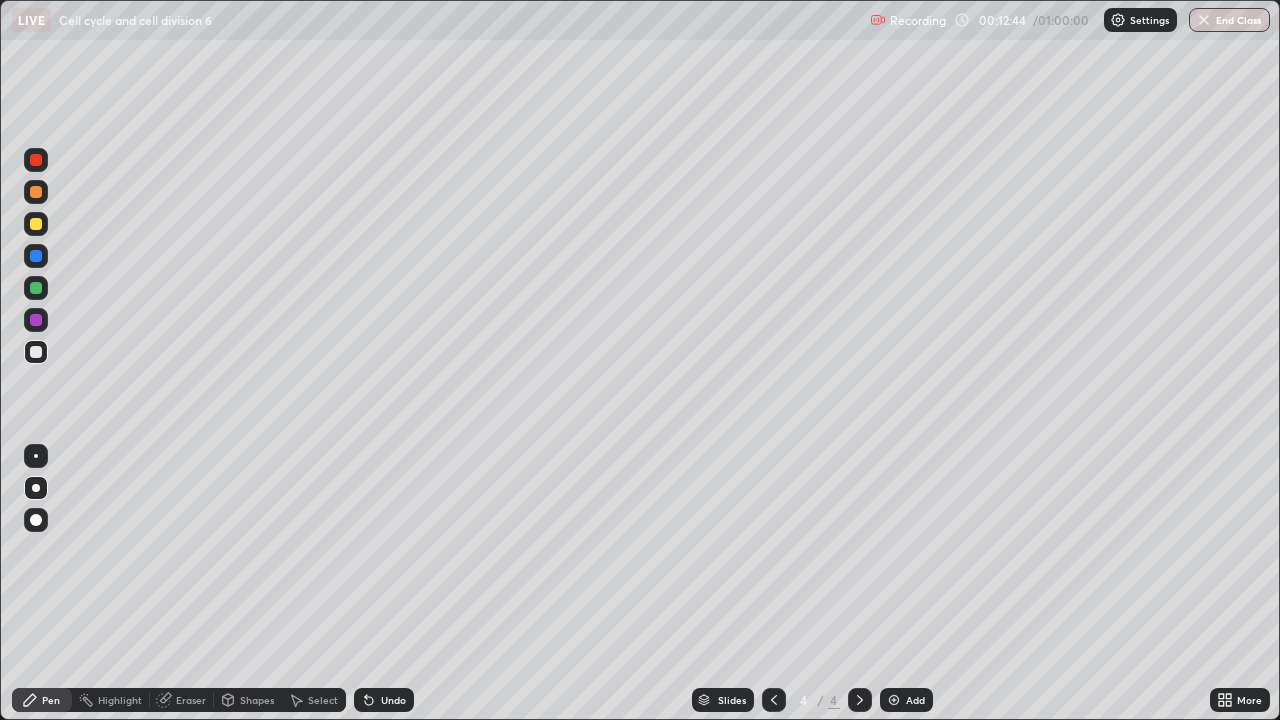 click at bounding box center [36, 160] 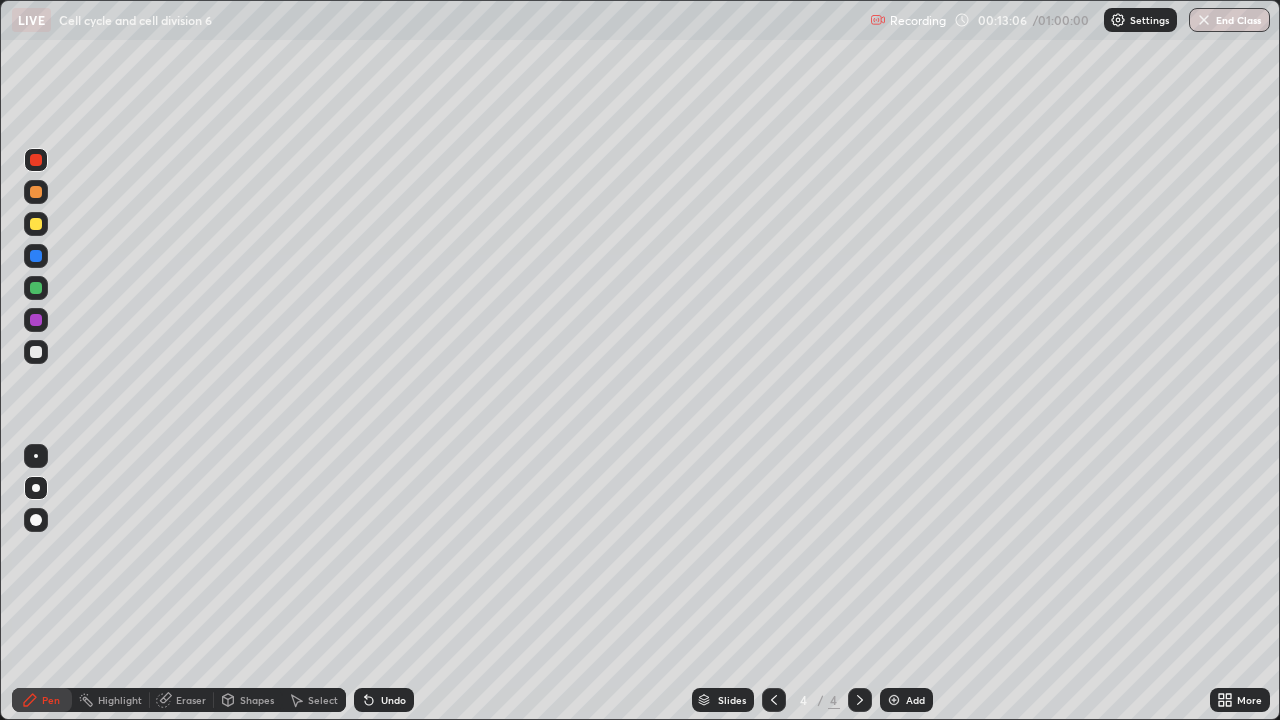 click at bounding box center (36, 320) 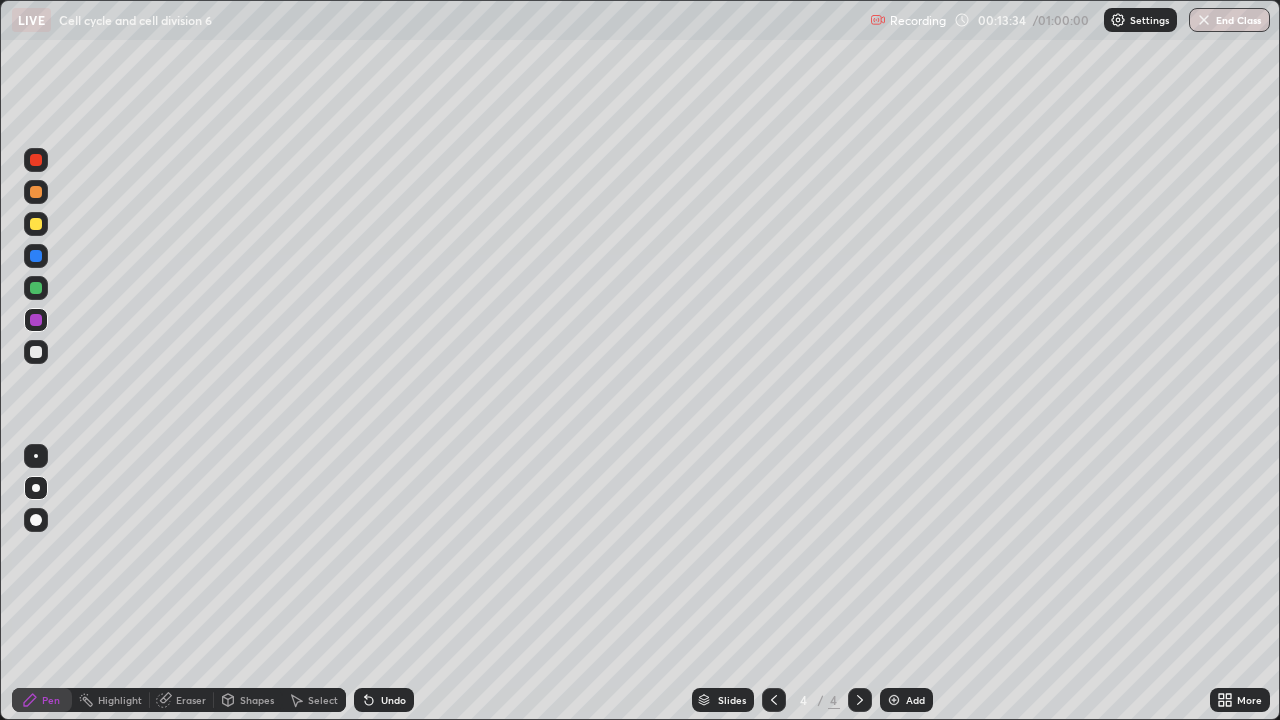 click at bounding box center [36, 288] 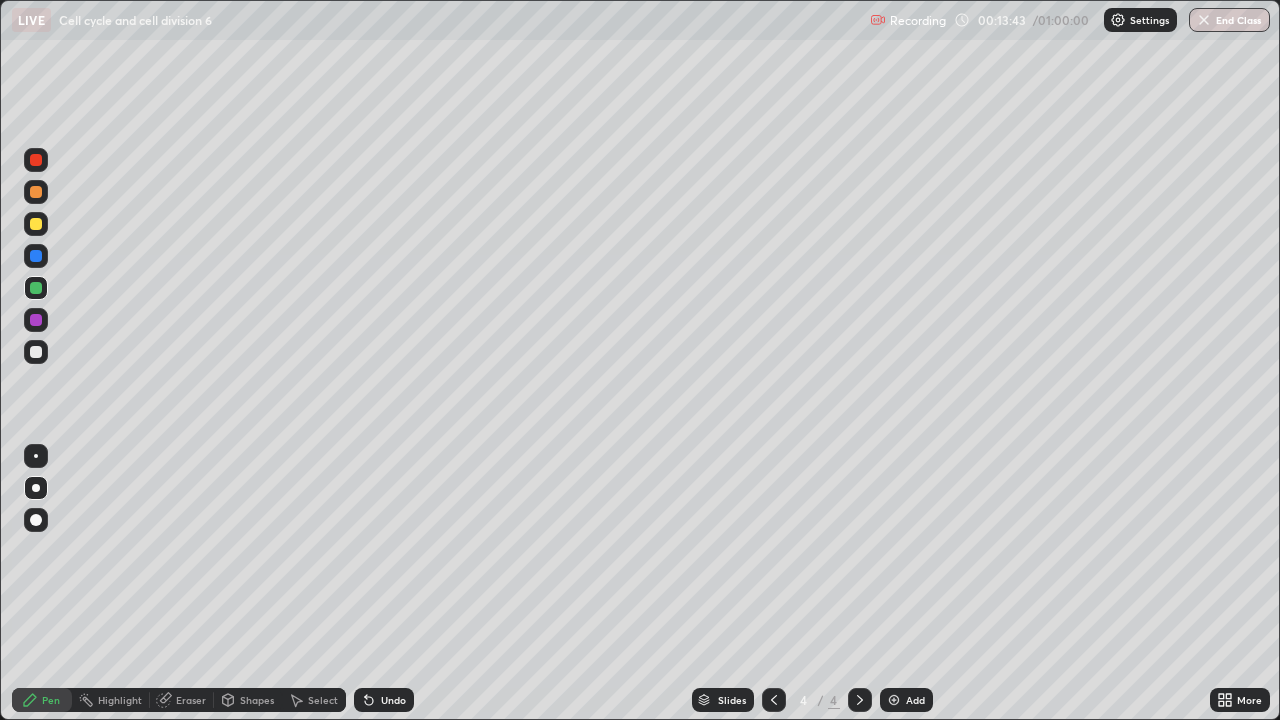 click 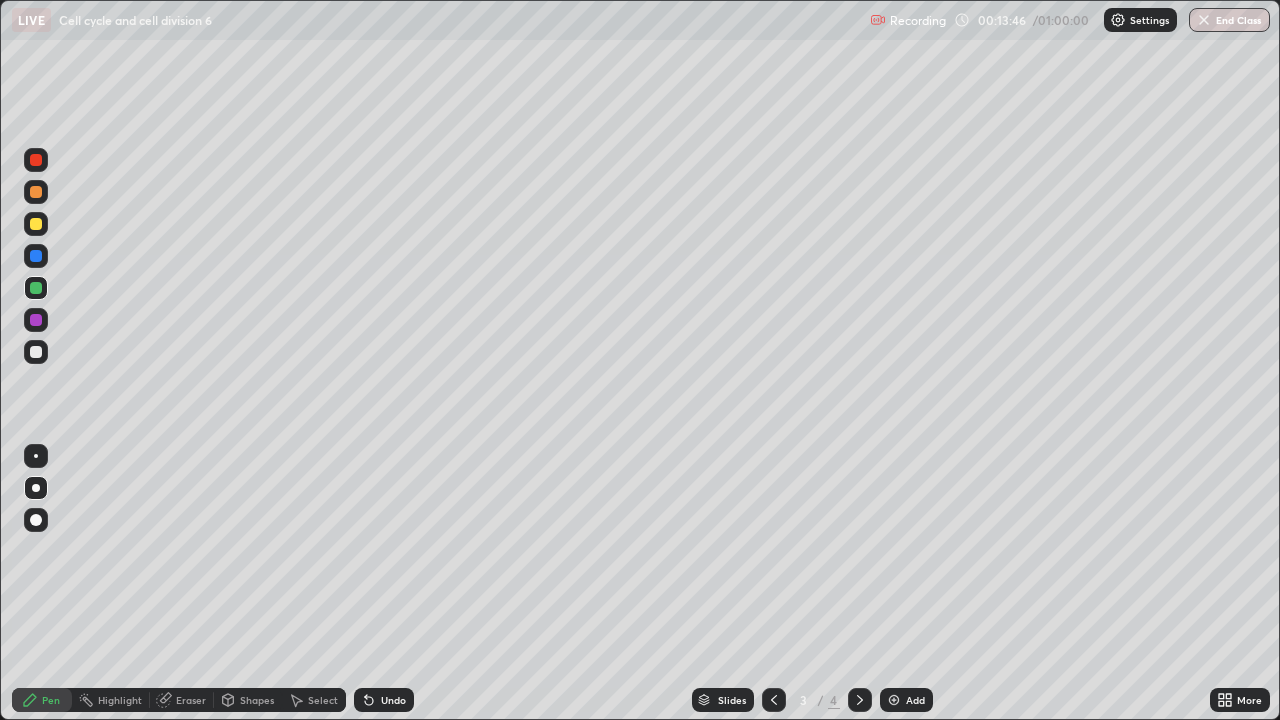 click at bounding box center (36, 352) 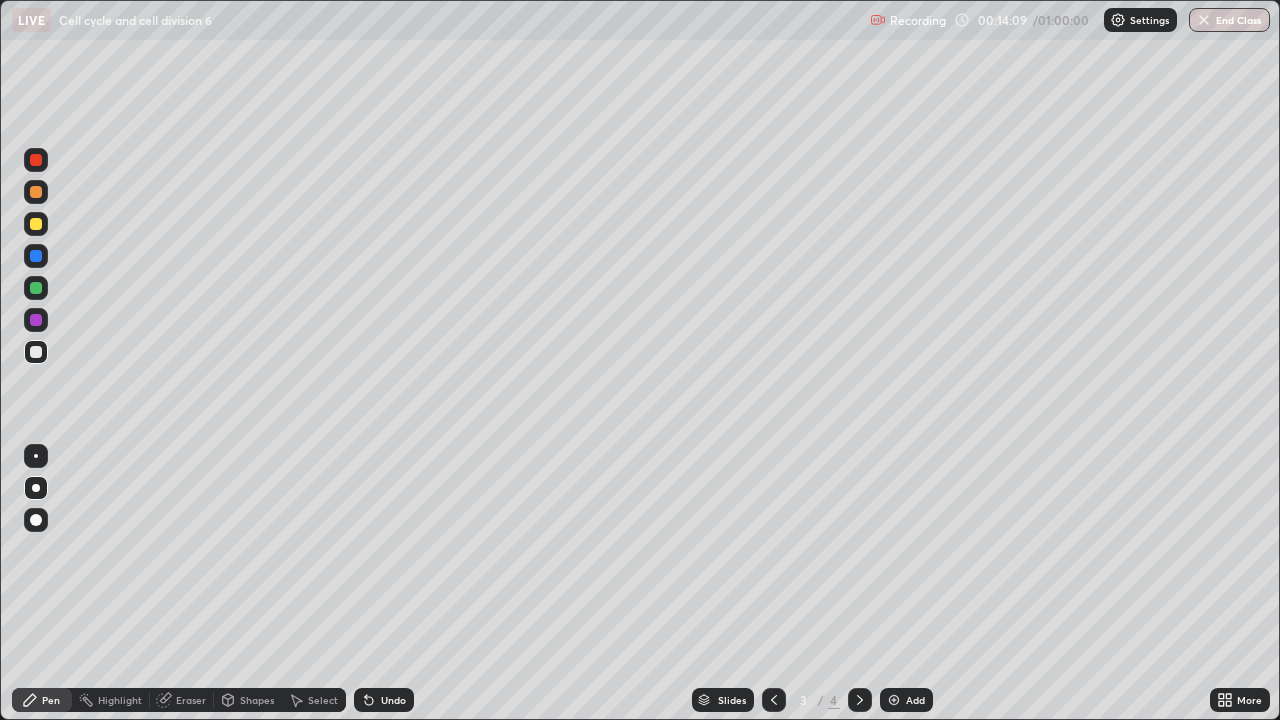 click at bounding box center [36, 288] 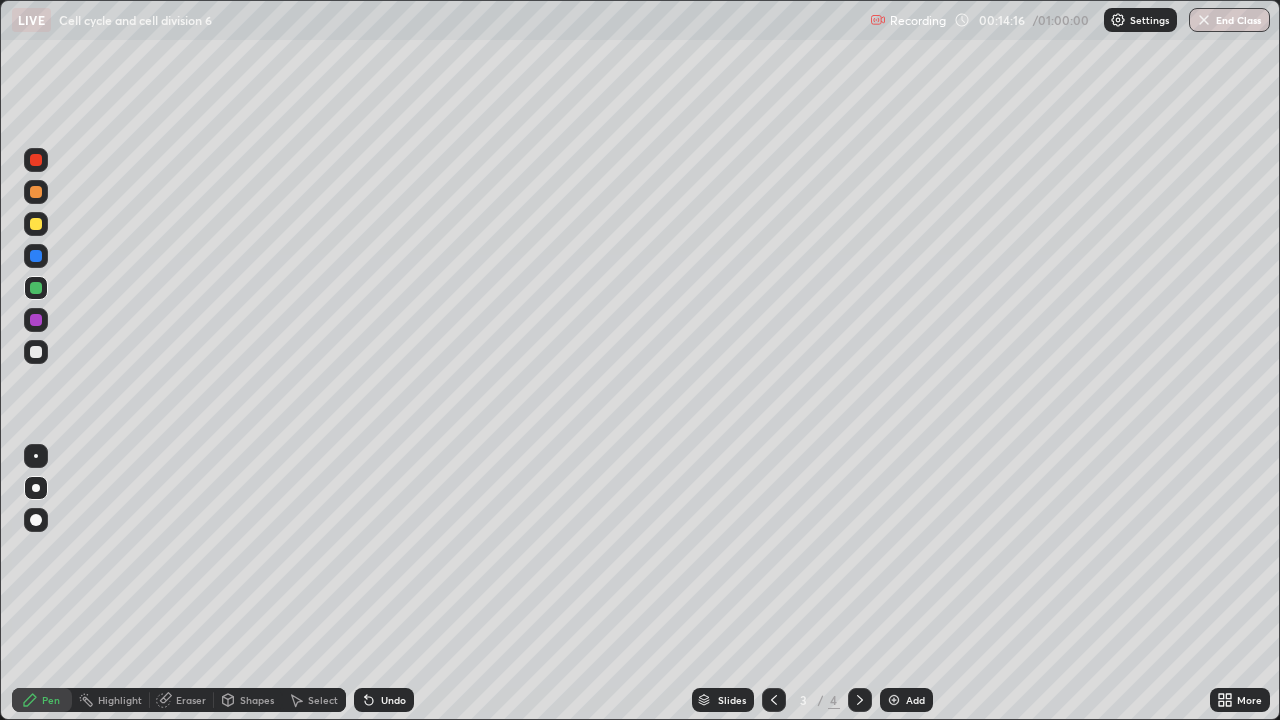 click at bounding box center [36, 224] 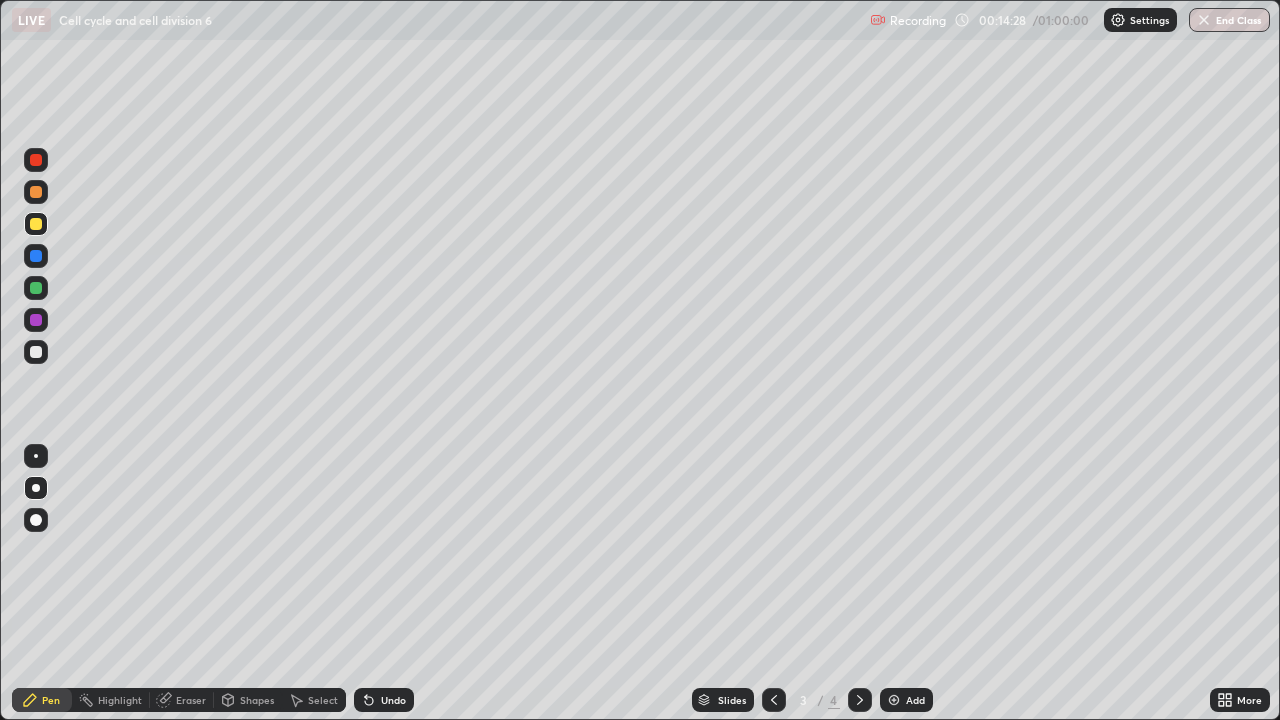 click at bounding box center (36, 352) 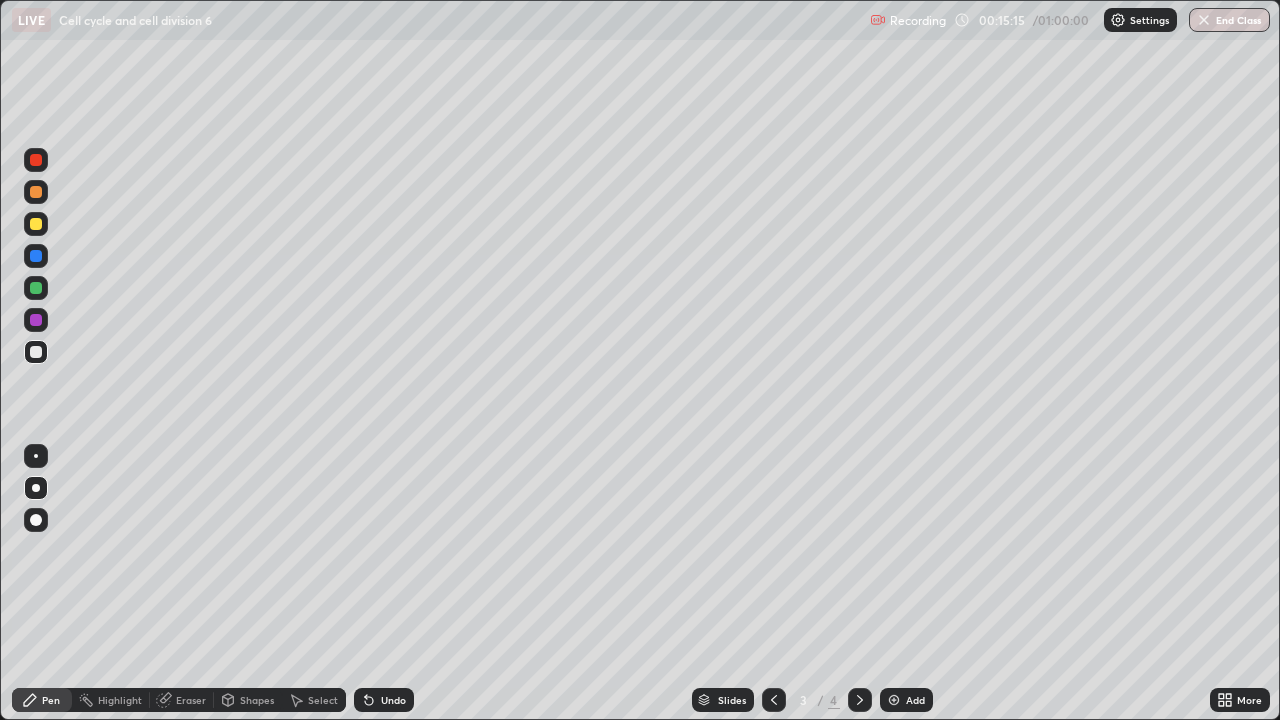 click at bounding box center (36, 224) 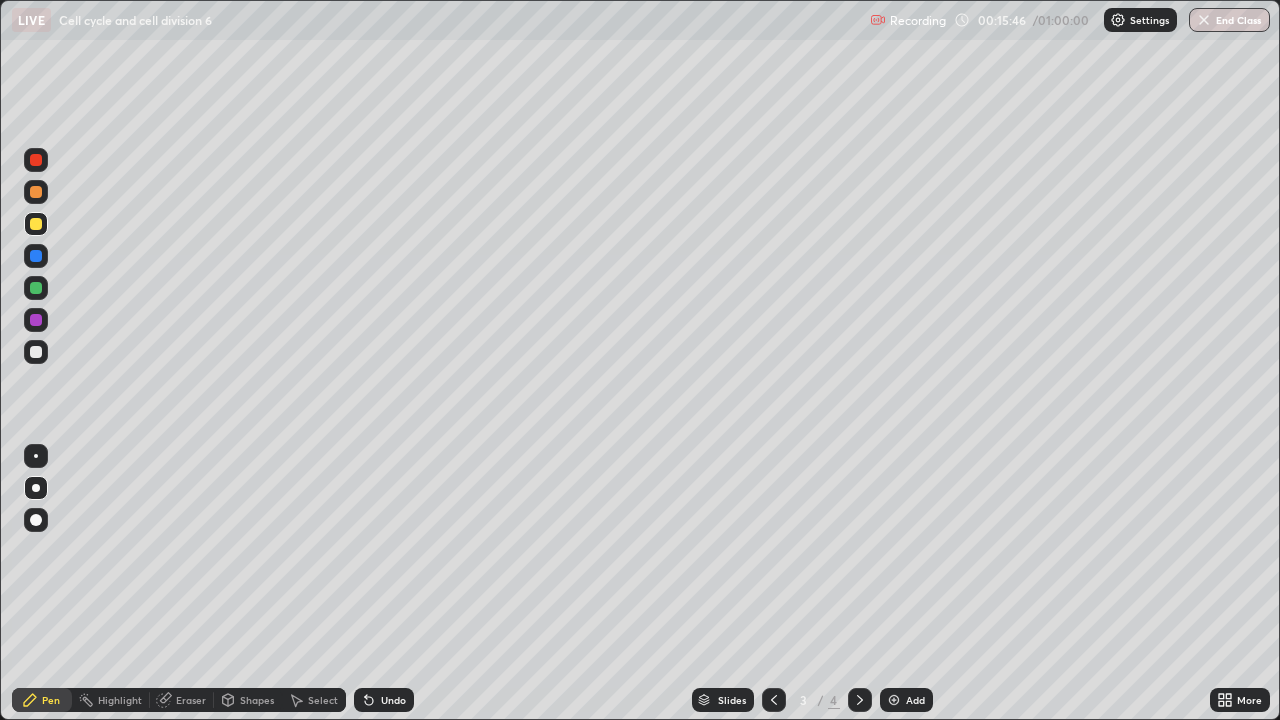 click at bounding box center [36, 352] 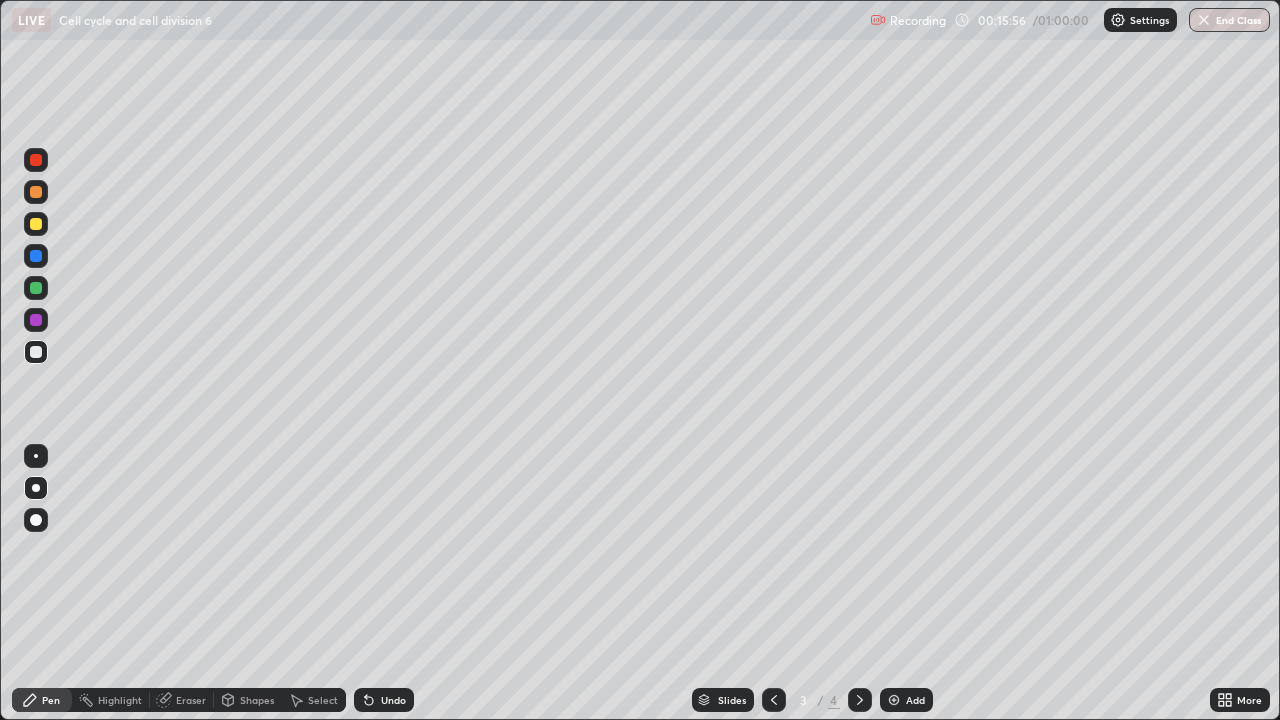click at bounding box center (36, 256) 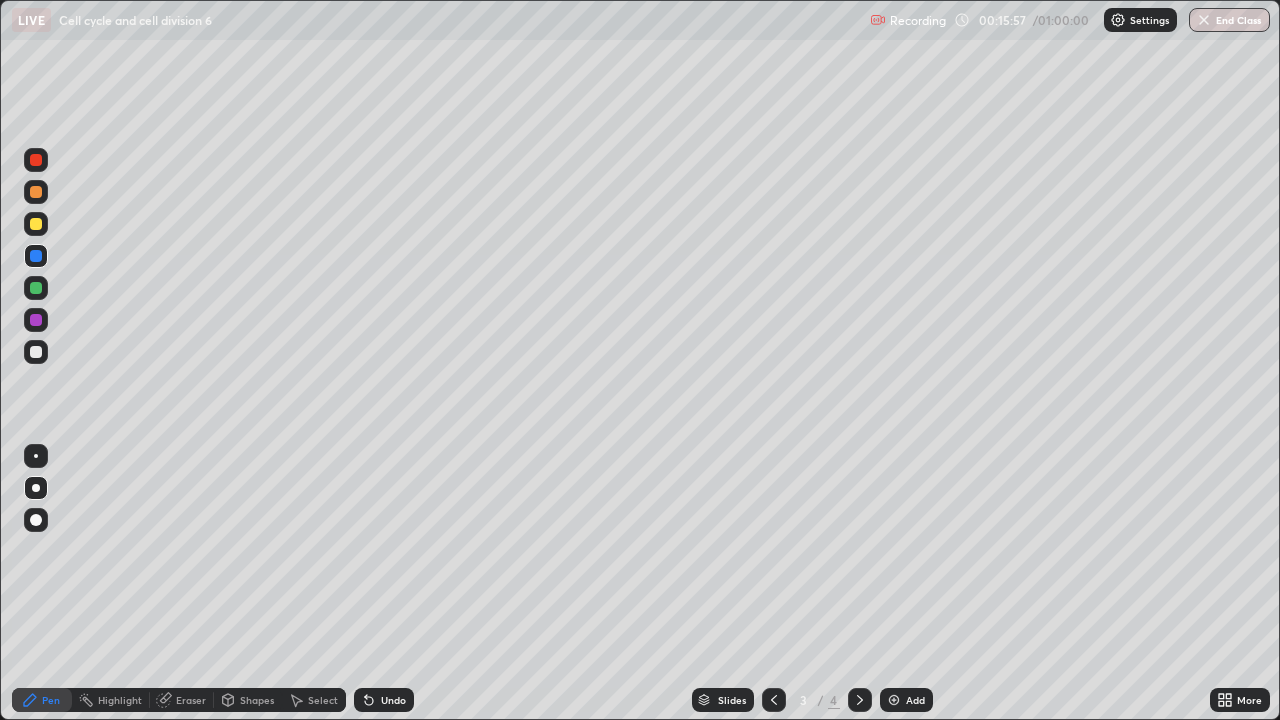 click at bounding box center [36, 352] 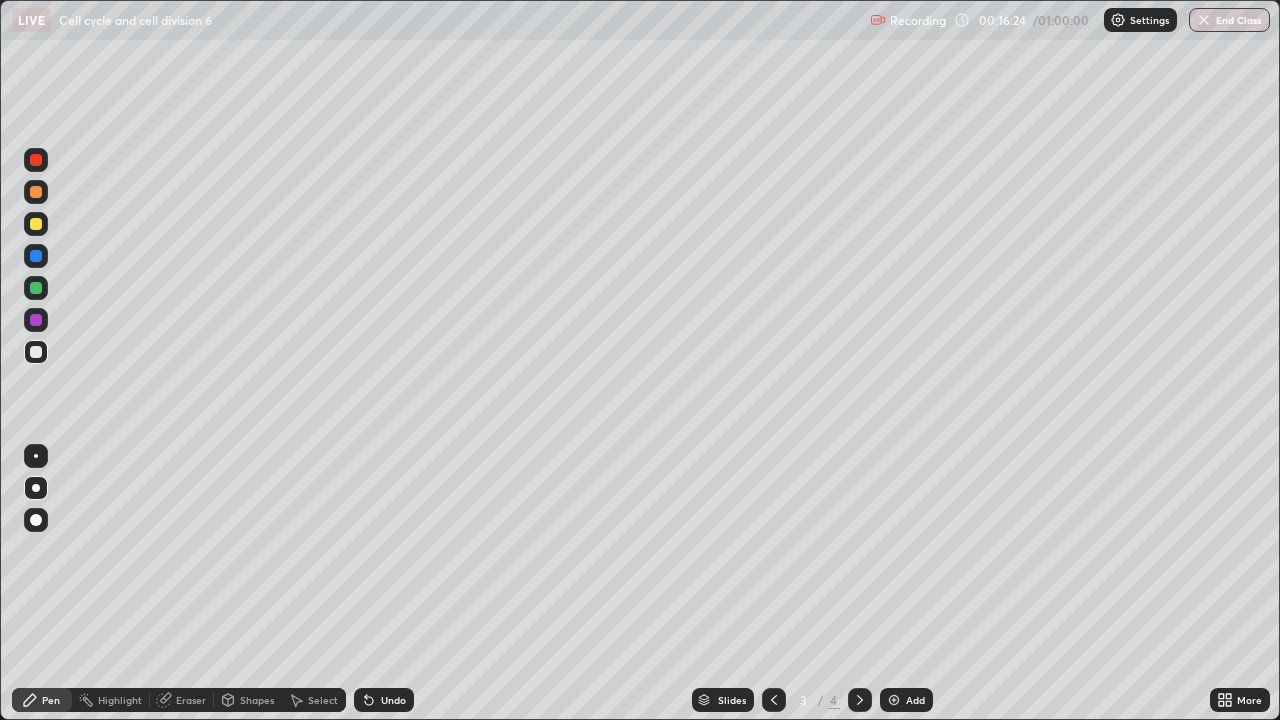 click at bounding box center [36, 352] 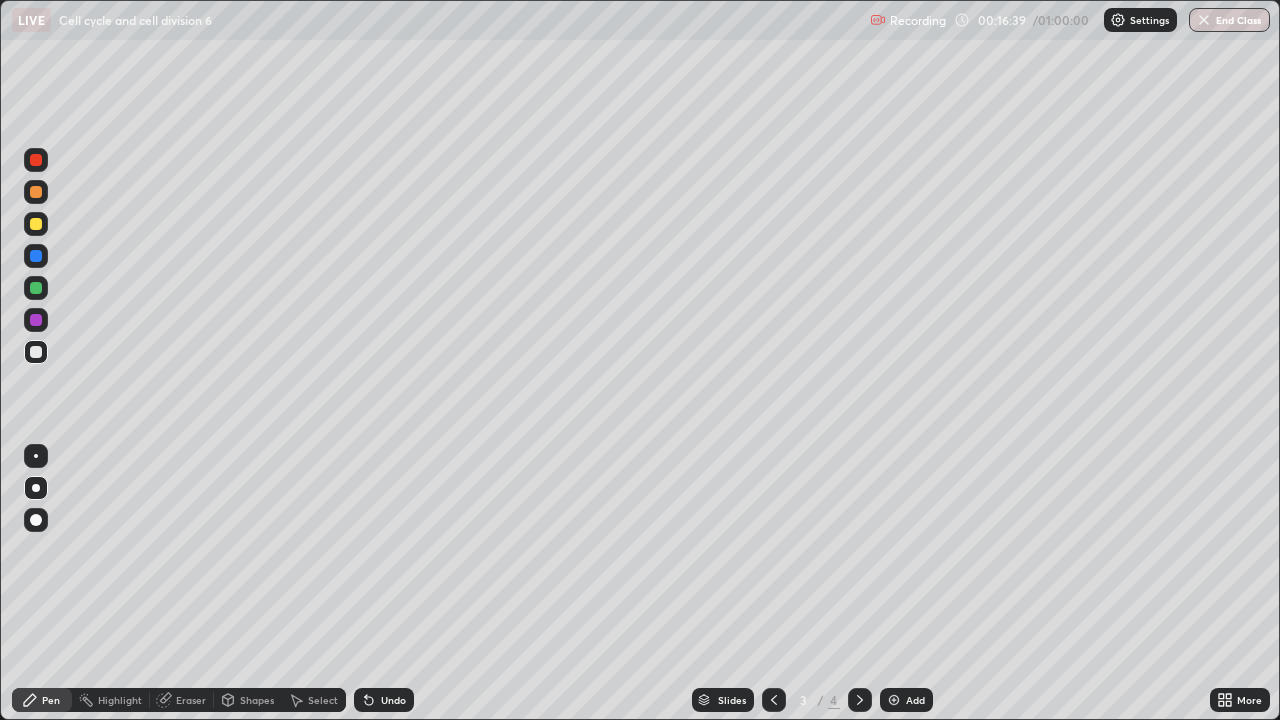 click on "Undo" at bounding box center (393, 700) 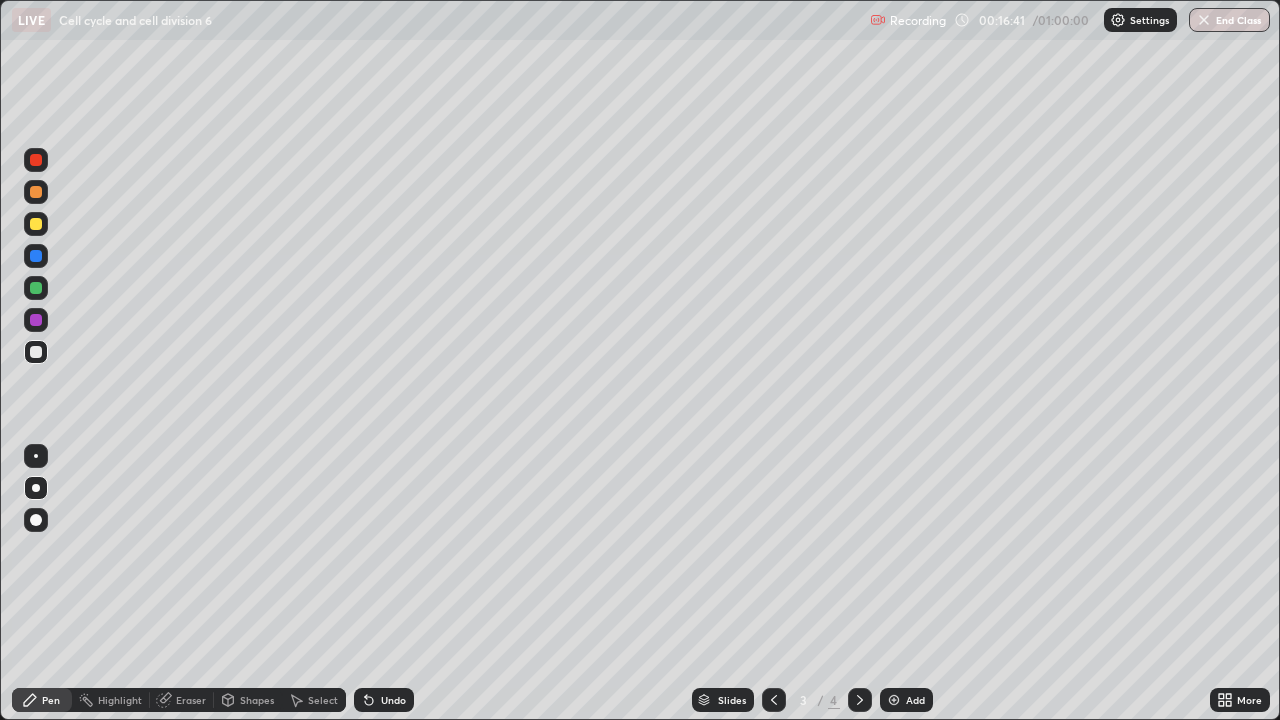 click at bounding box center [36, 288] 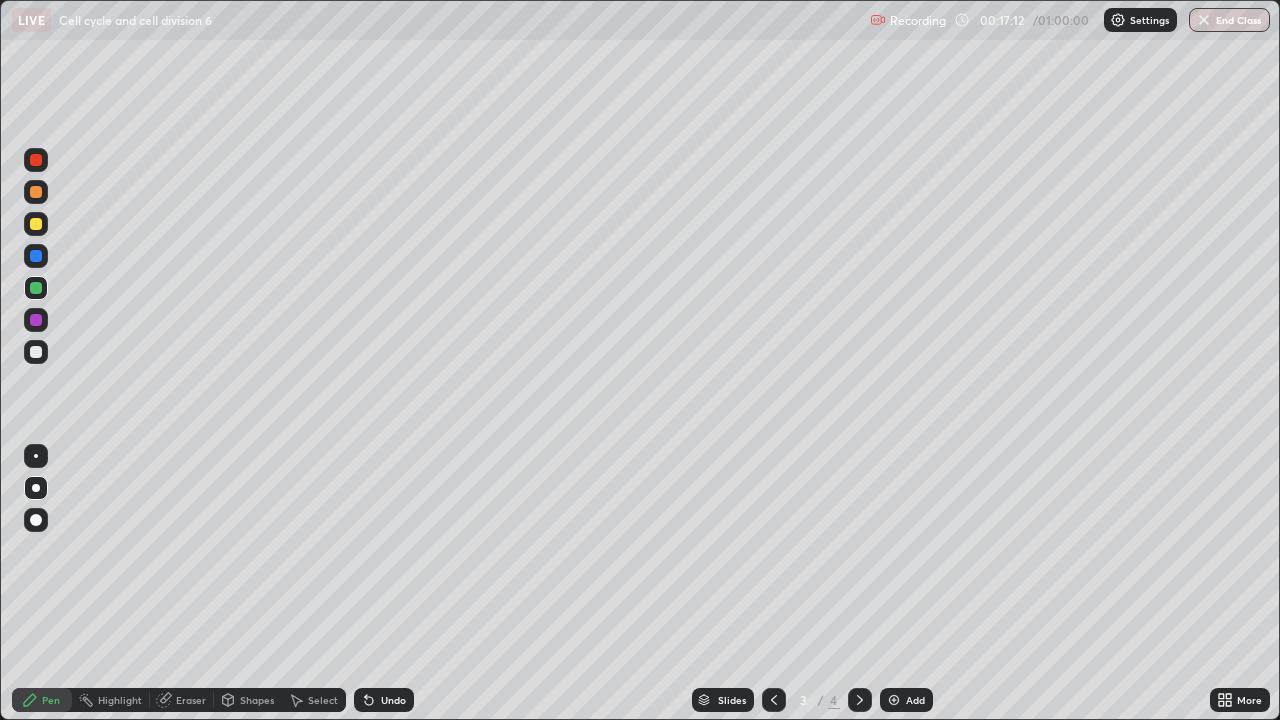 click at bounding box center [36, 160] 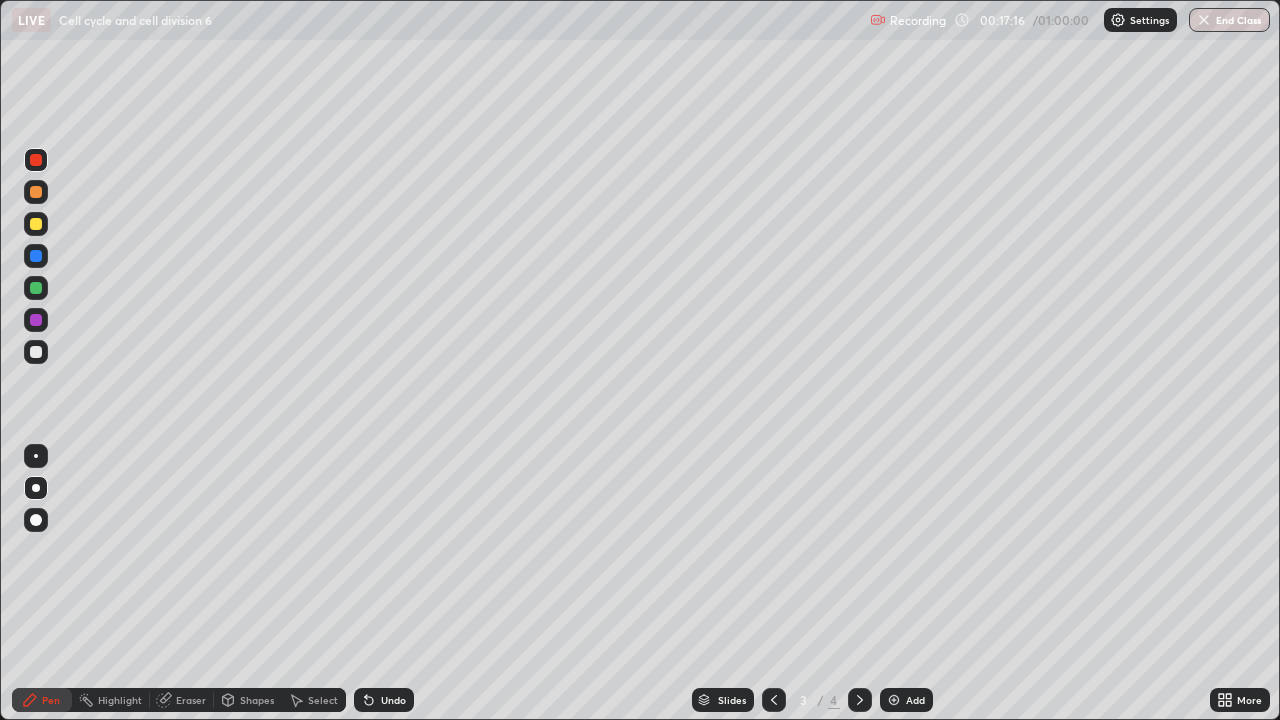 click at bounding box center [36, 256] 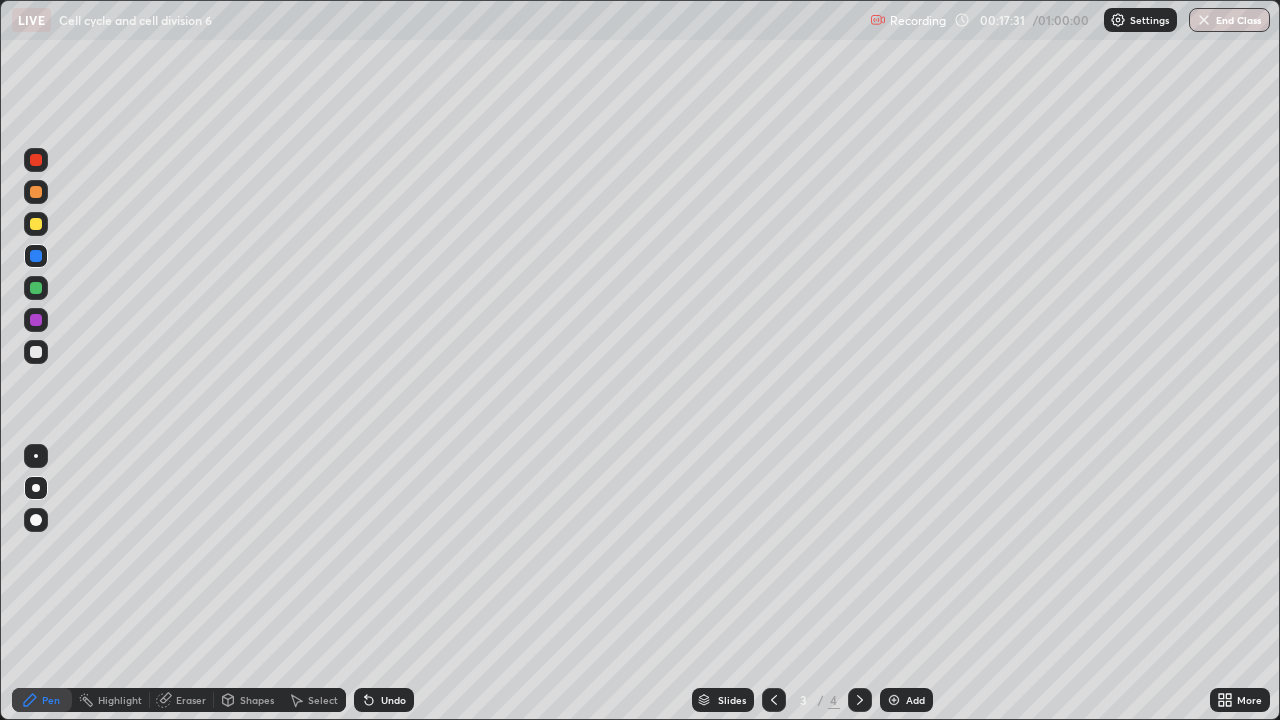 click on "Undo" at bounding box center (393, 700) 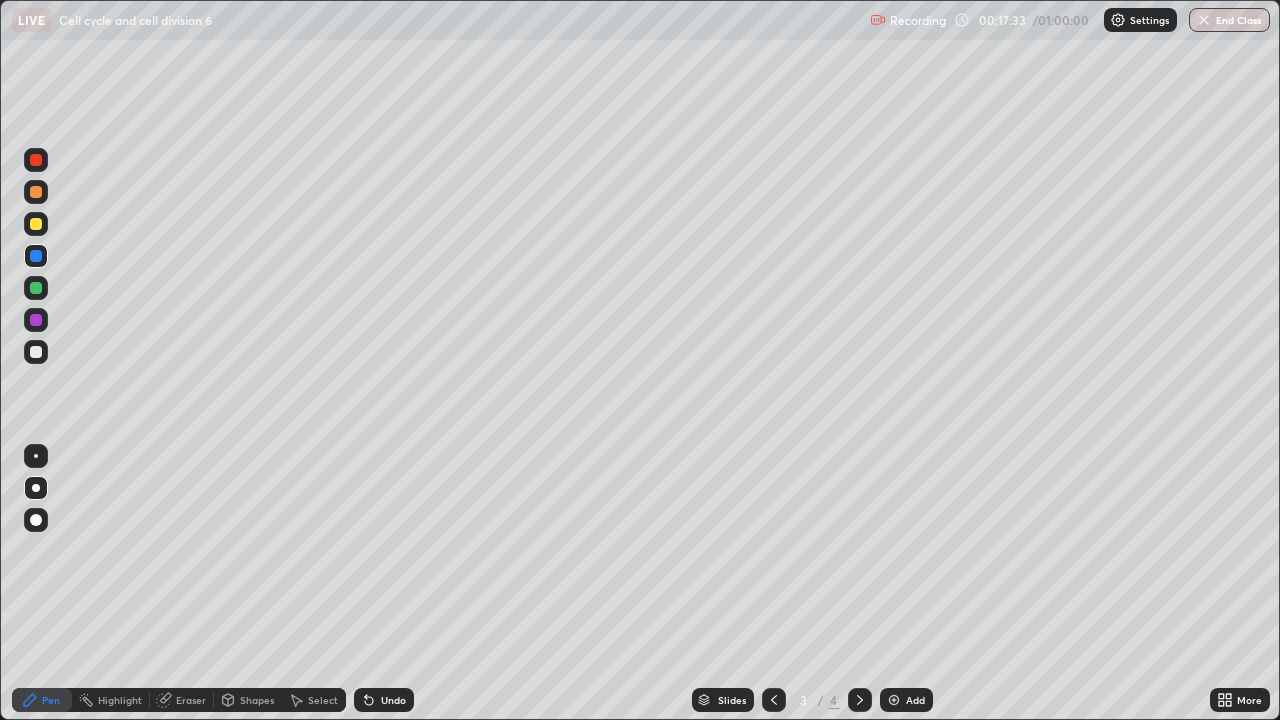 click on "Undo" at bounding box center [393, 700] 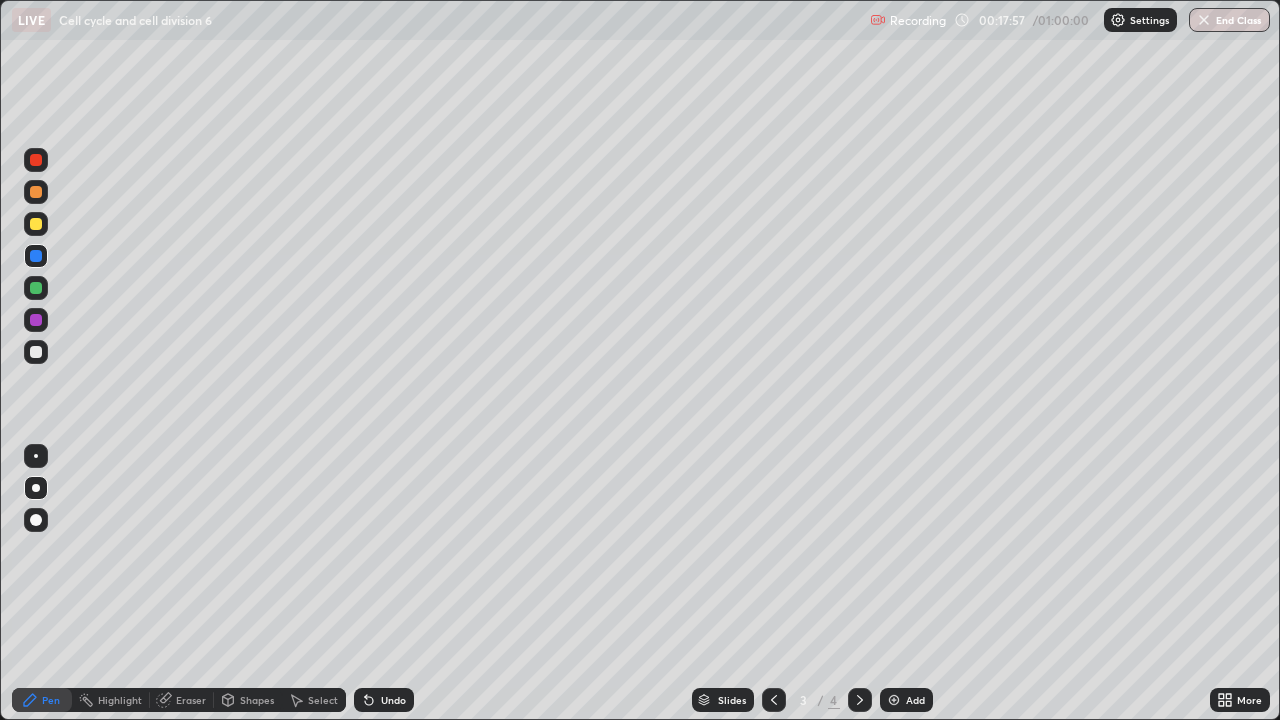 click at bounding box center [36, 224] 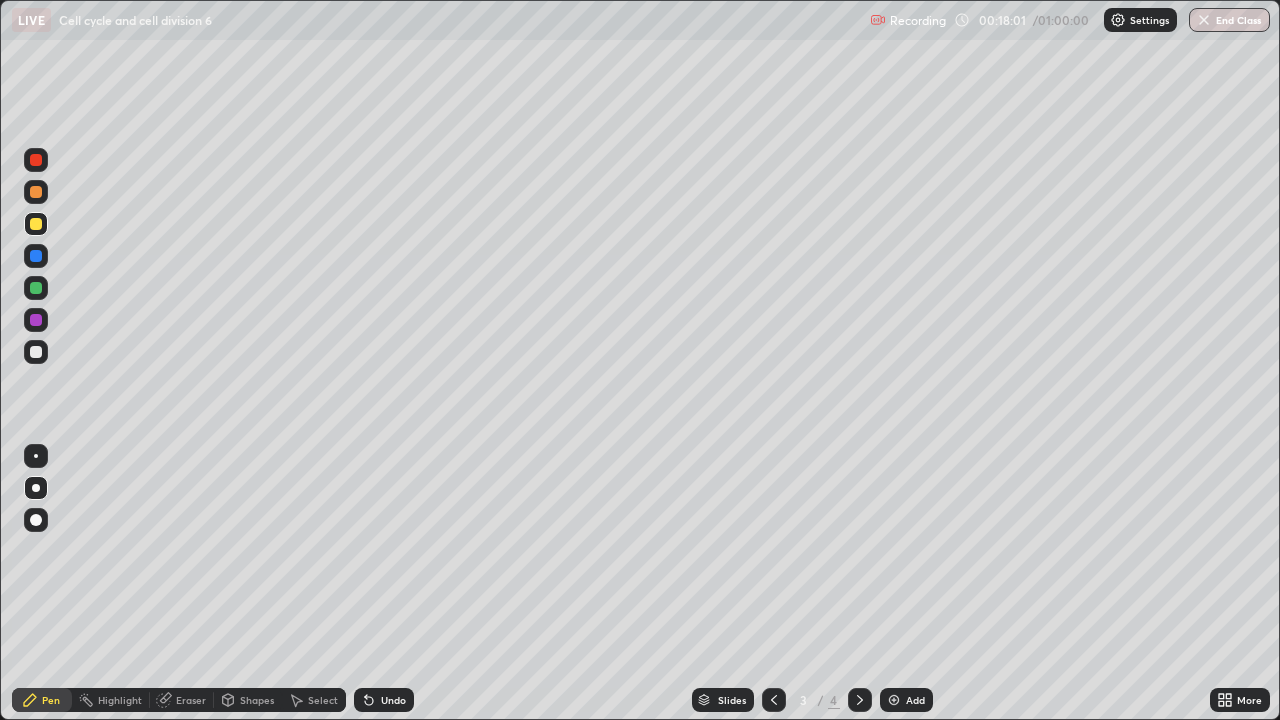 click at bounding box center [36, 160] 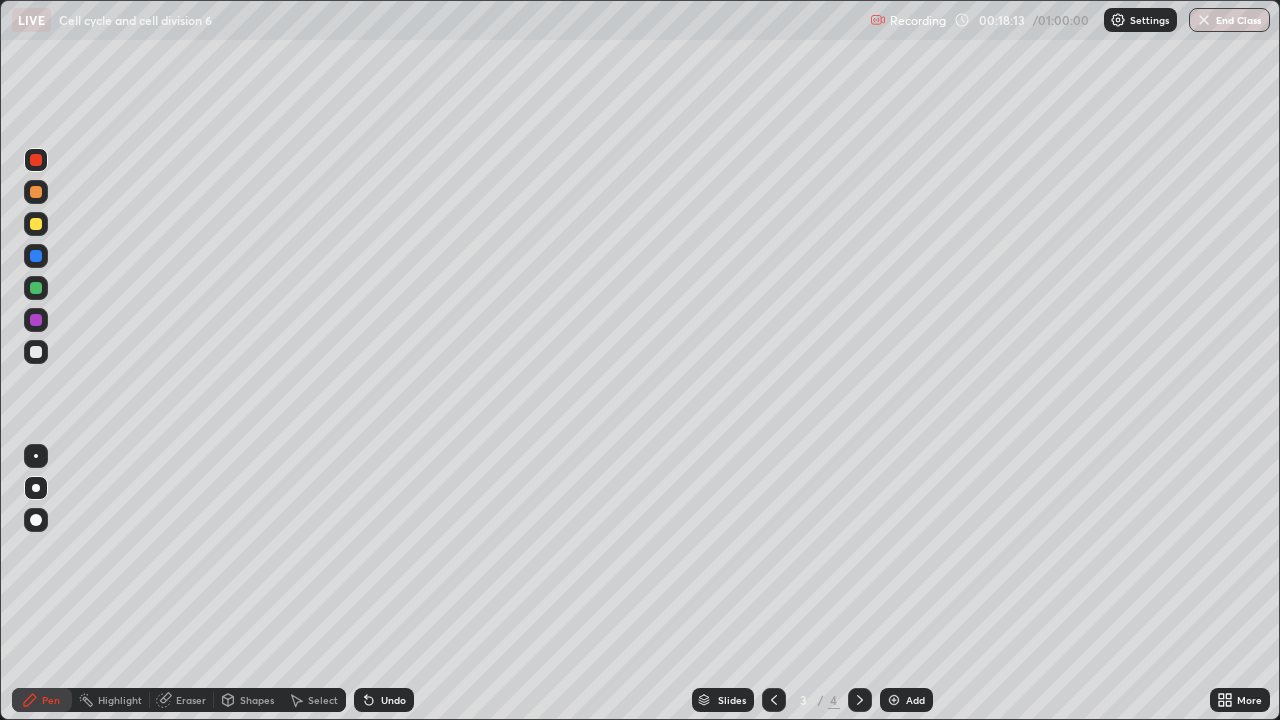 click at bounding box center [36, 224] 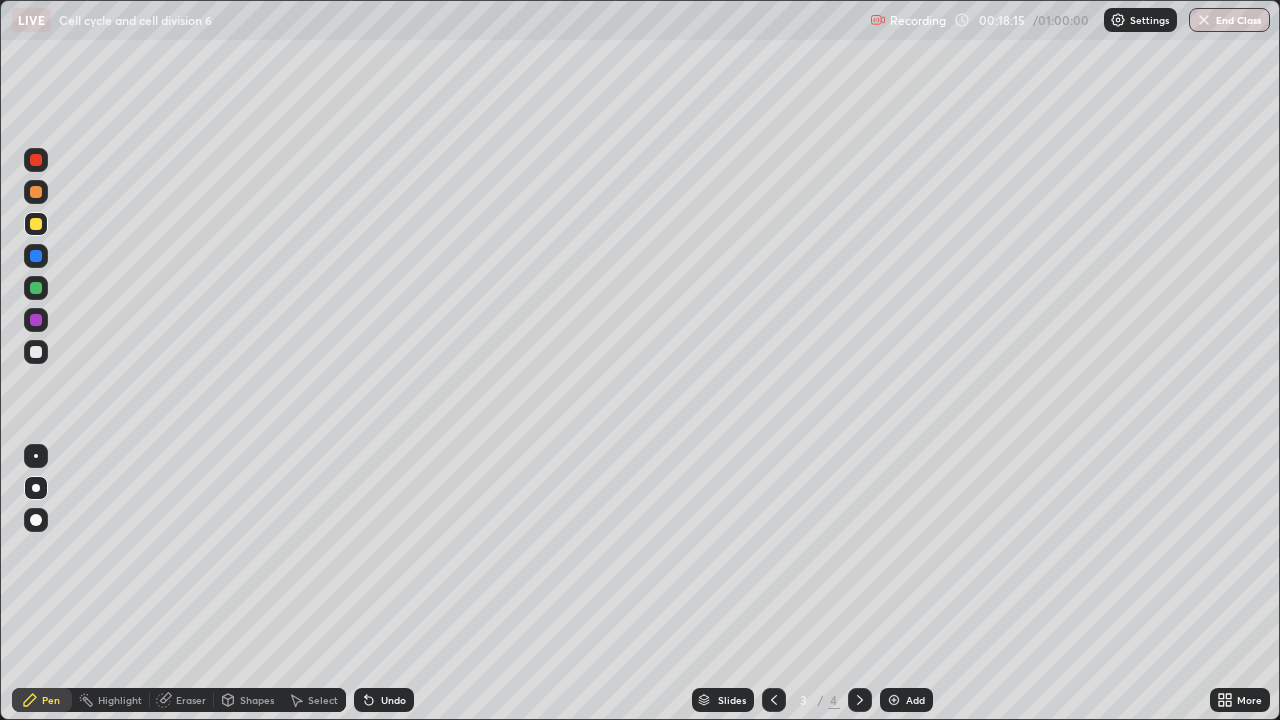 click at bounding box center (36, 352) 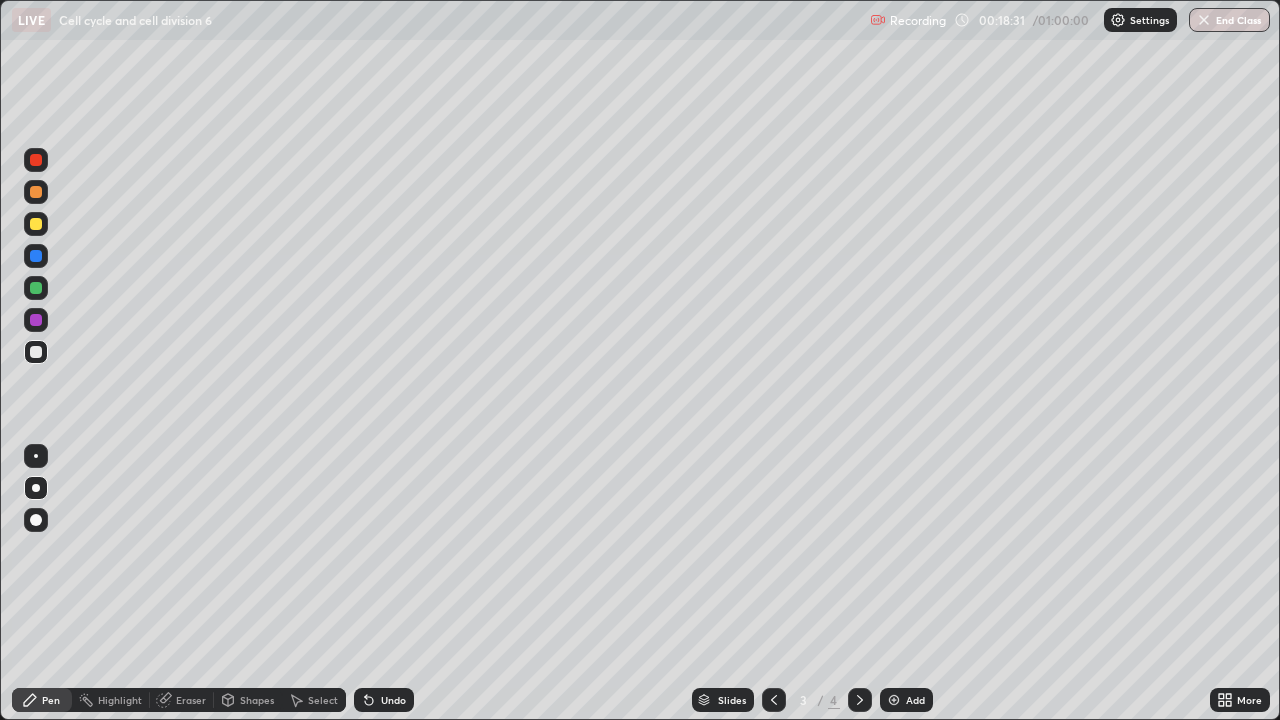 click at bounding box center [36, 288] 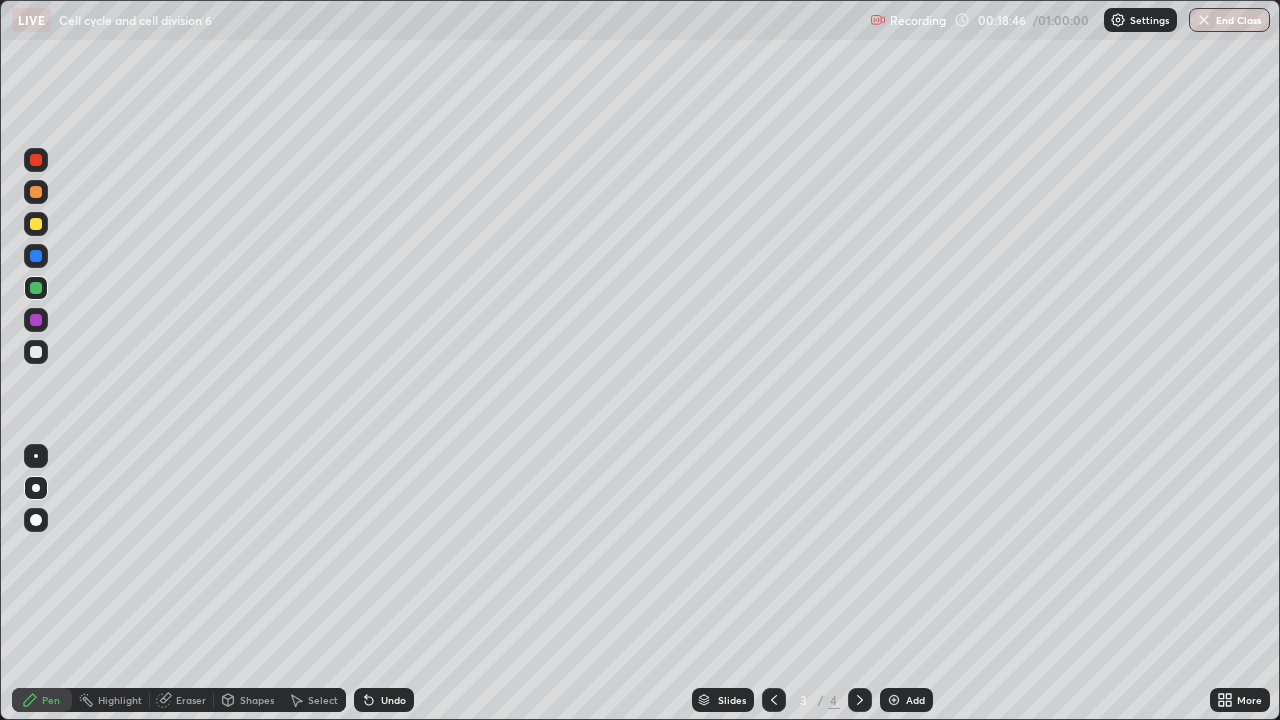 click at bounding box center [36, 224] 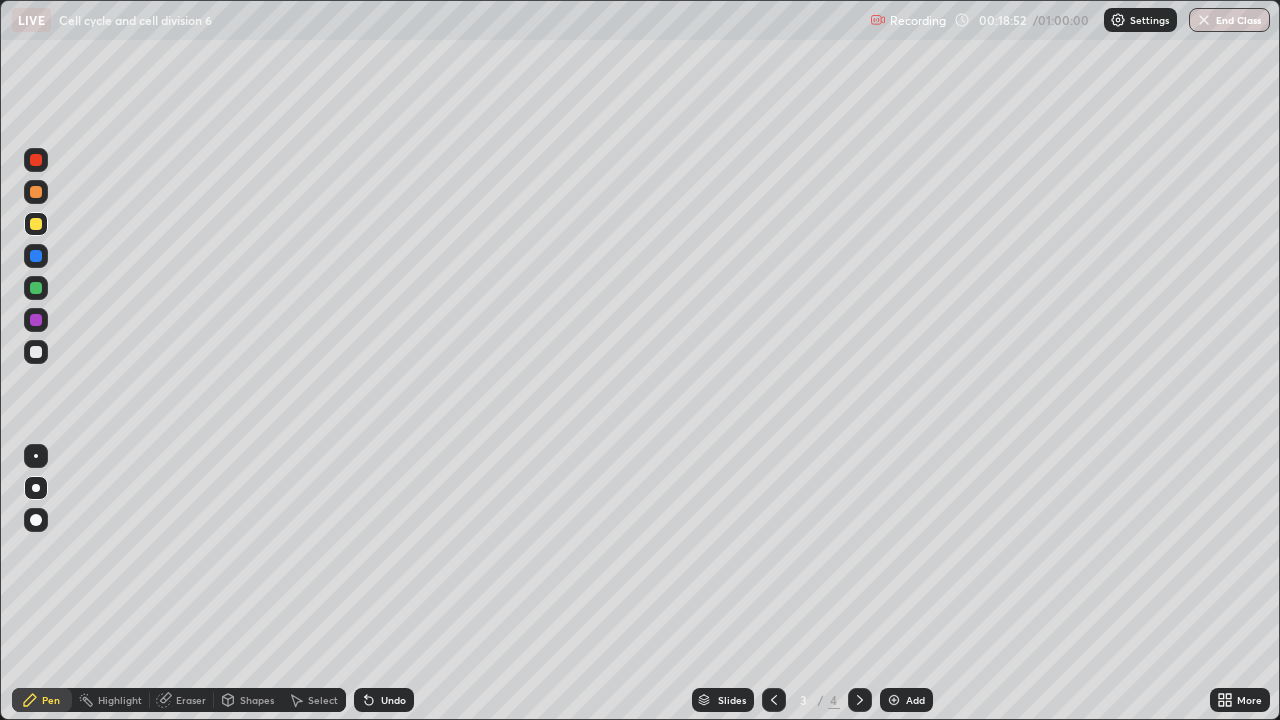 click at bounding box center (36, 288) 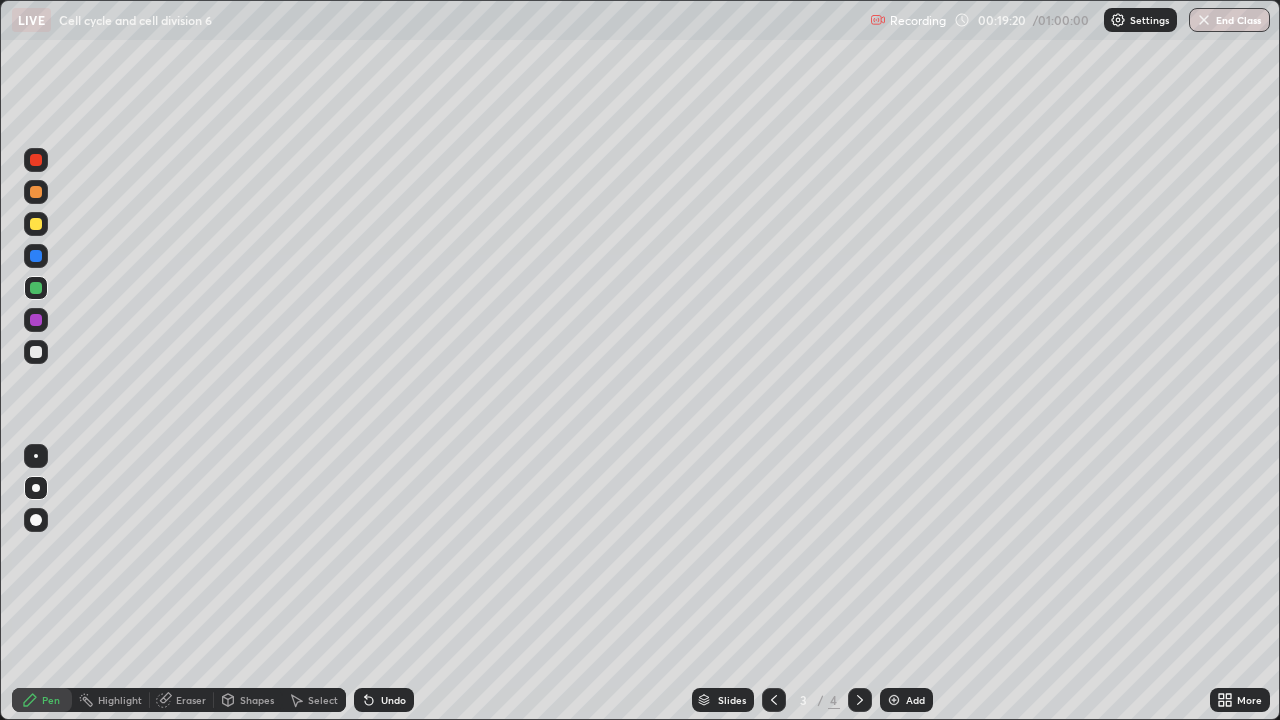 click 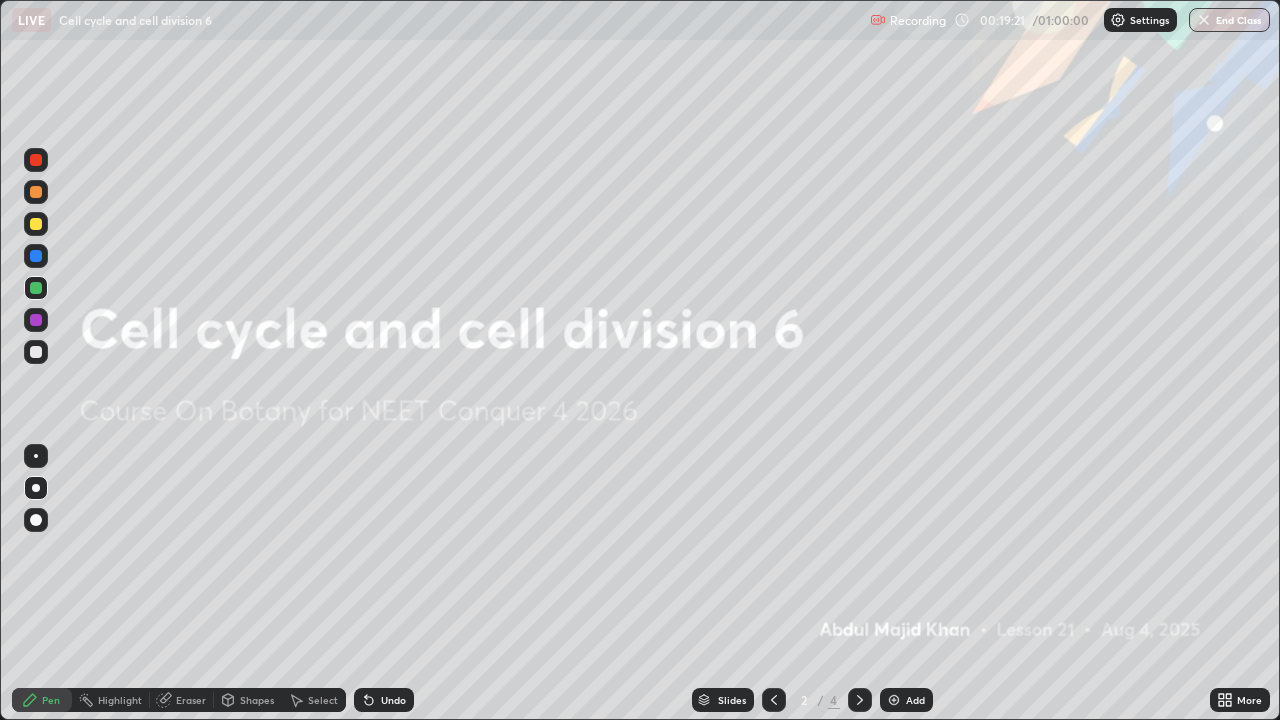 click 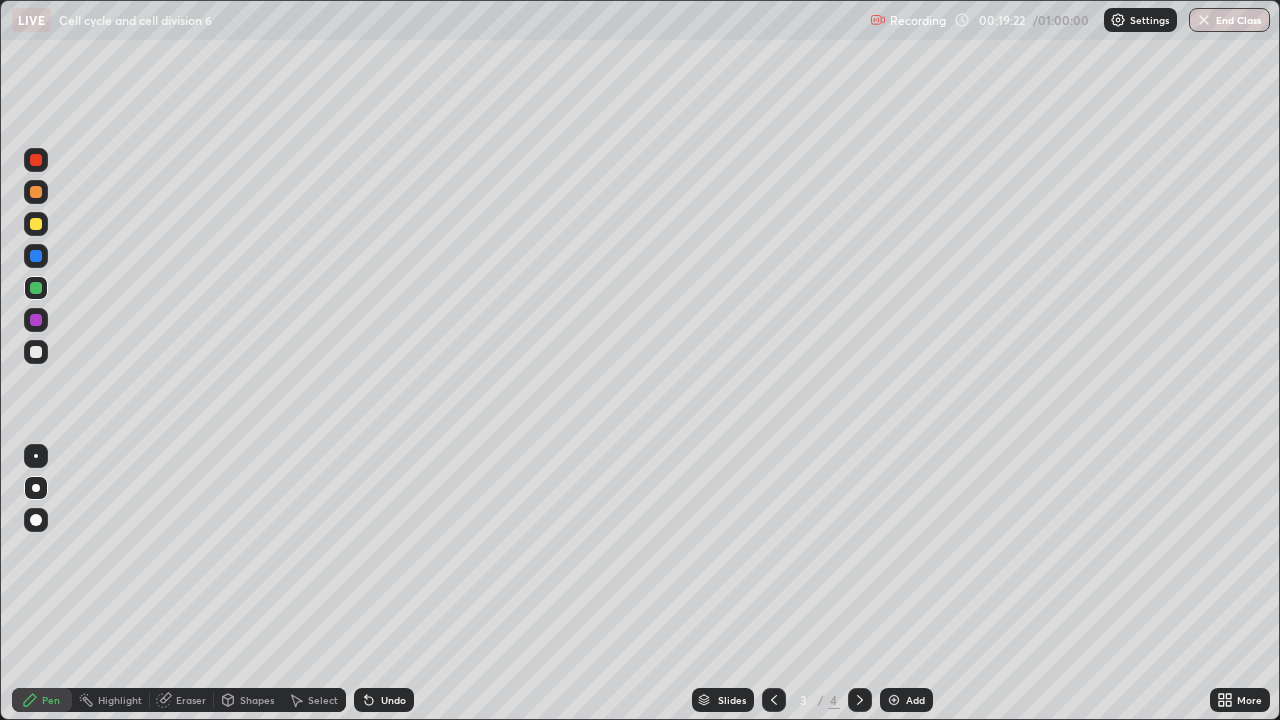 click 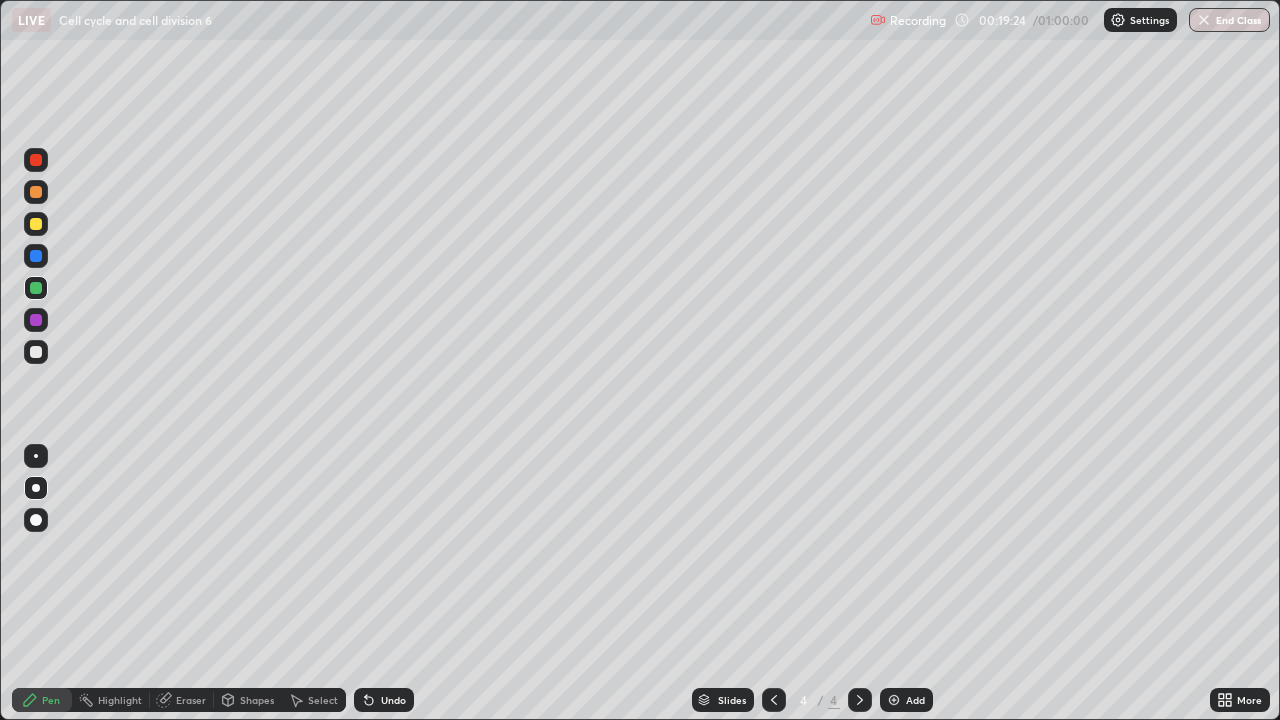 click 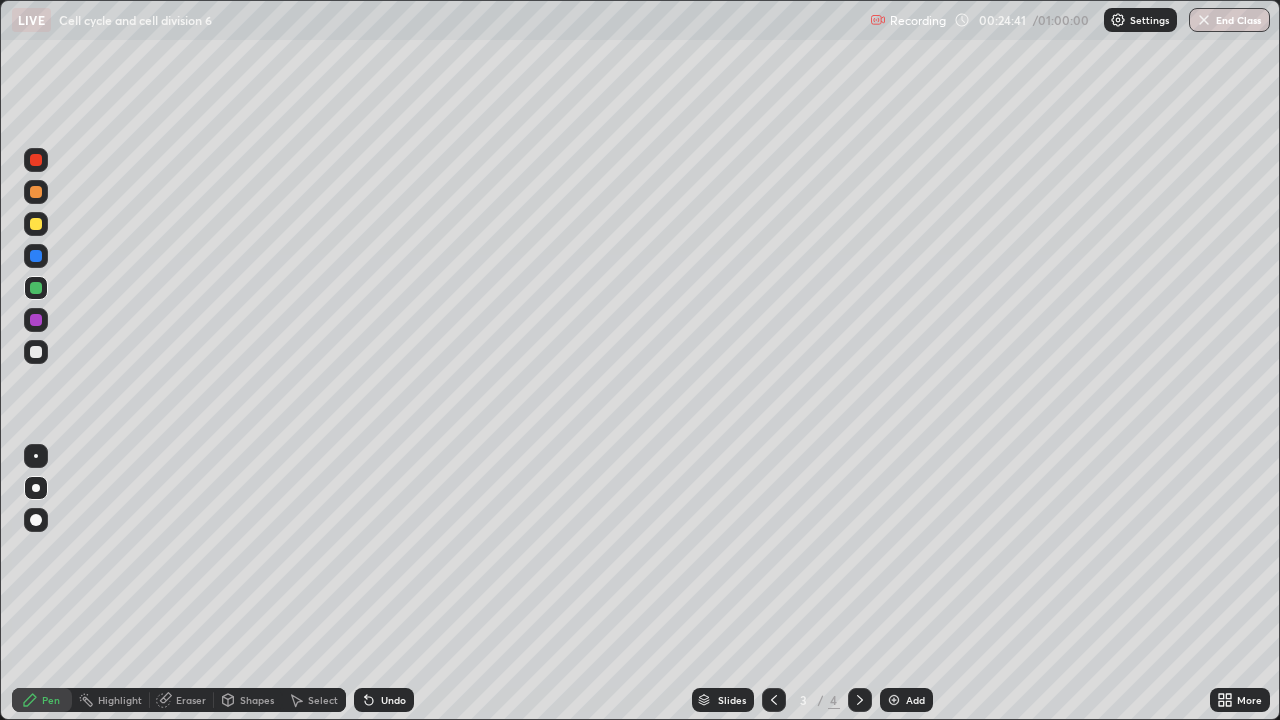 click at bounding box center [36, 160] 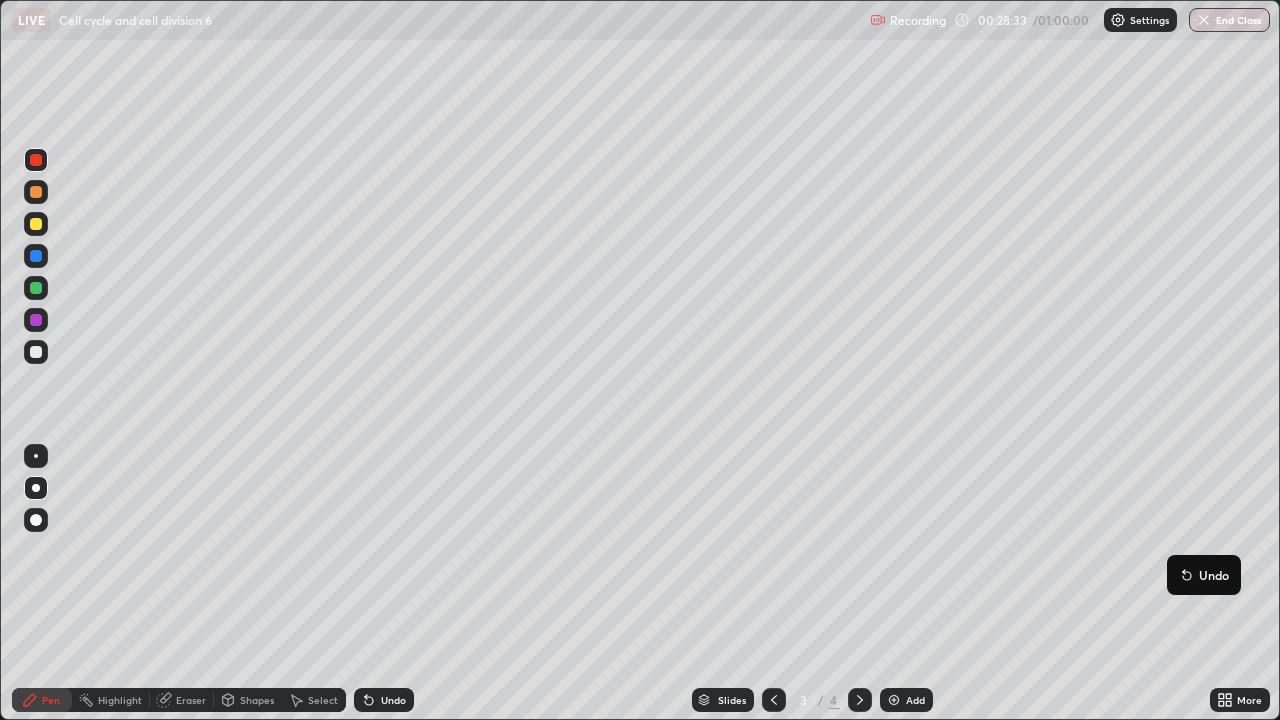 click on "Select" at bounding box center [323, 700] 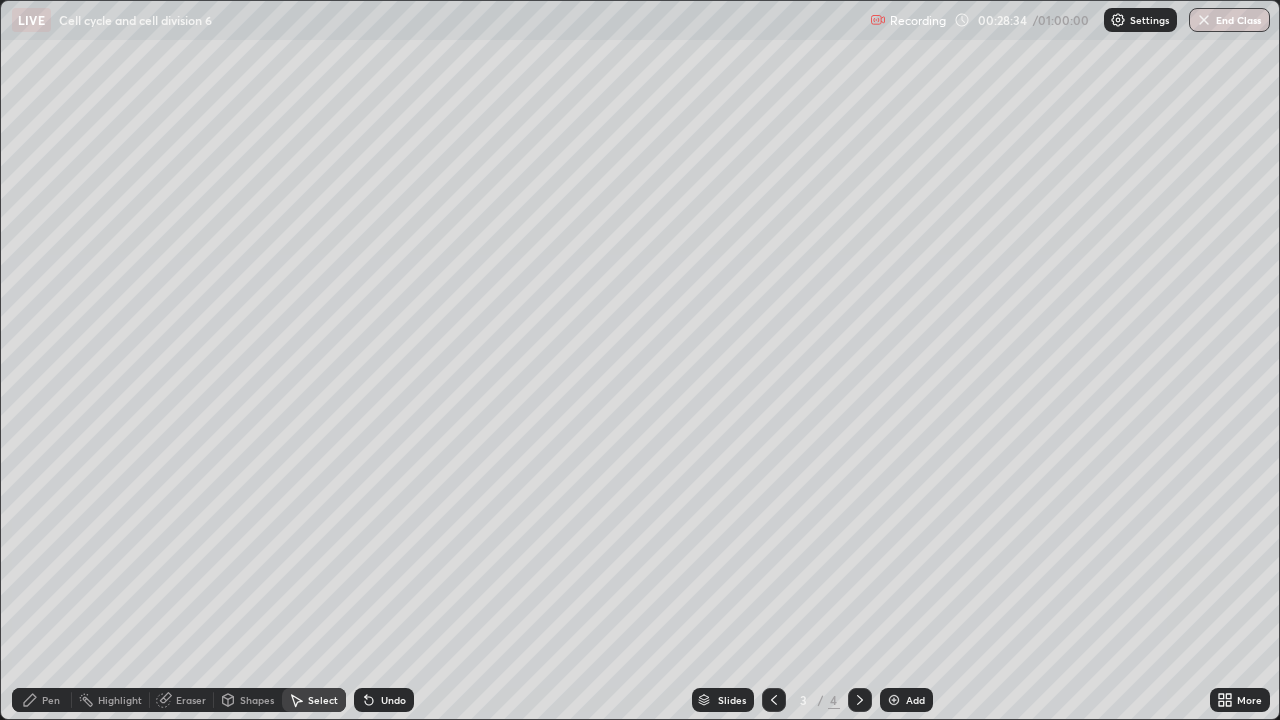 click on "0 ° Undo Copy Duplicate Duplicate to new slide Delete" at bounding box center (640, 360) 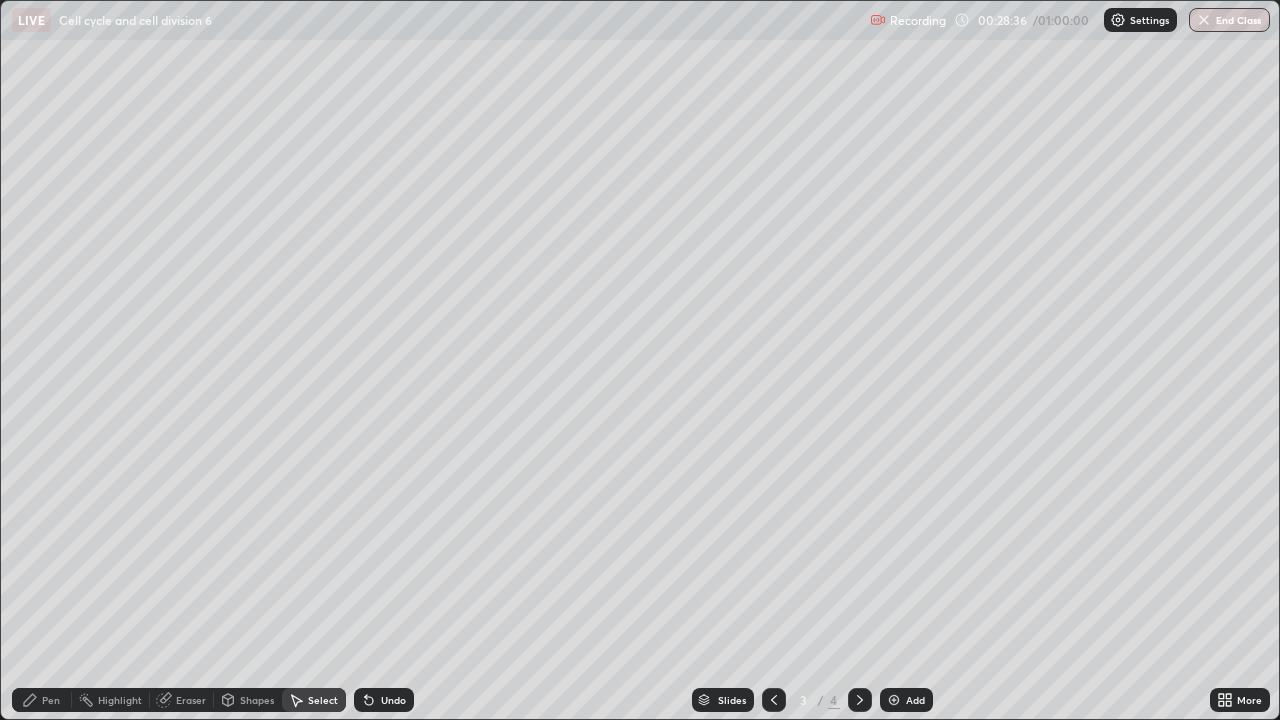 click on "Pen" at bounding box center (51, 700) 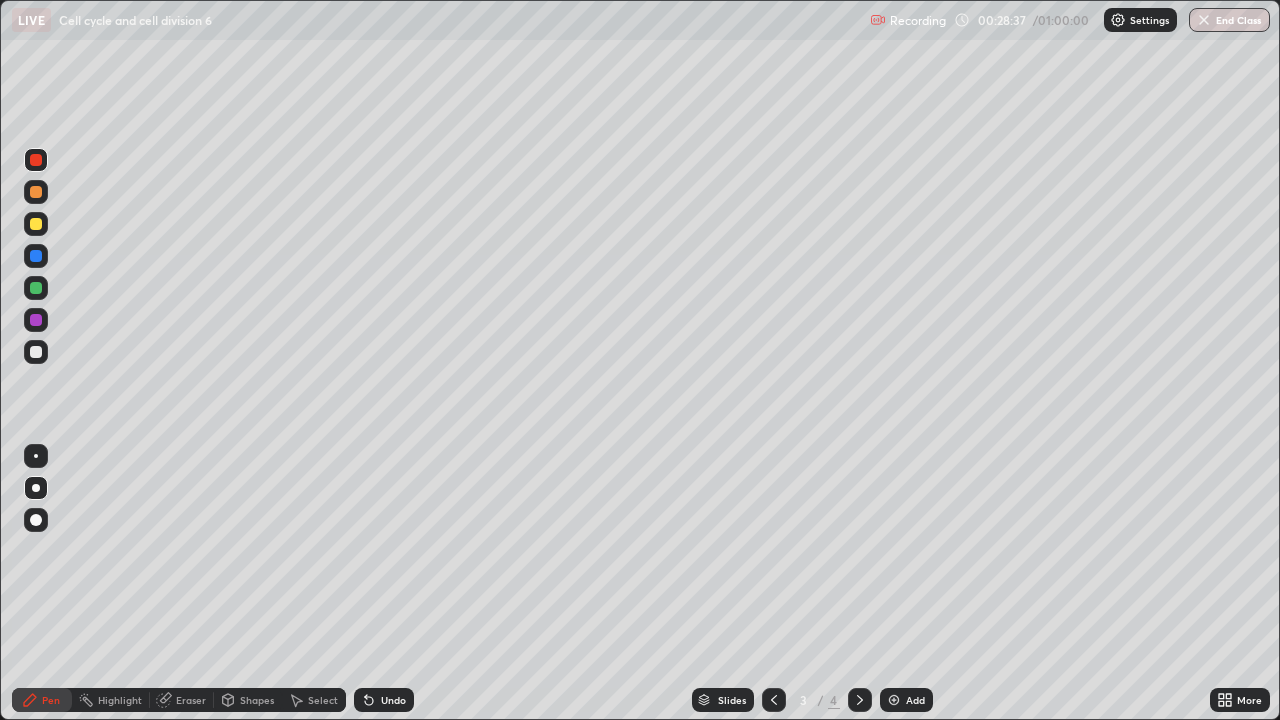click at bounding box center (36, 320) 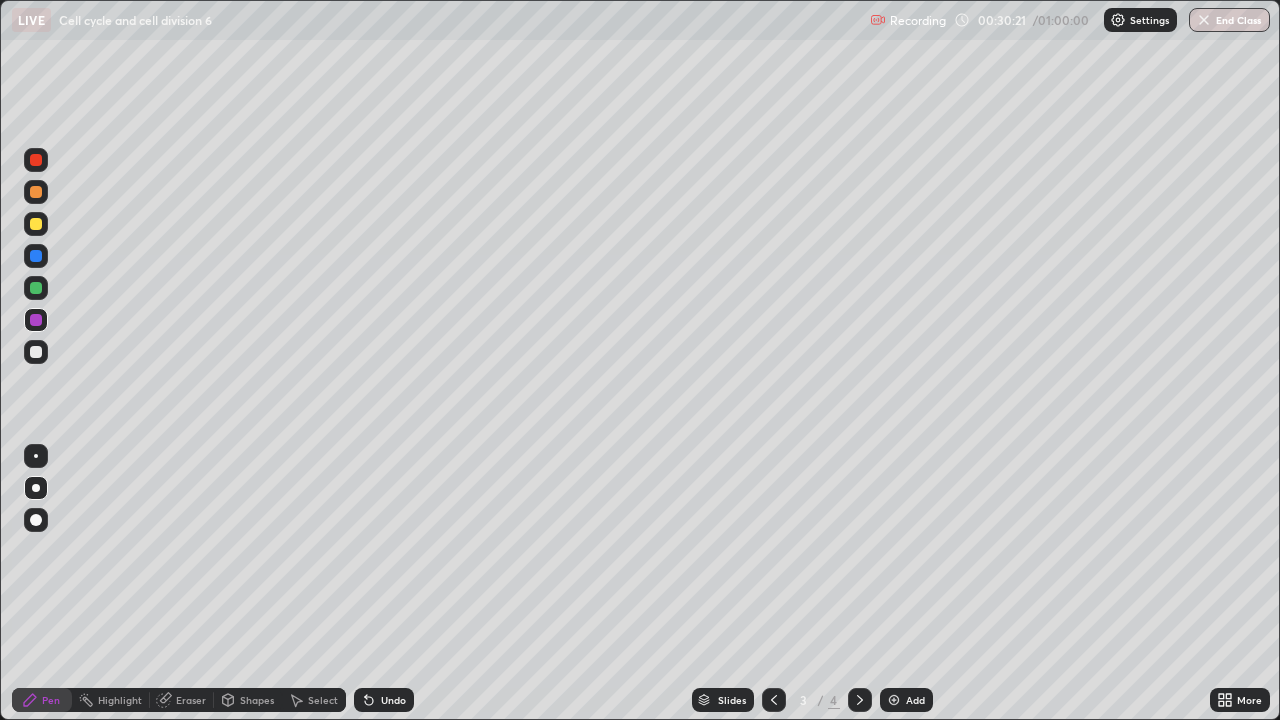 click at bounding box center (860, 700) 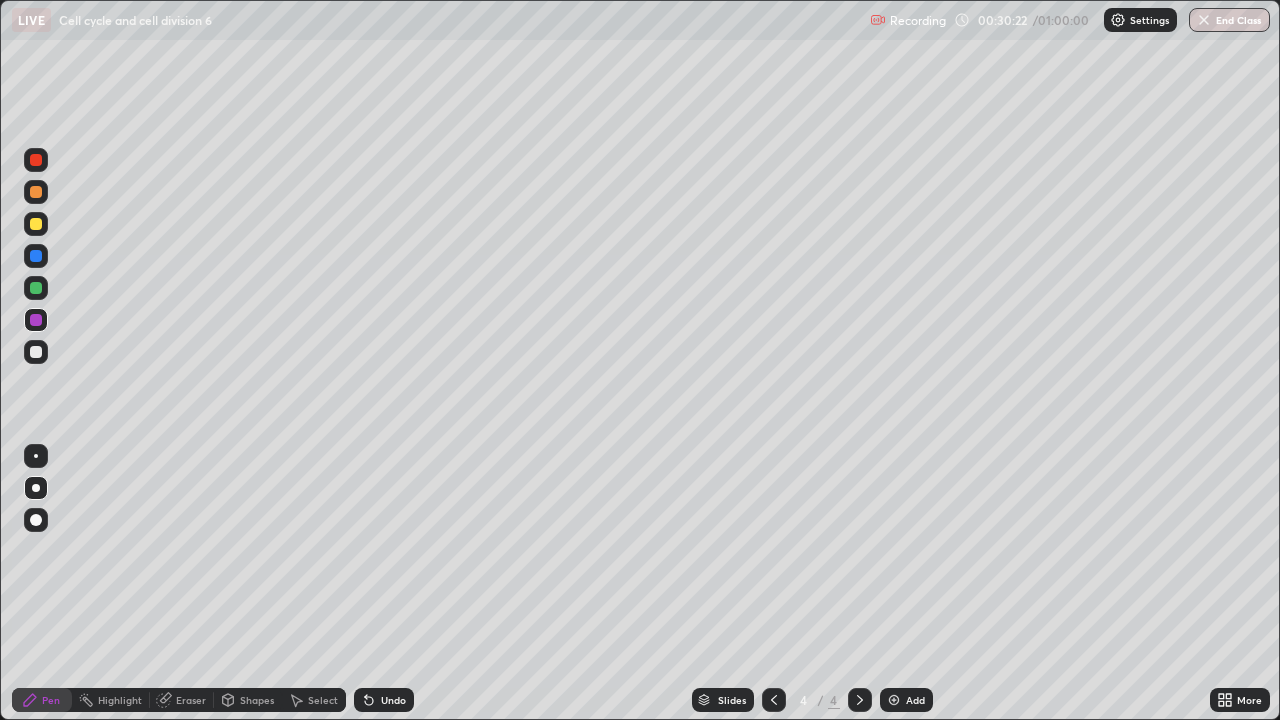 click at bounding box center [894, 700] 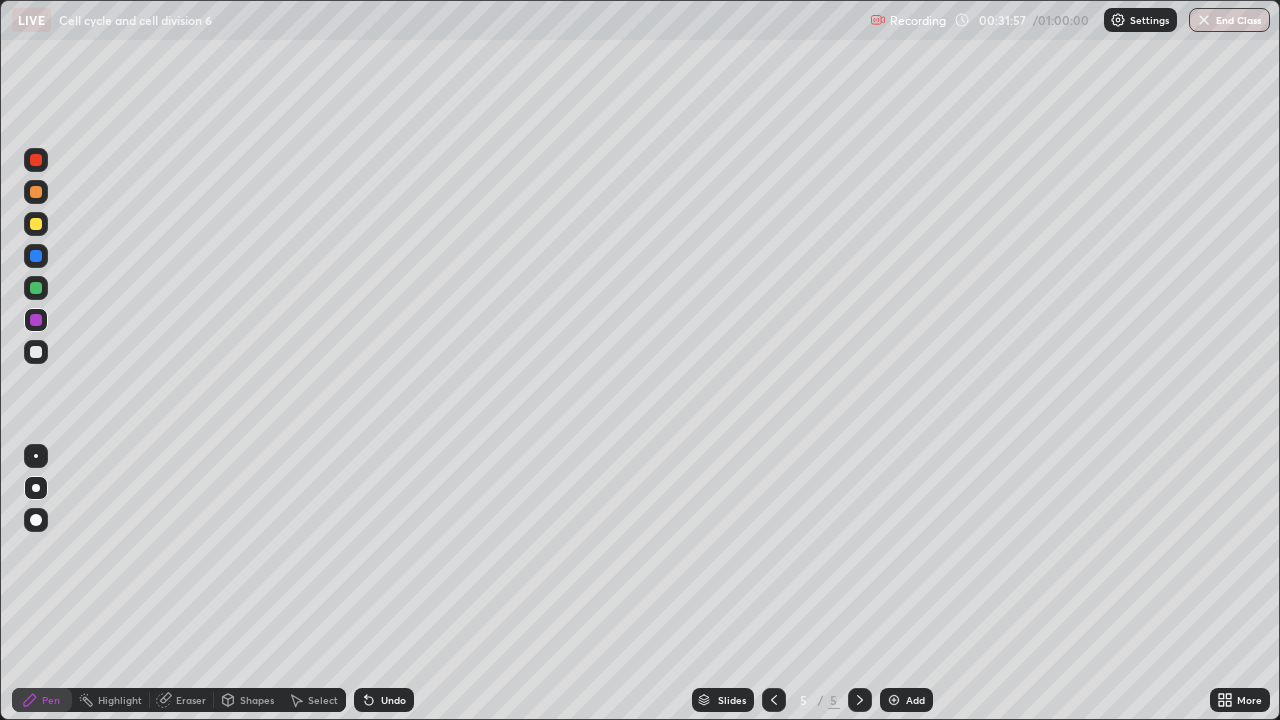 click at bounding box center [36, 352] 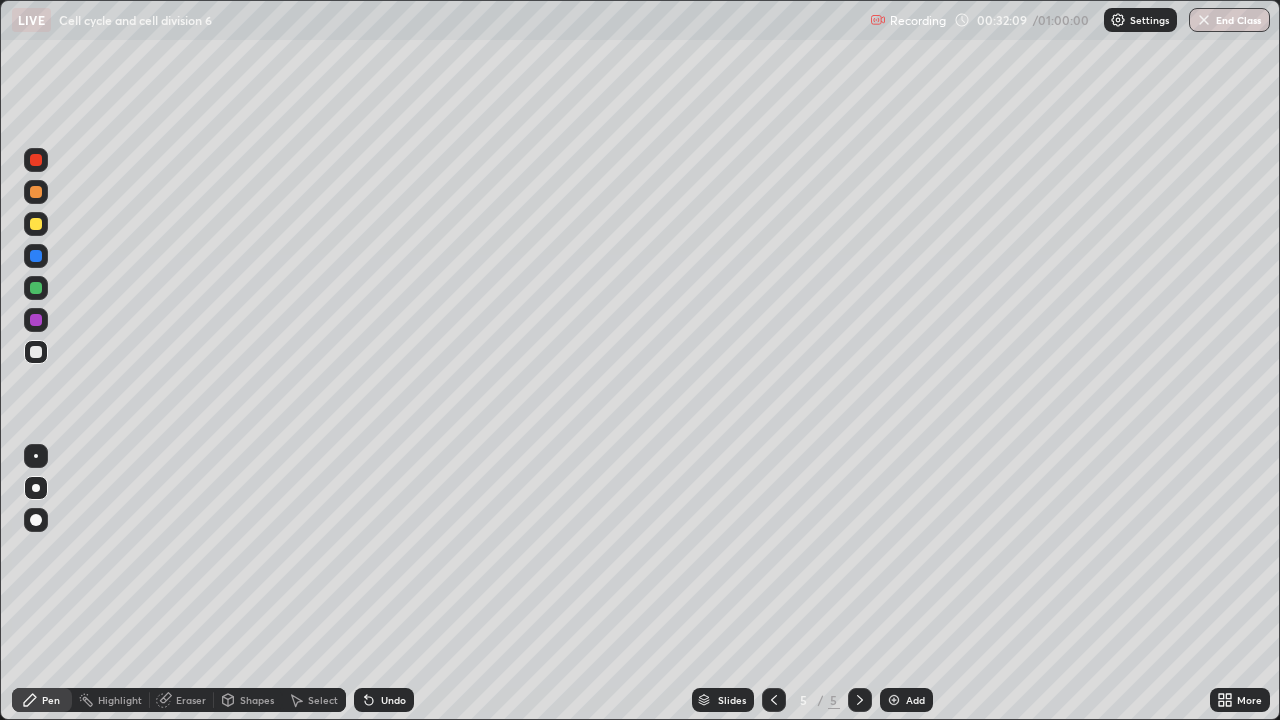 click on "Undo" at bounding box center [393, 700] 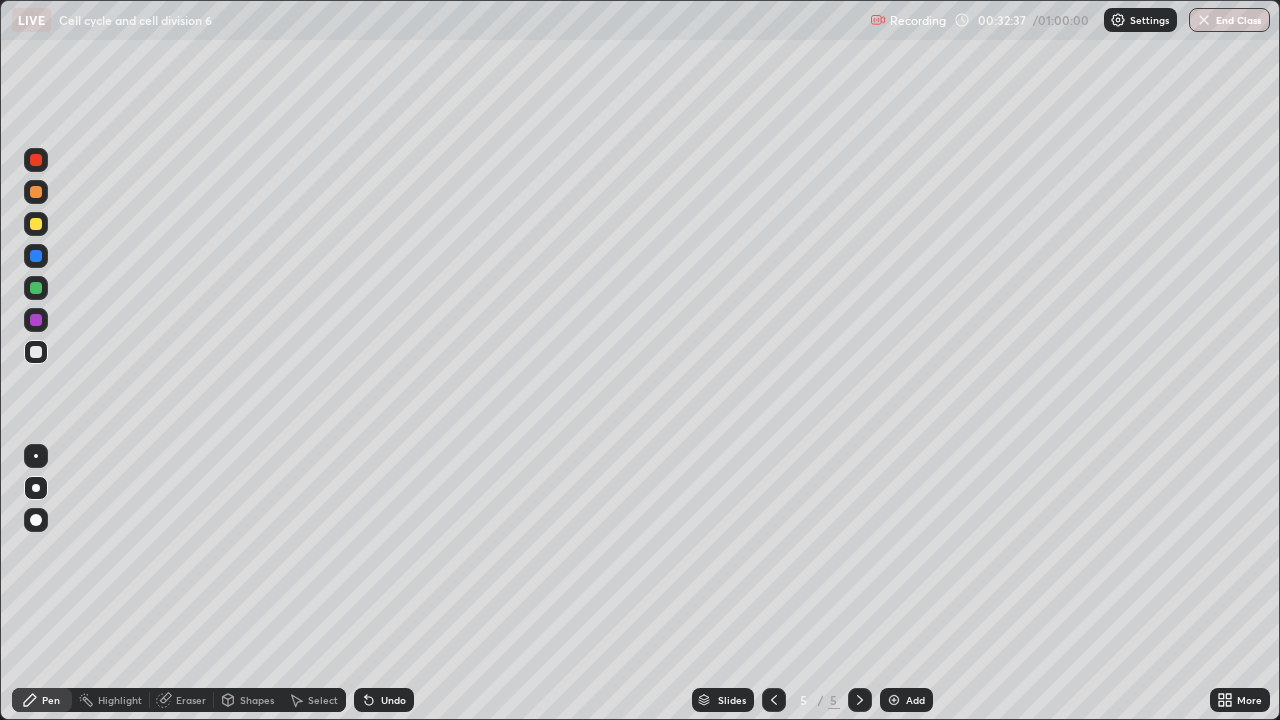 click on "Undo" at bounding box center (393, 700) 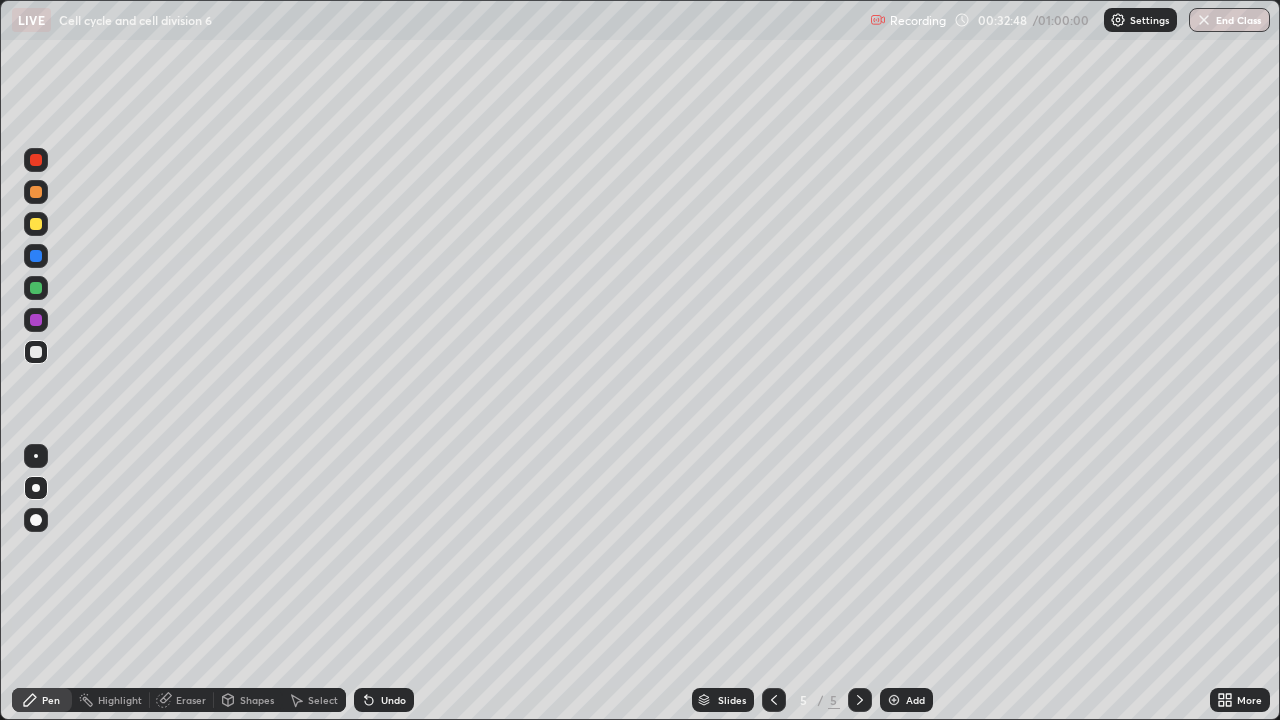 click at bounding box center [36, 224] 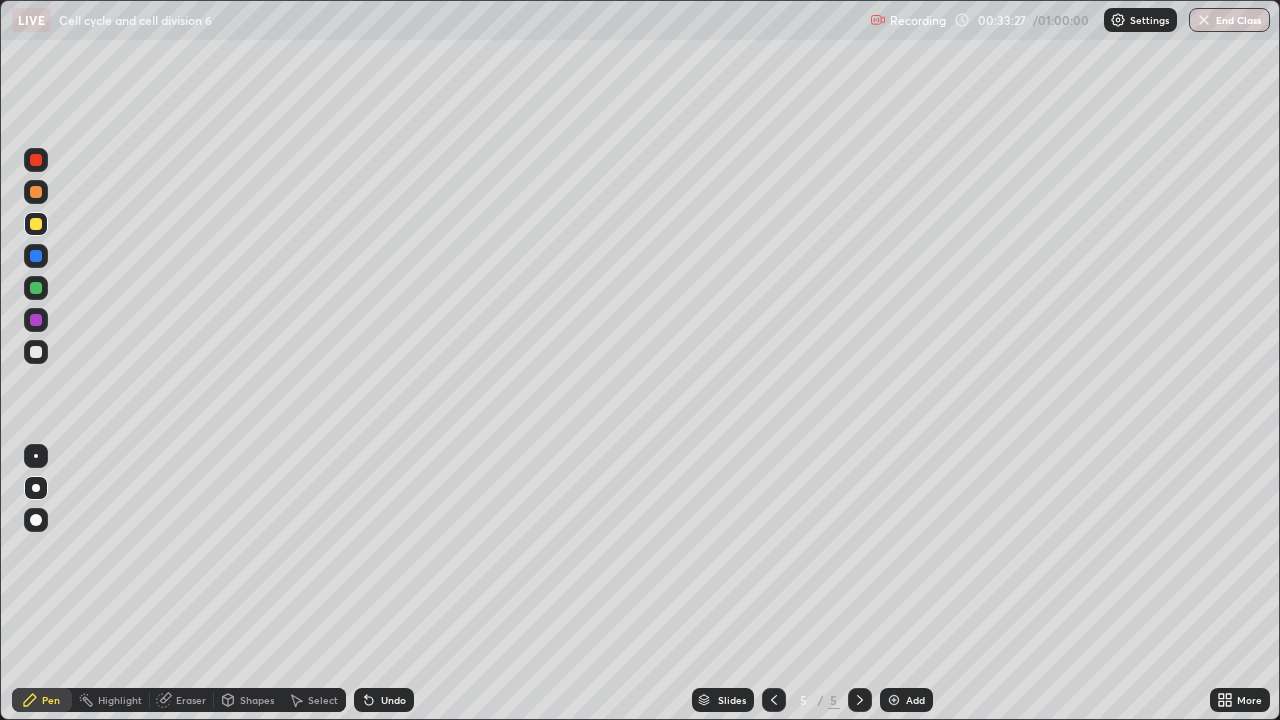 click at bounding box center (36, 256) 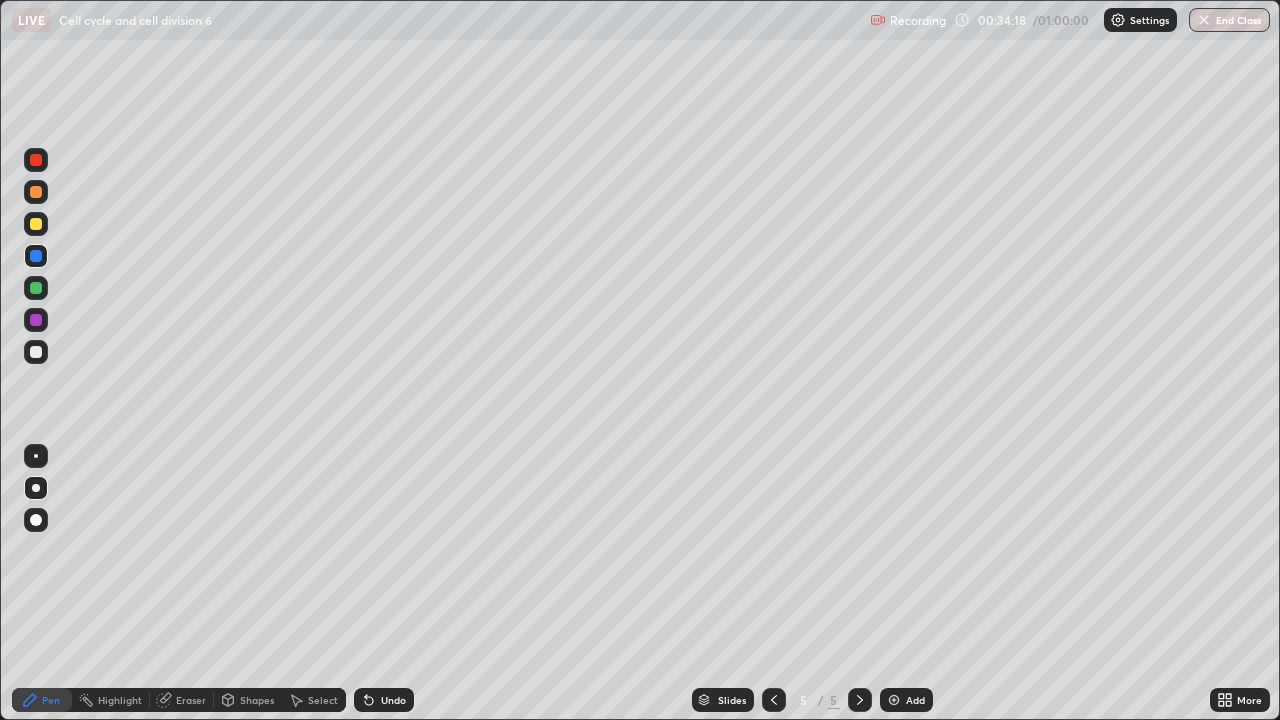 click on "Undo" at bounding box center (393, 700) 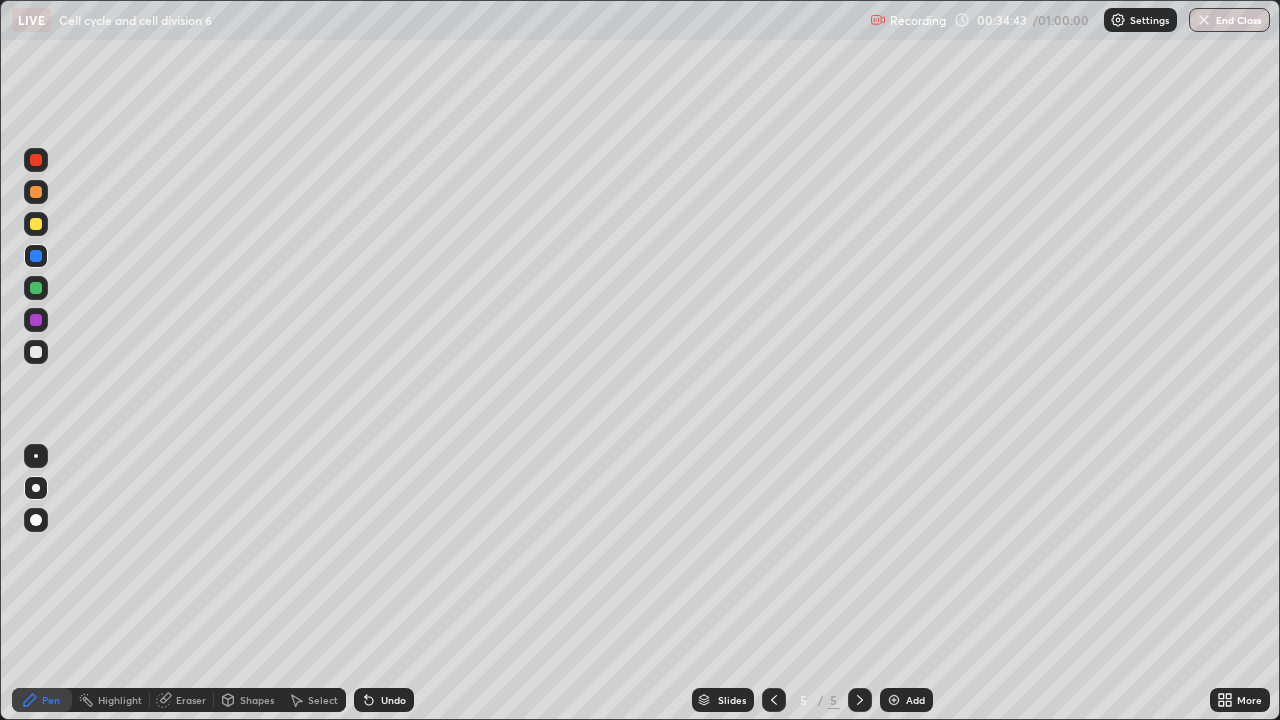 click at bounding box center [36, 352] 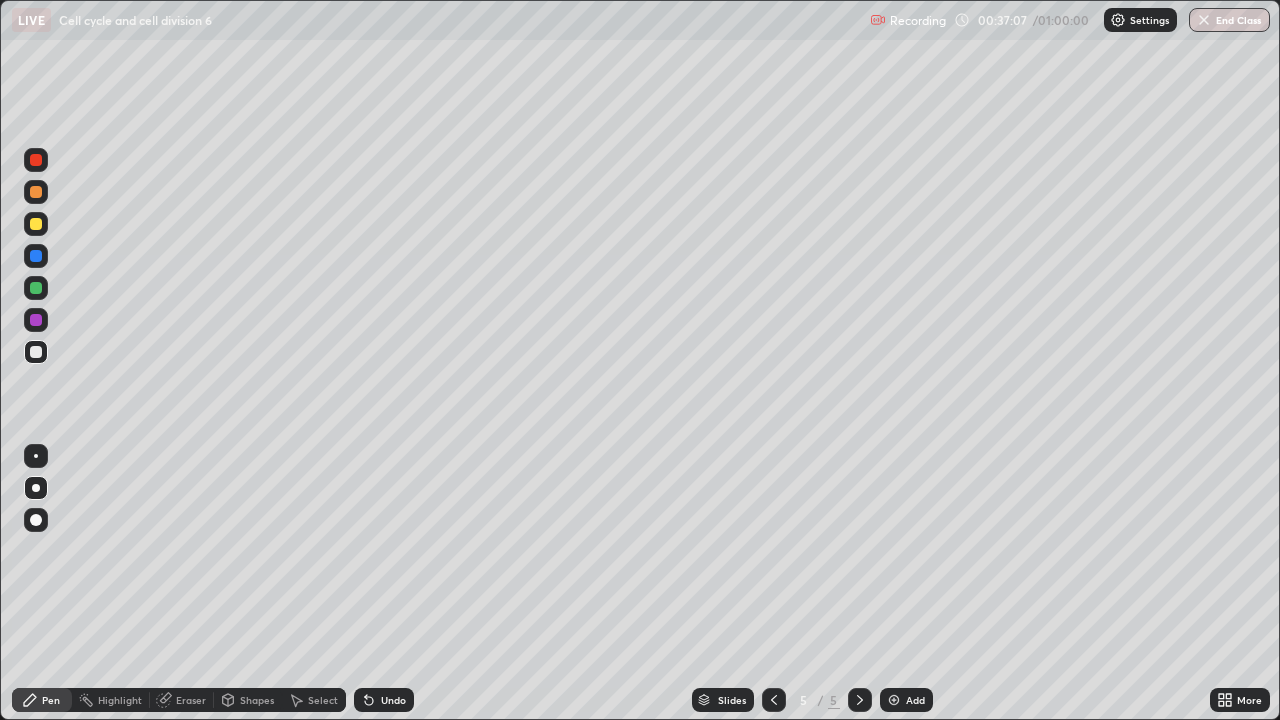 click 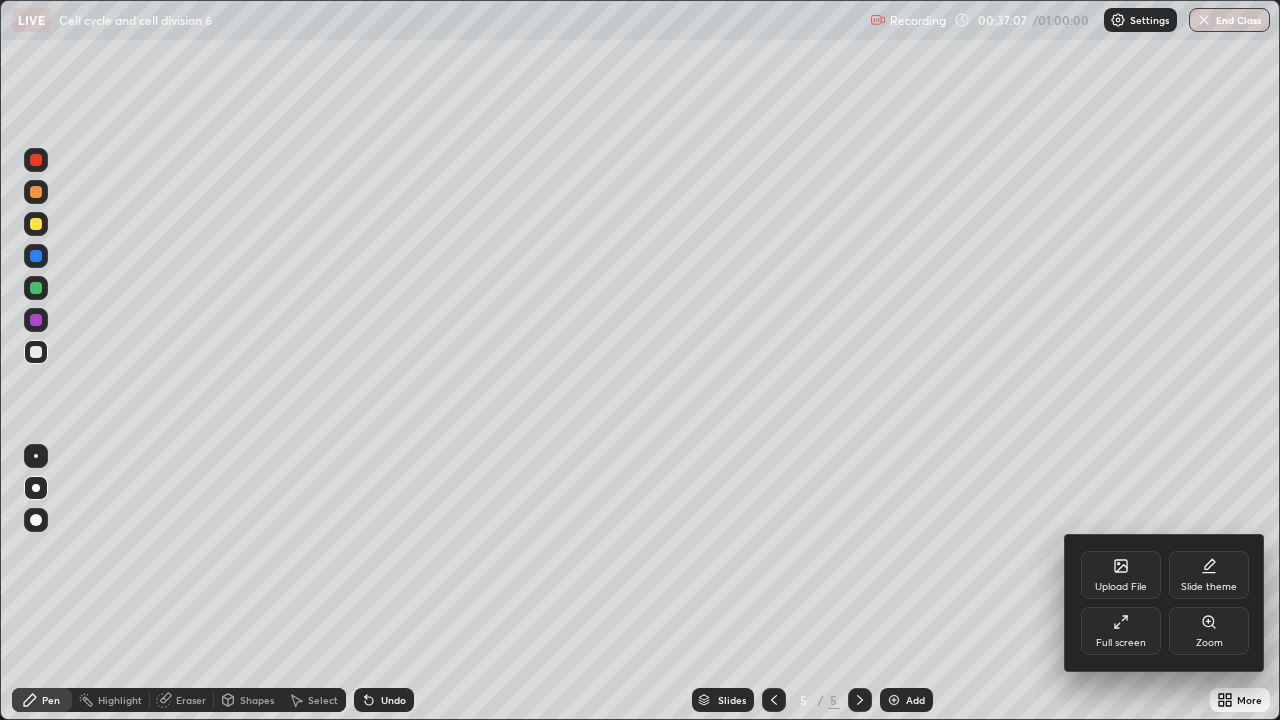click on "Full screen" at bounding box center (1121, 631) 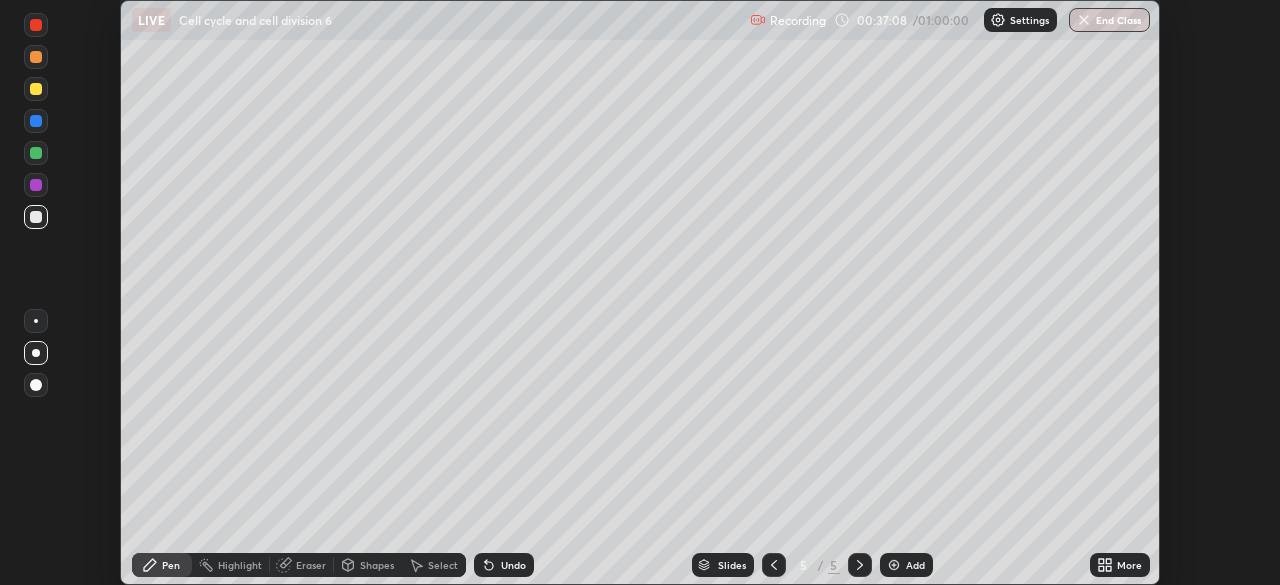 scroll, scrollTop: 585, scrollLeft: 1280, axis: both 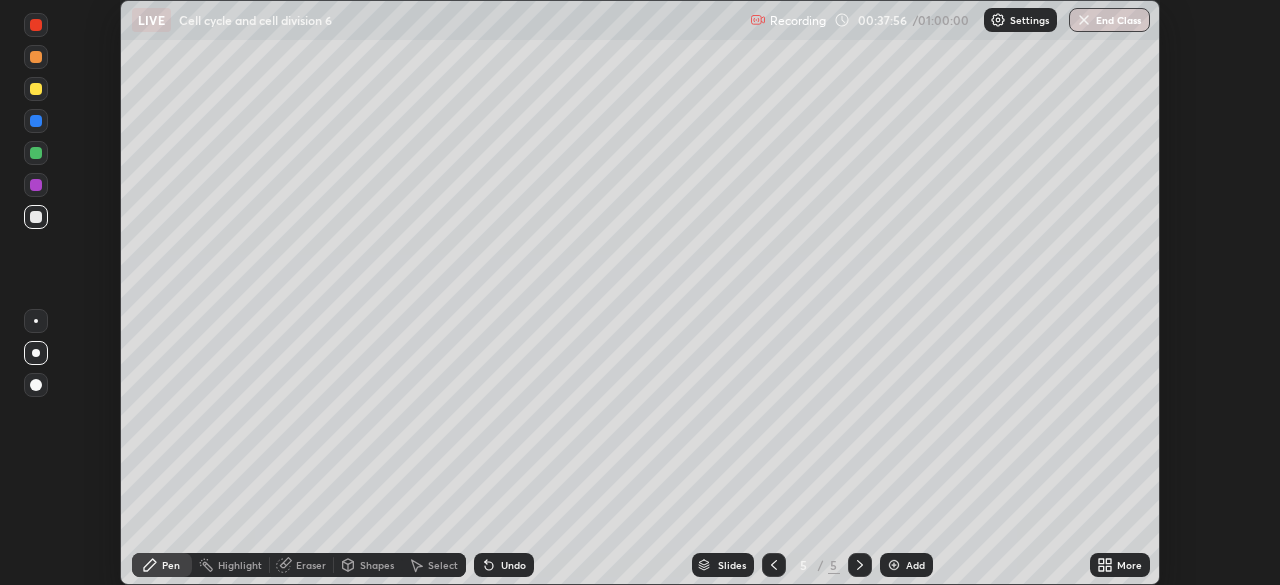 click on "More" at bounding box center [1120, 565] 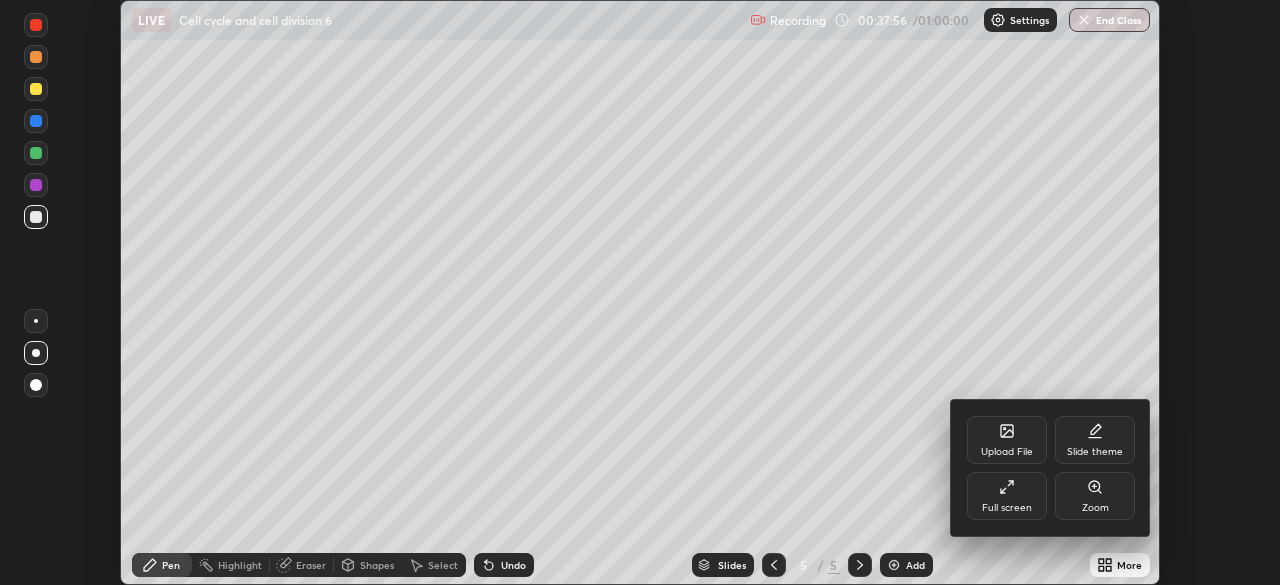 click on "Full screen" at bounding box center [1007, 496] 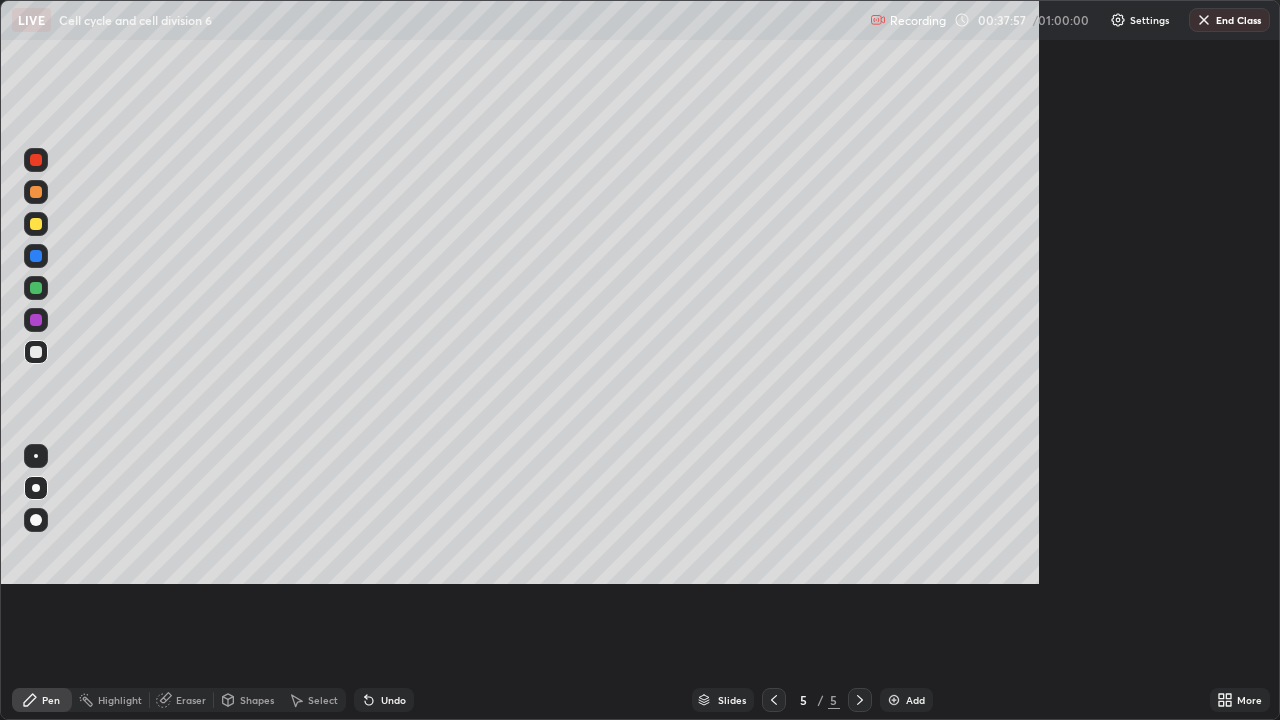scroll, scrollTop: 99280, scrollLeft: 98720, axis: both 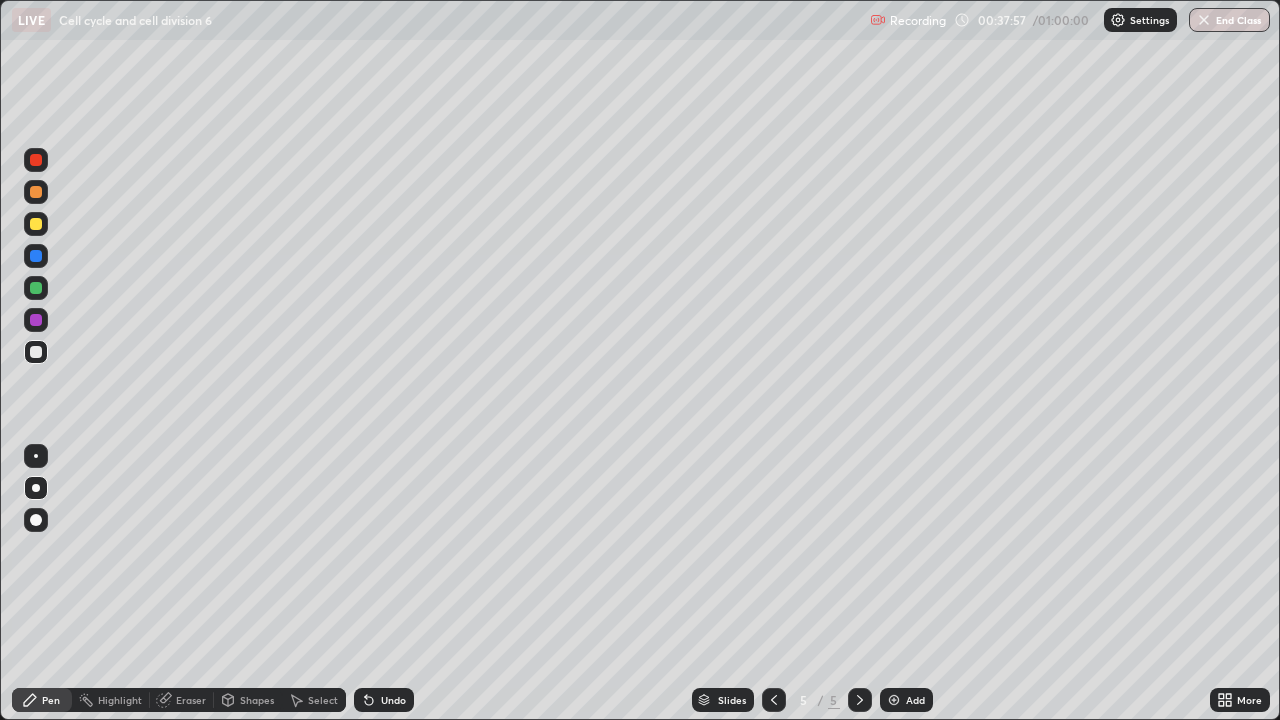 click on "Add" at bounding box center [915, 700] 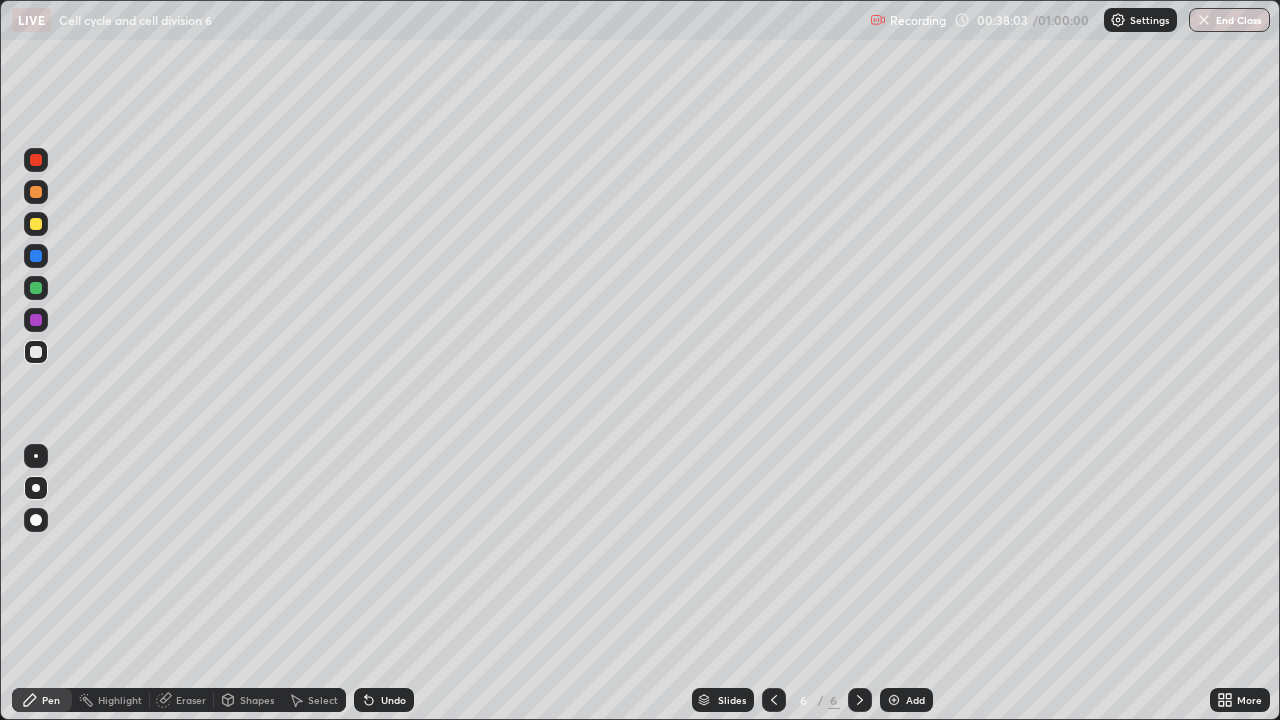 click at bounding box center [36, 224] 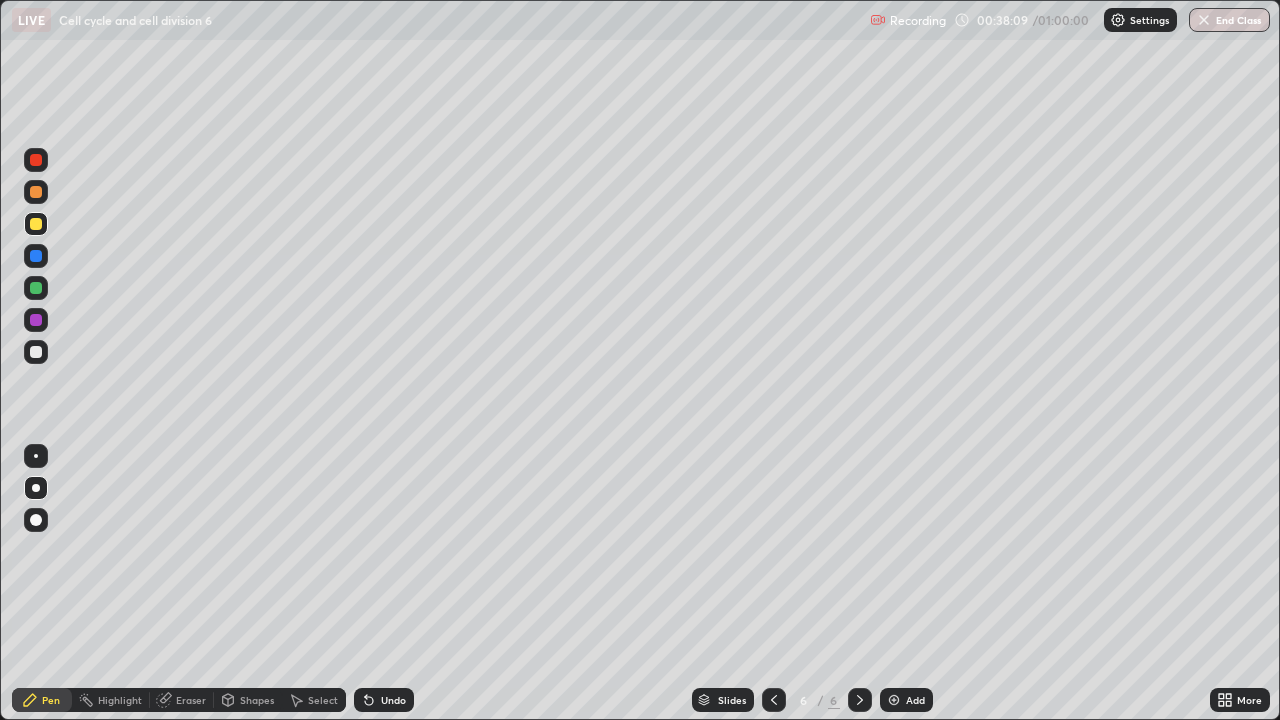 click at bounding box center (36, 224) 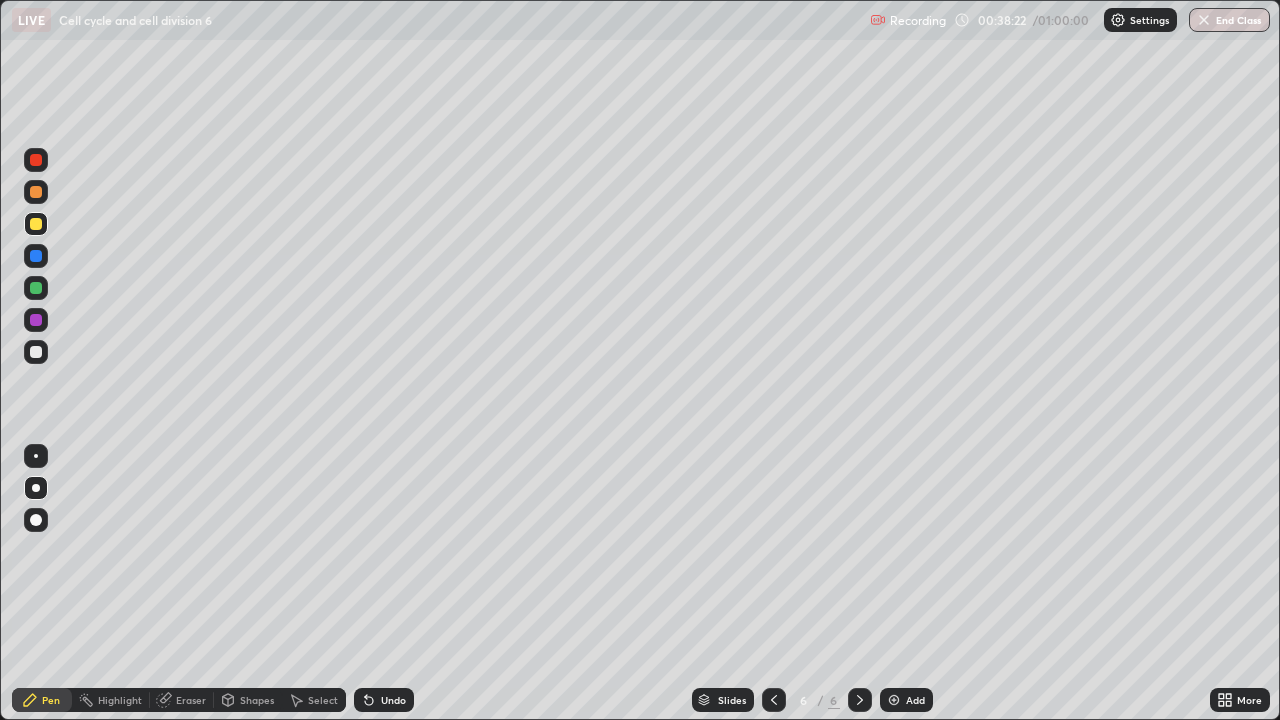 click 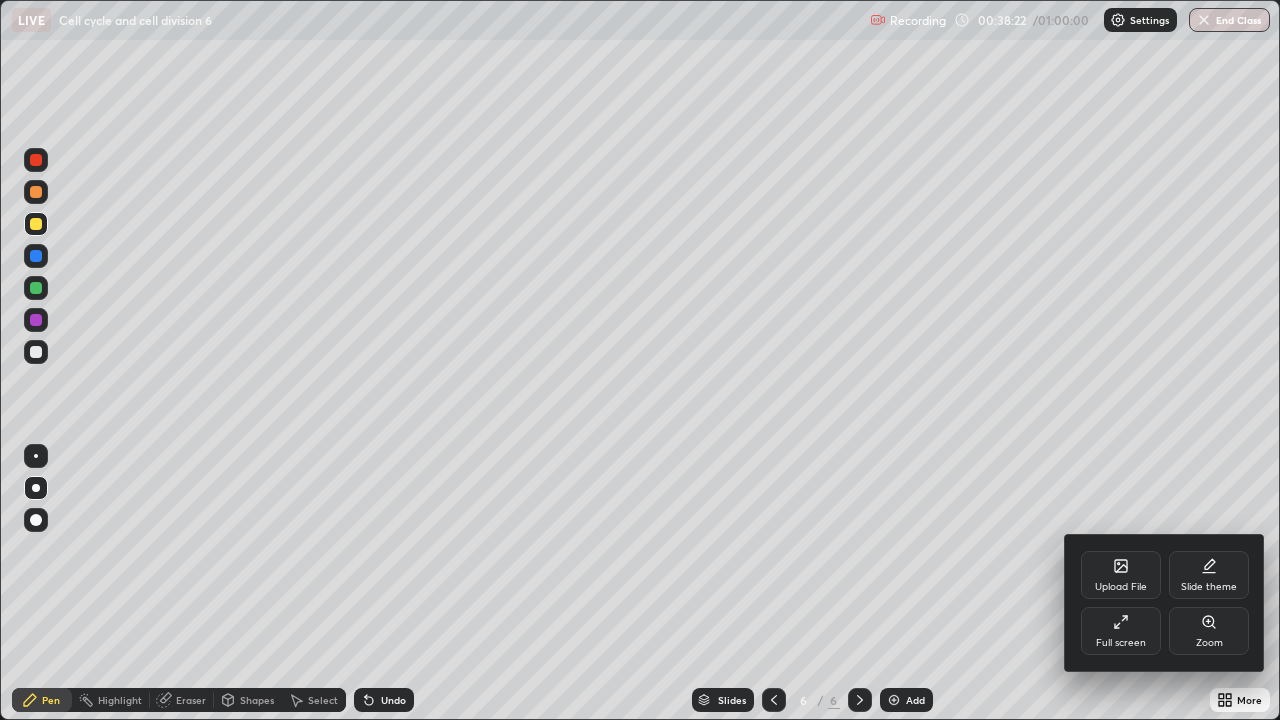 click on "Full screen" at bounding box center (1121, 631) 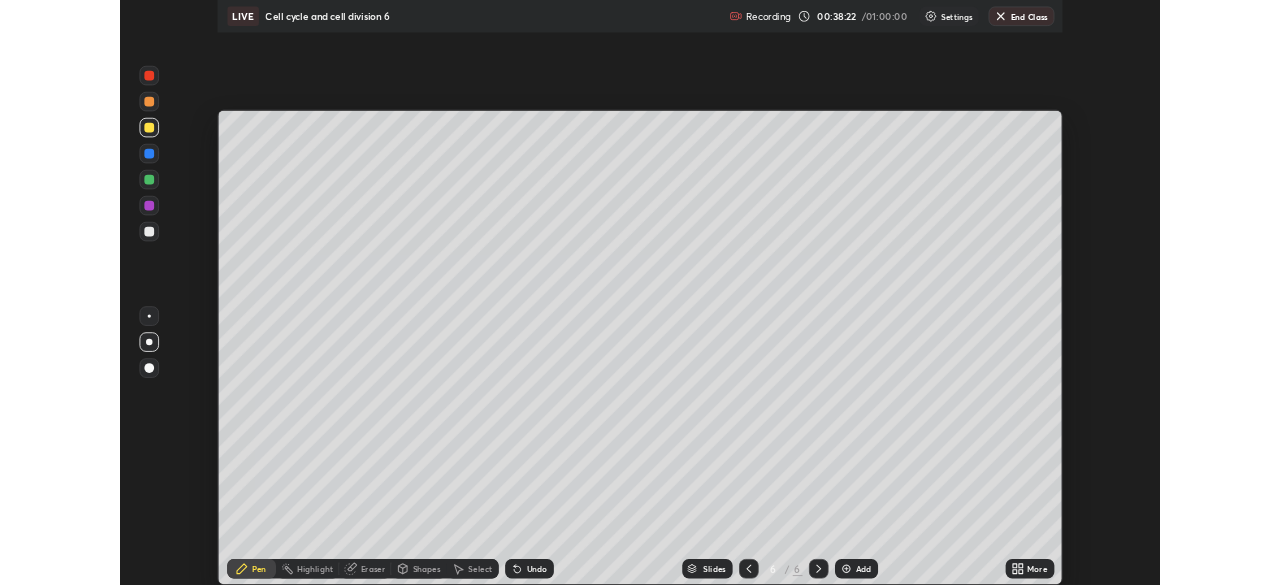 scroll, scrollTop: 585, scrollLeft: 1280, axis: both 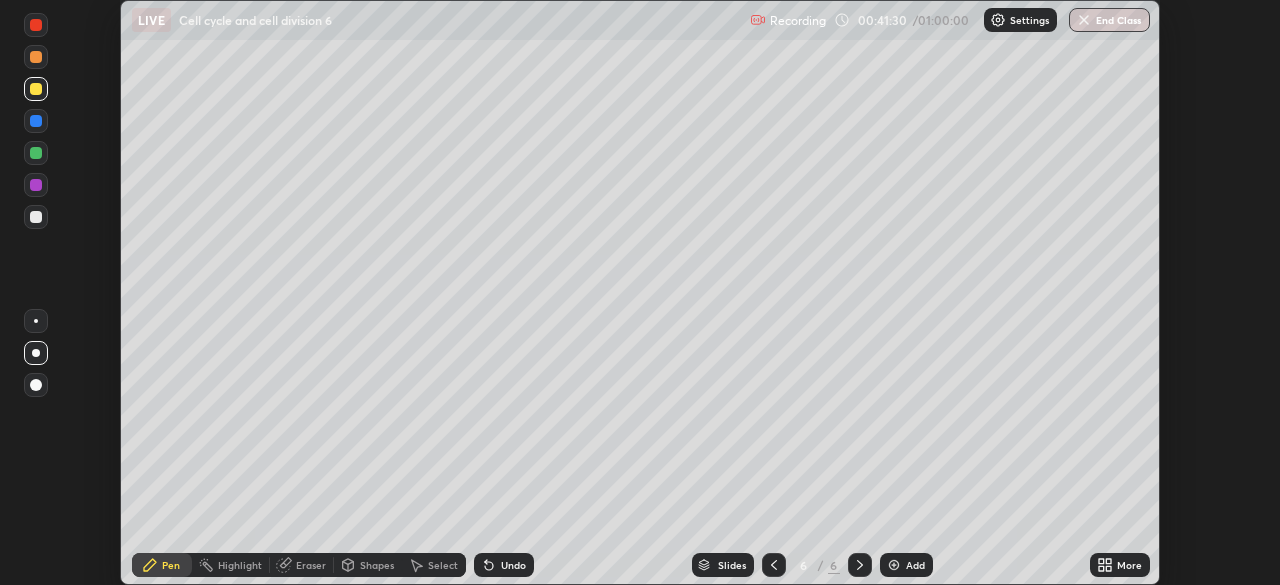 click on "More" at bounding box center (1120, 565) 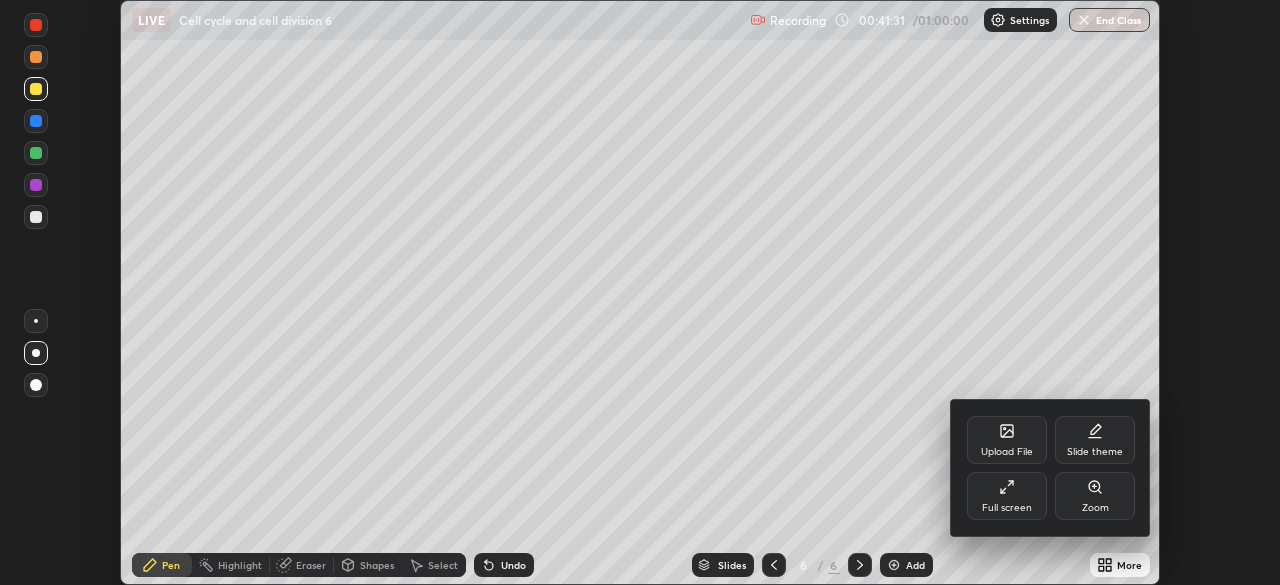 click 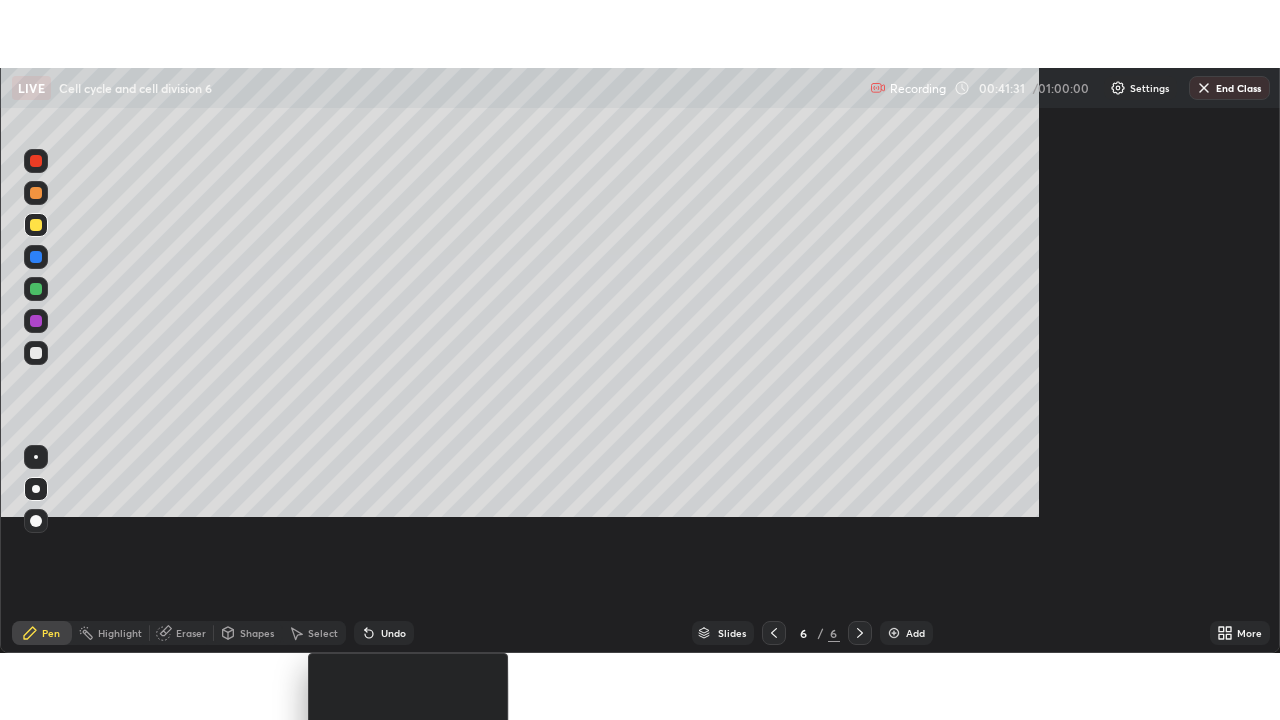 scroll, scrollTop: 99280, scrollLeft: 98720, axis: both 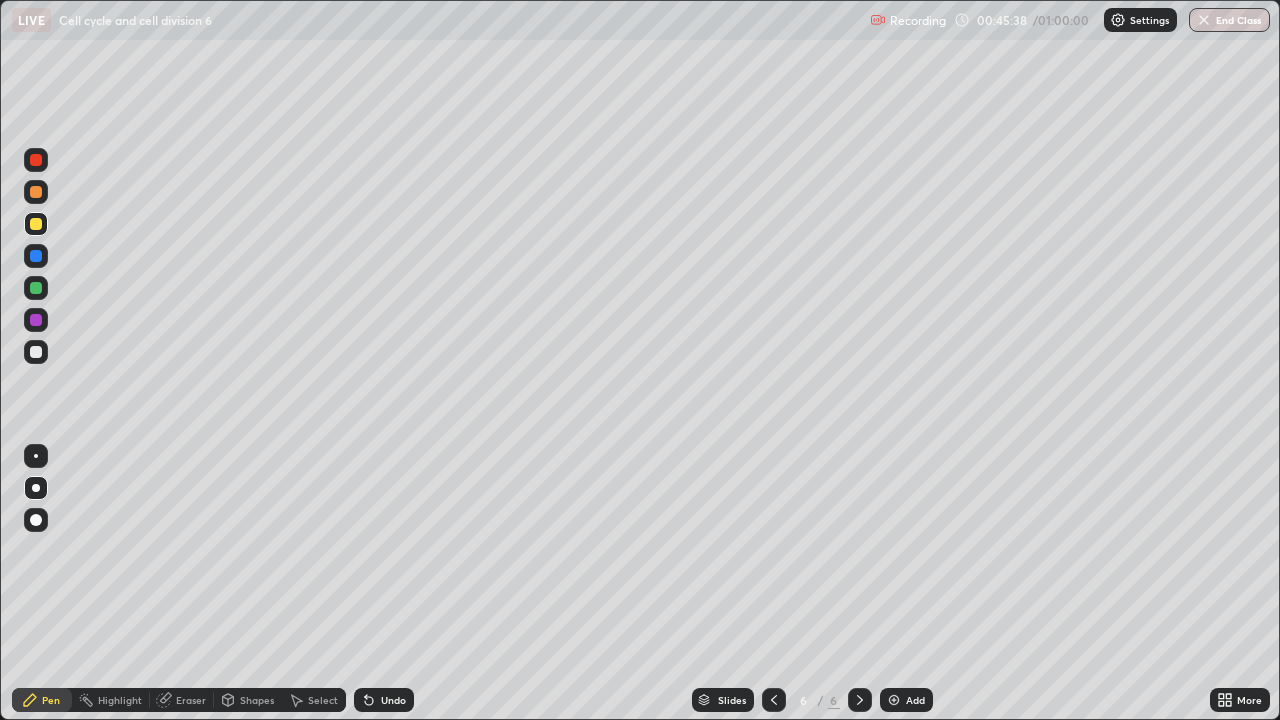 click at bounding box center [36, 224] 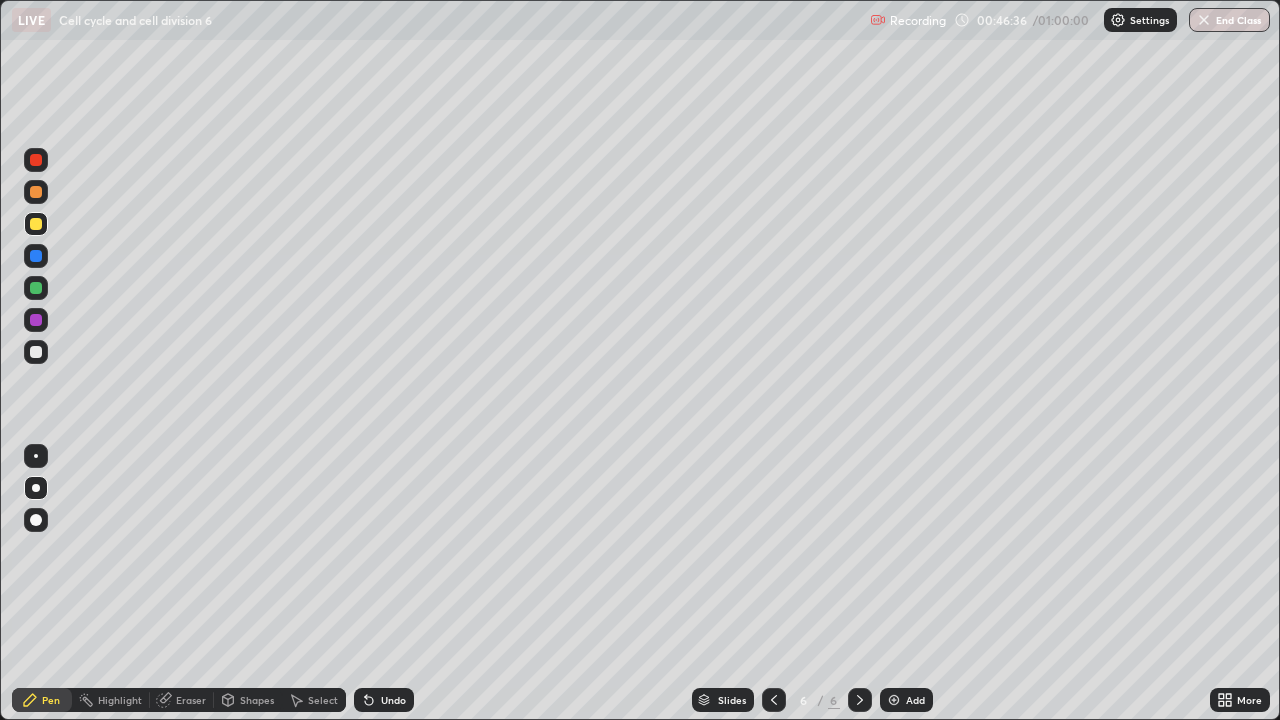 click at bounding box center [36, 352] 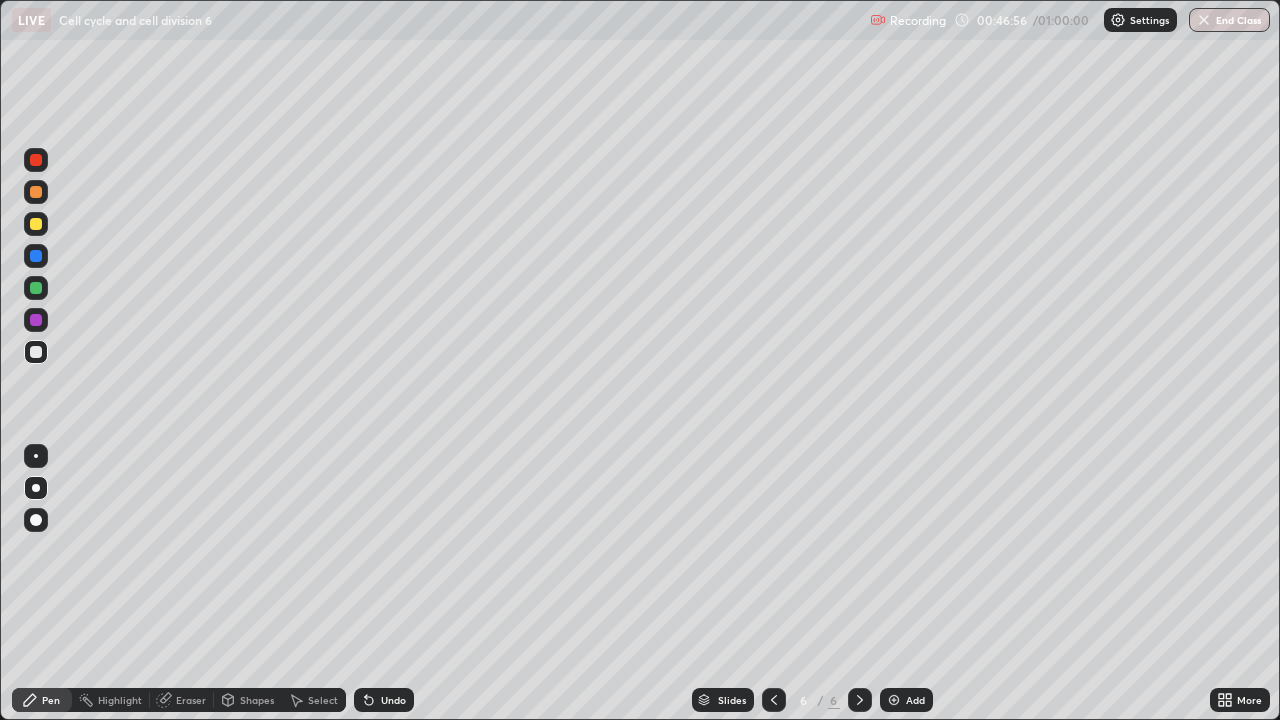 click at bounding box center (36, 288) 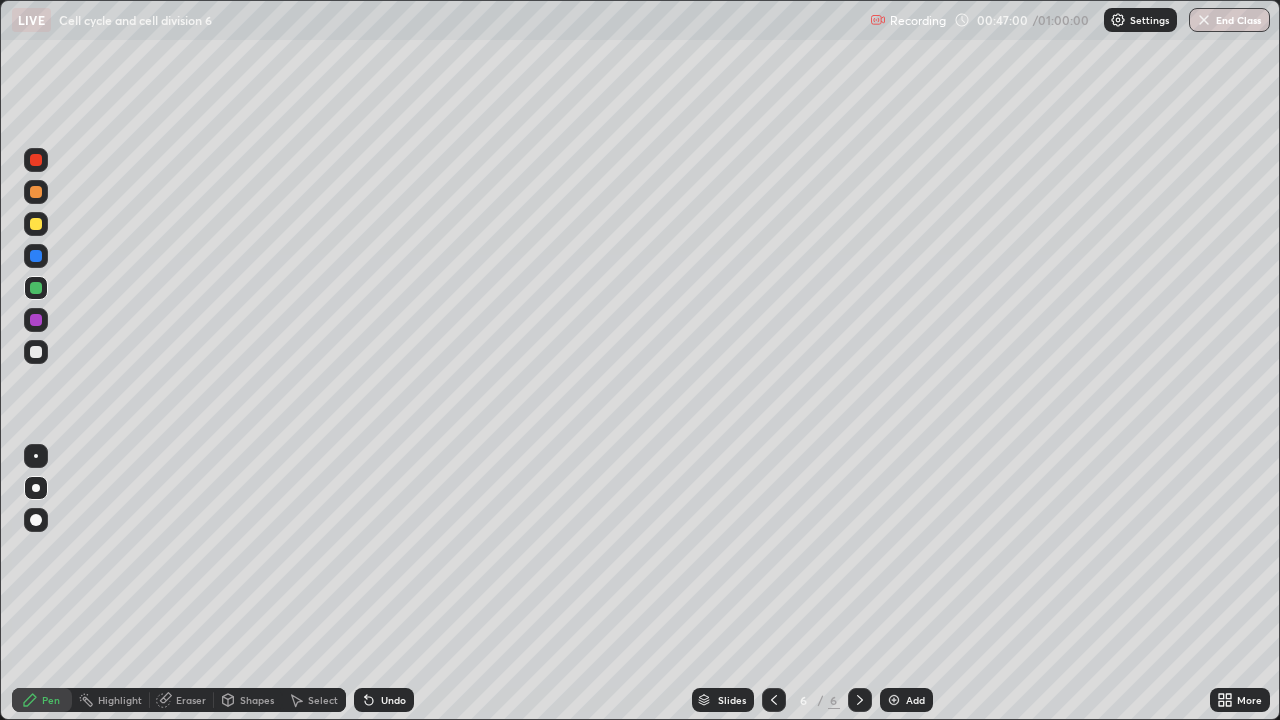 click at bounding box center [36, 224] 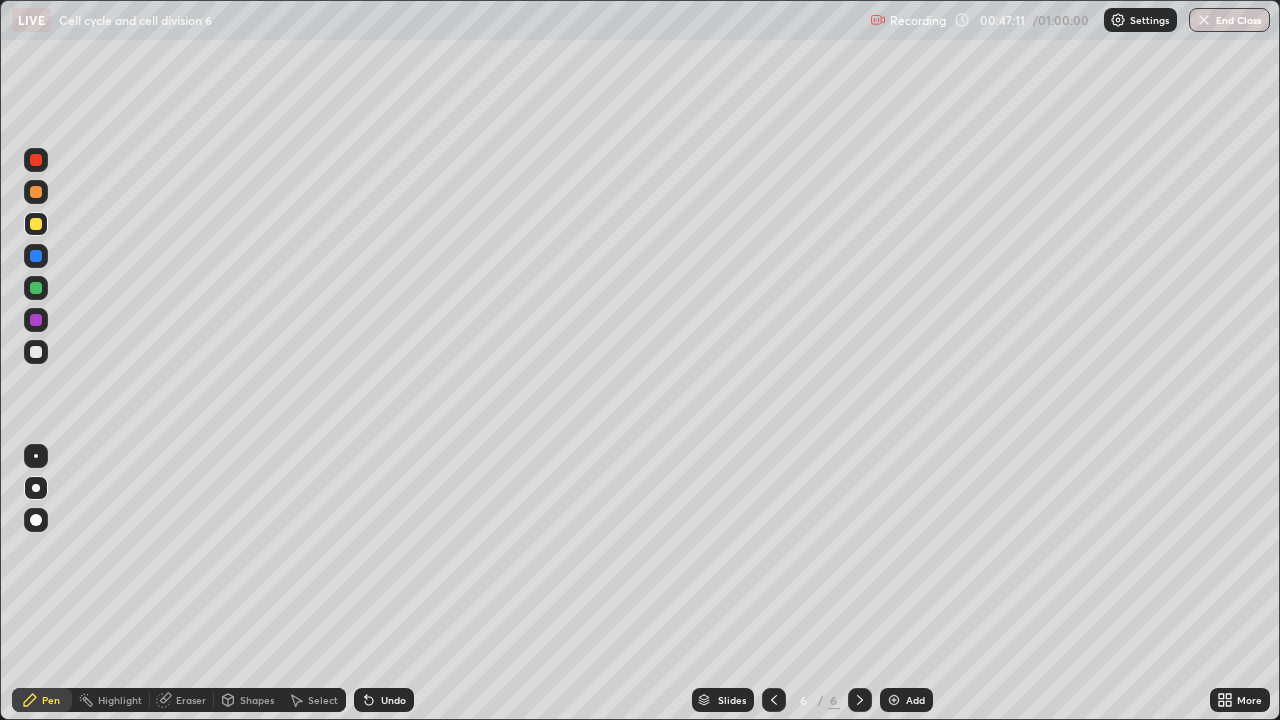 click at bounding box center [36, 288] 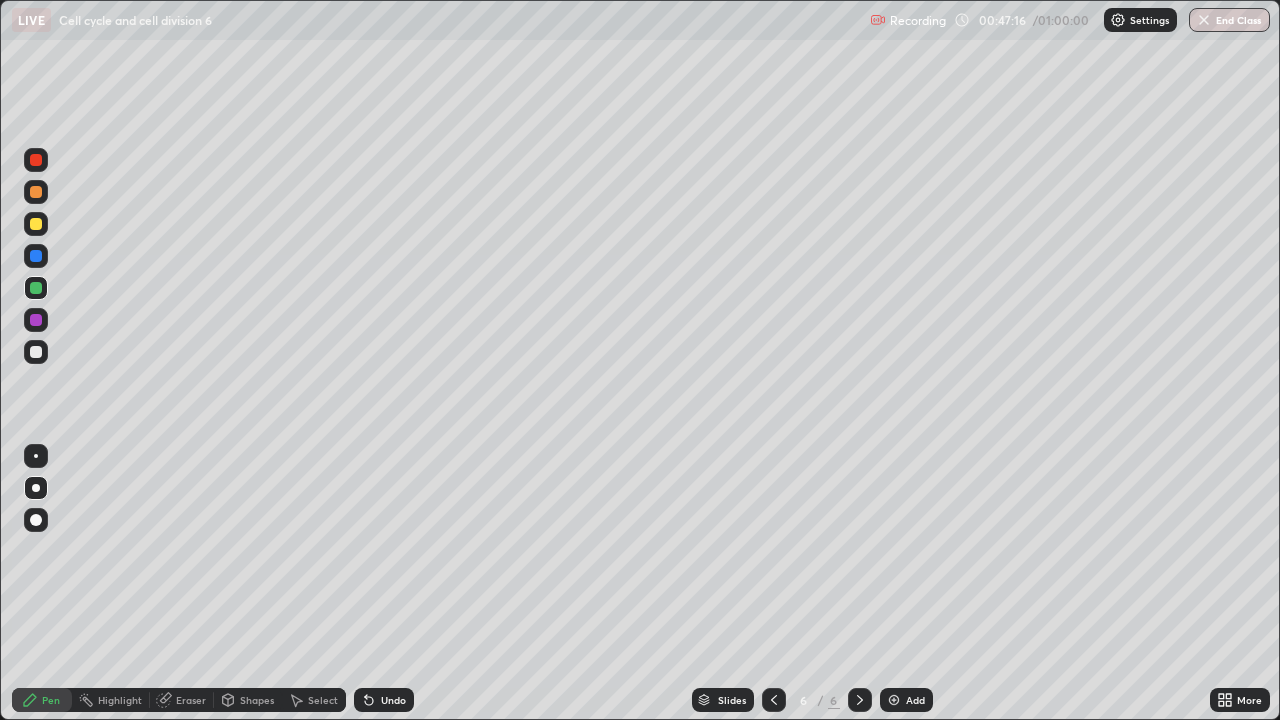 click at bounding box center [36, 224] 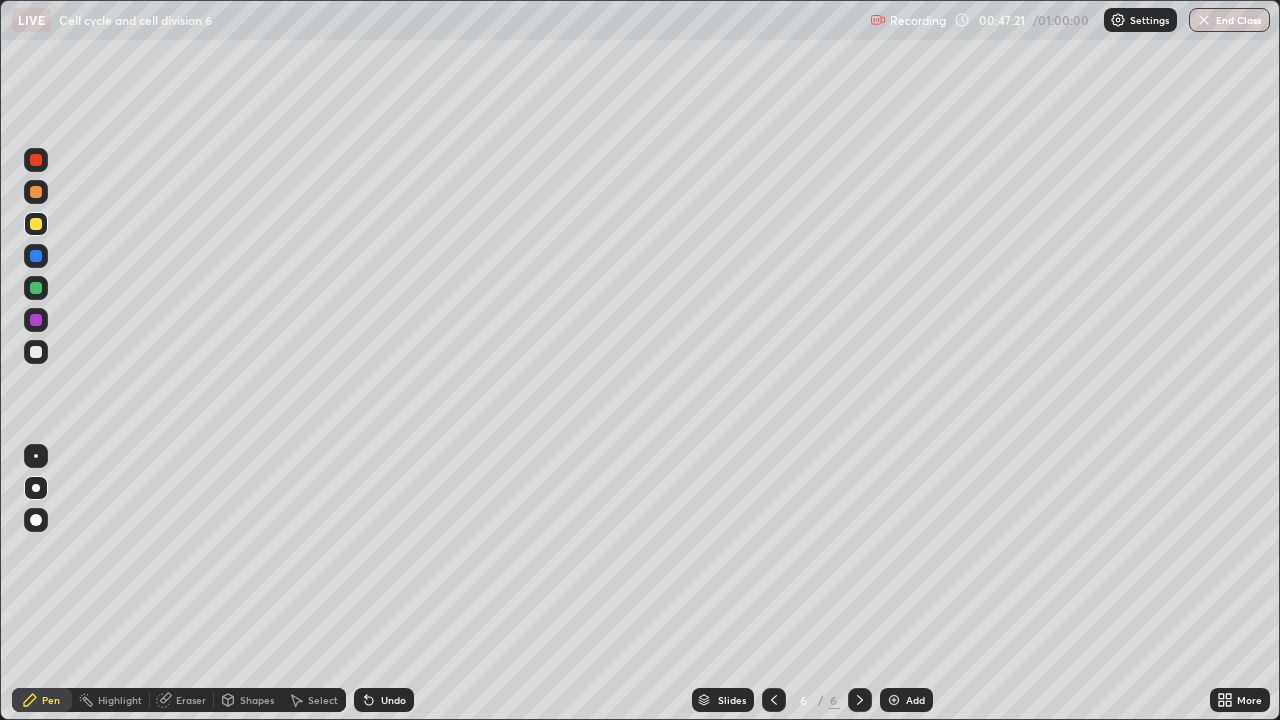 click at bounding box center [36, 320] 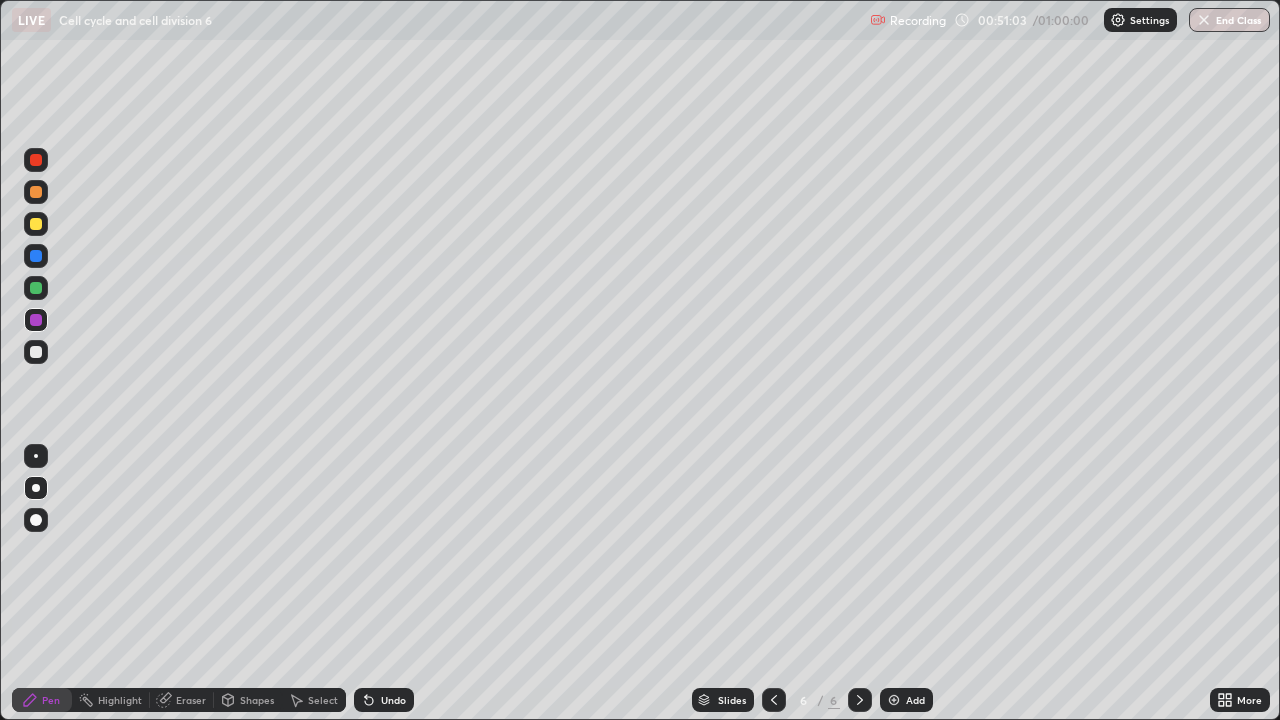 click on "Undo" at bounding box center (393, 700) 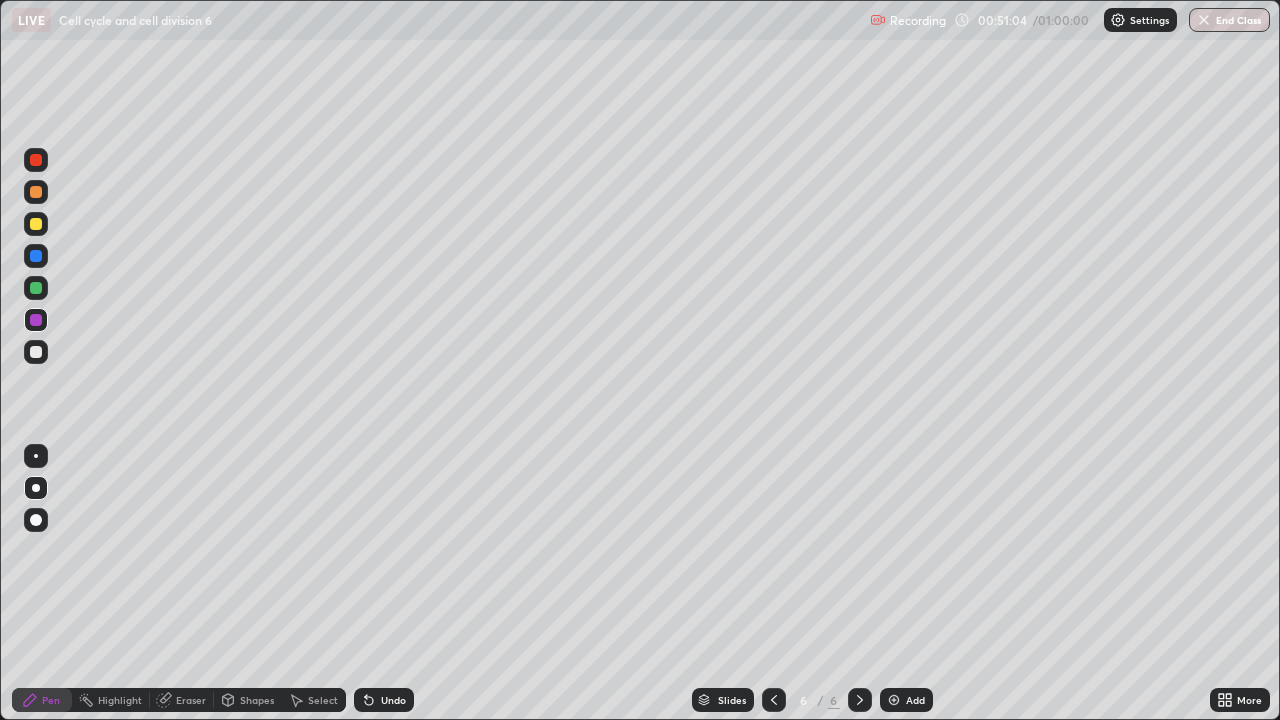 click on "Undo" at bounding box center (393, 700) 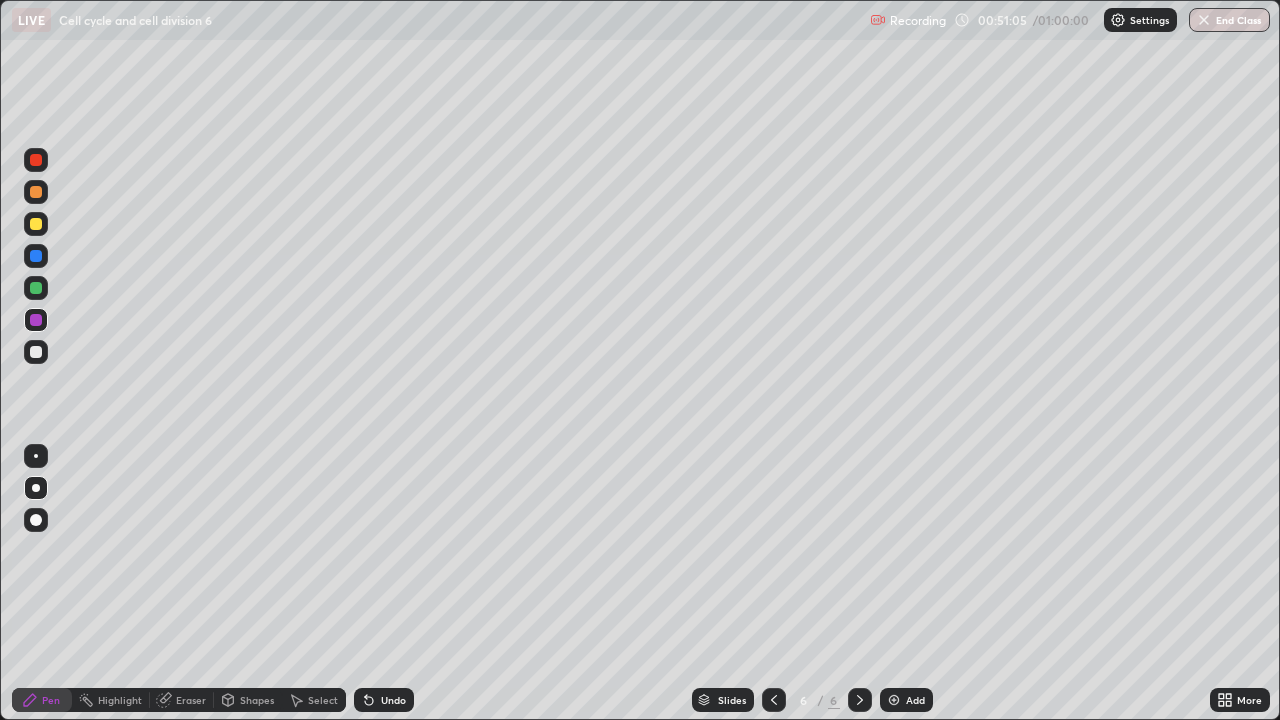 click on "Undo" at bounding box center [393, 700] 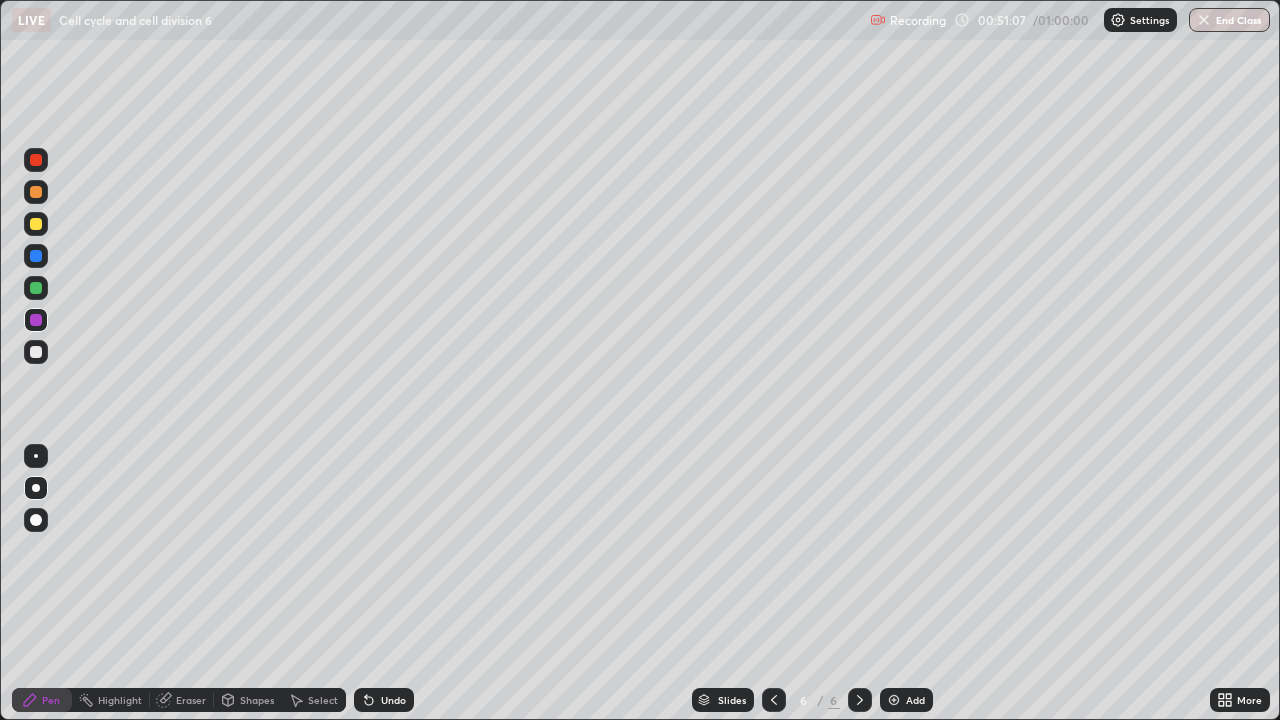 click on "Undo" at bounding box center (393, 700) 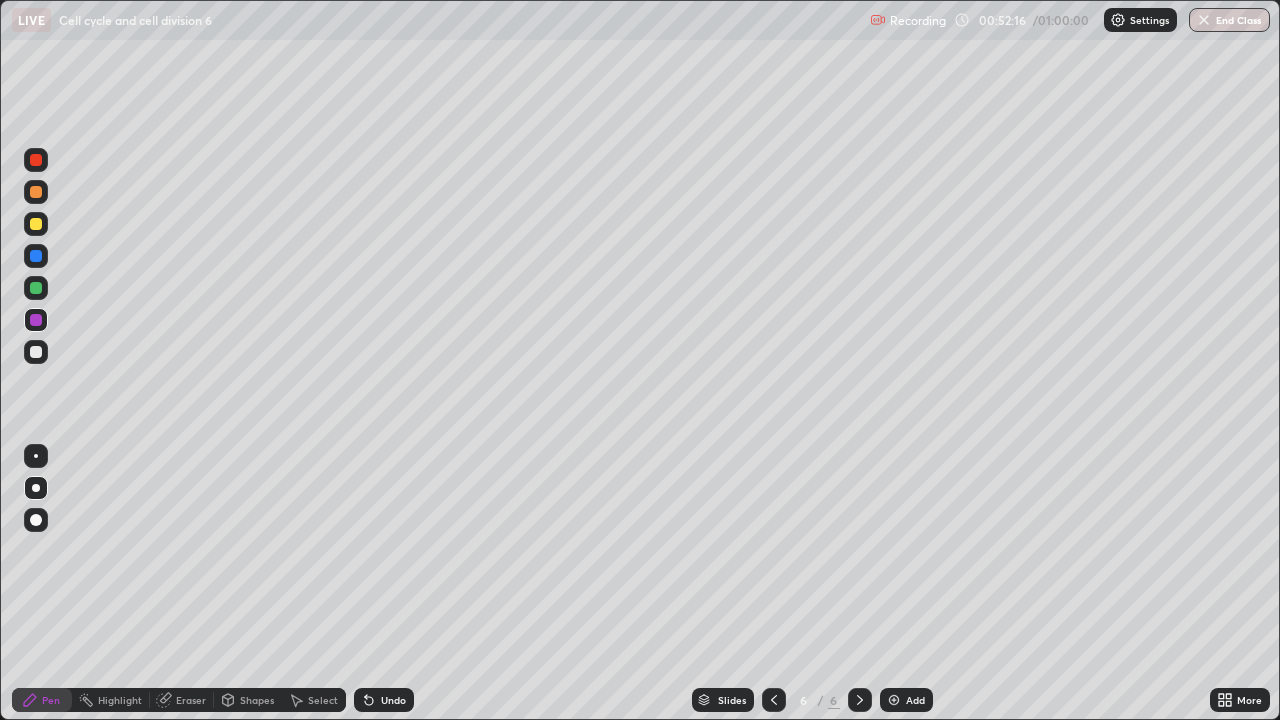click 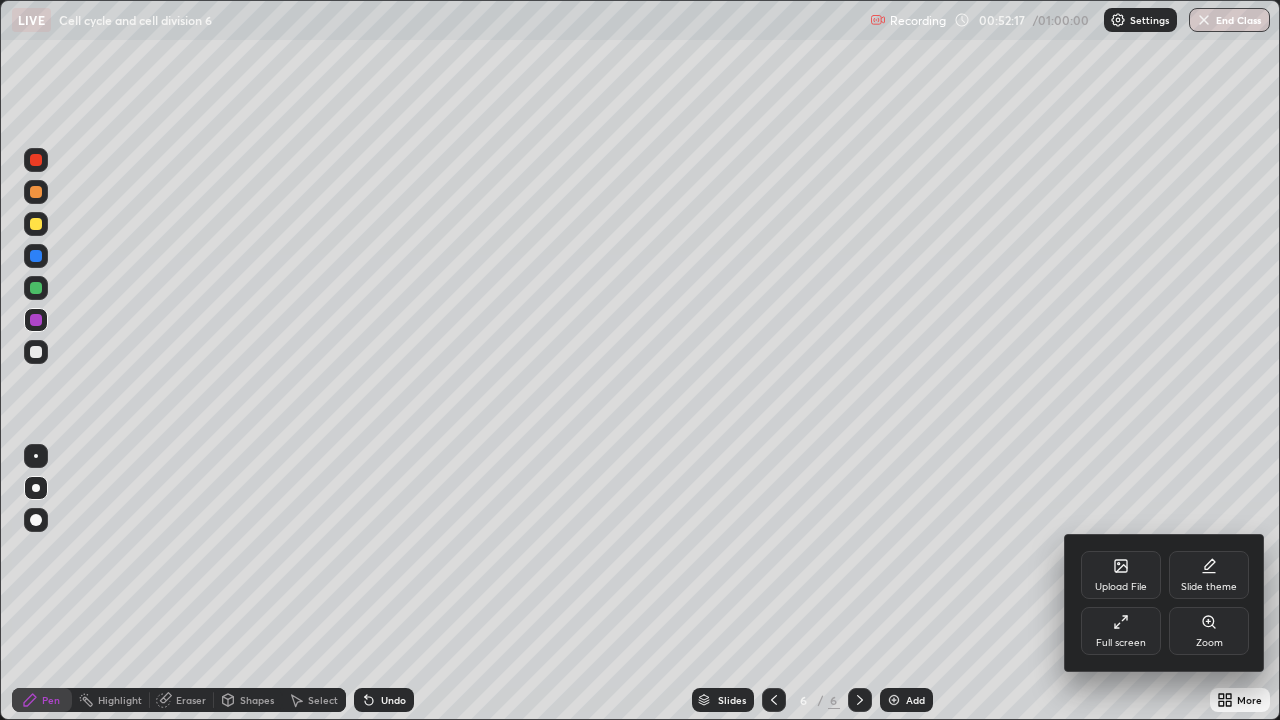 click on "Full screen" at bounding box center [1121, 631] 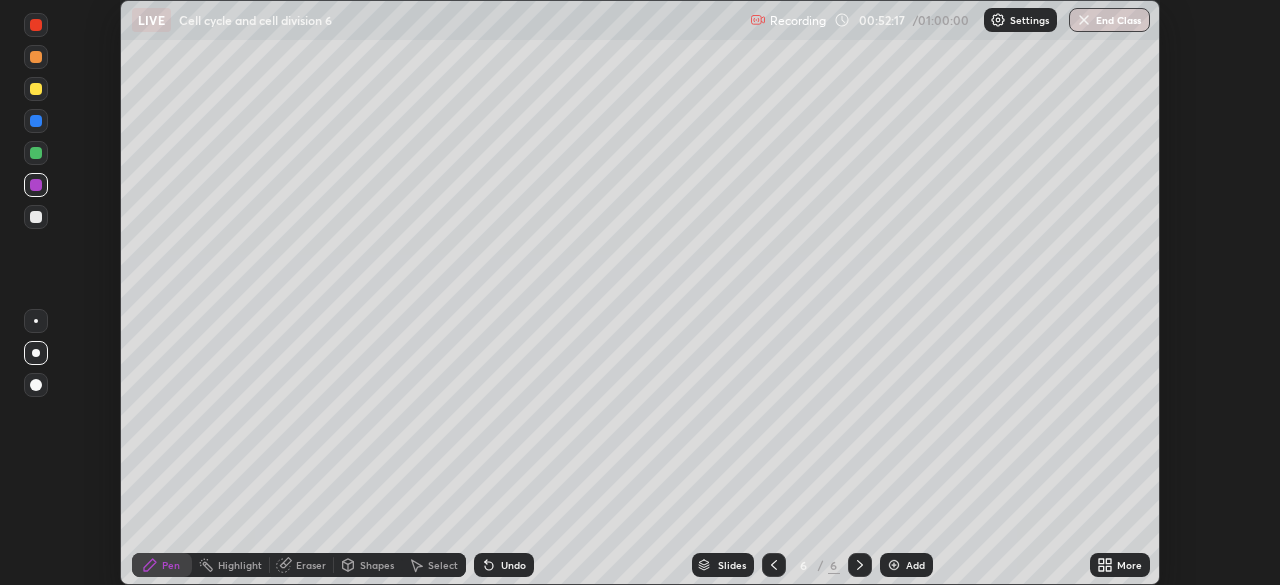 scroll, scrollTop: 585, scrollLeft: 1280, axis: both 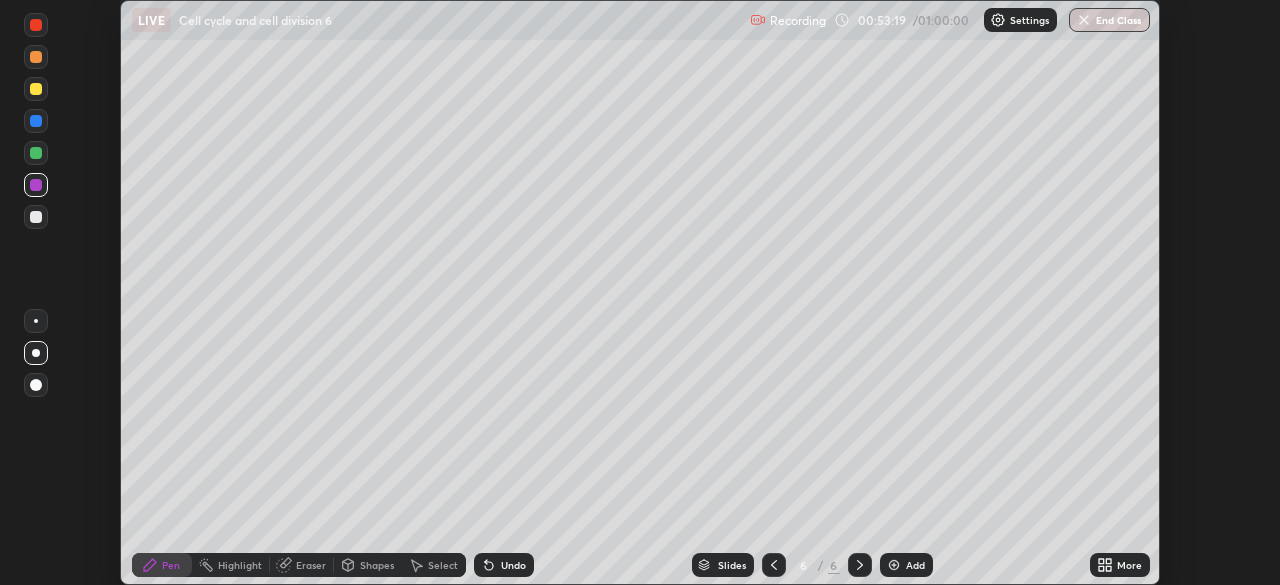 click 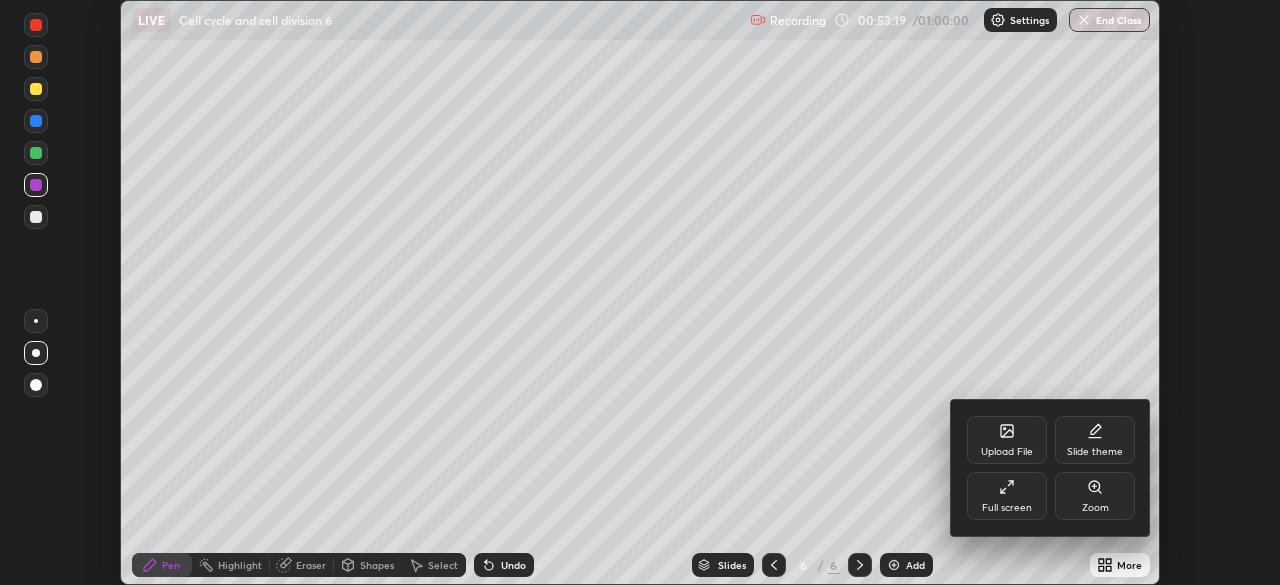 click 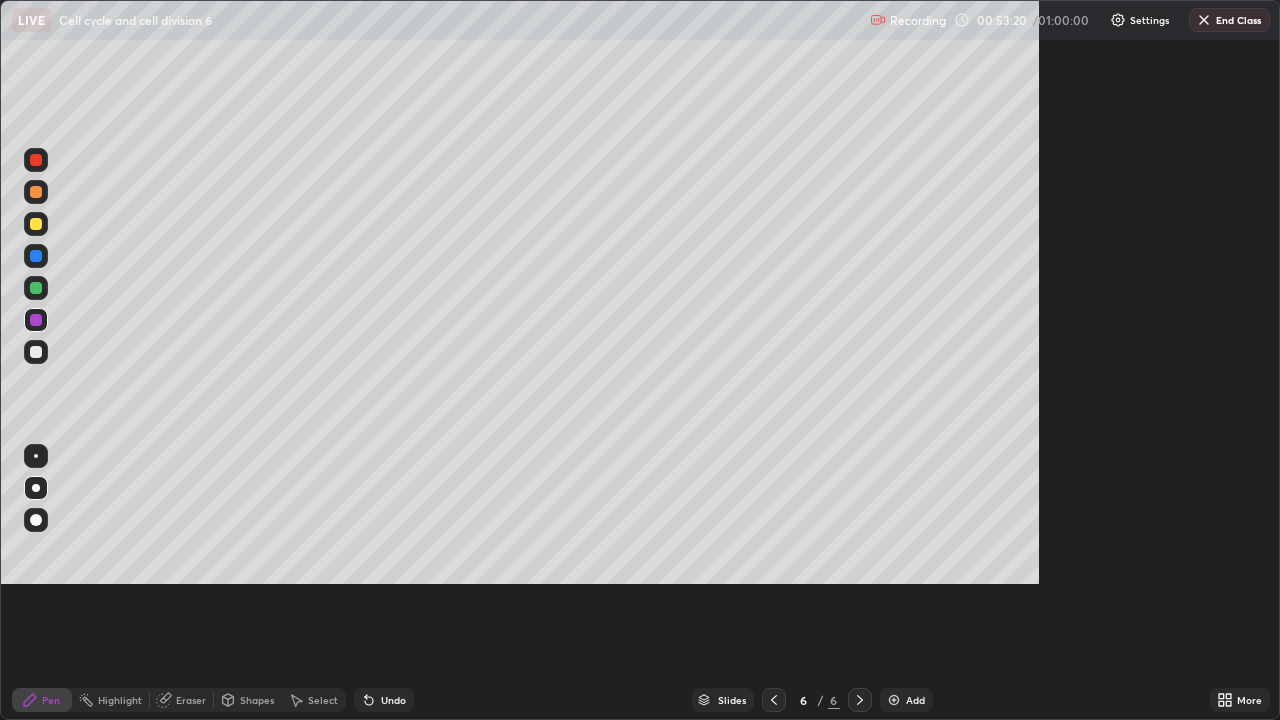 scroll, scrollTop: 99280, scrollLeft: 98720, axis: both 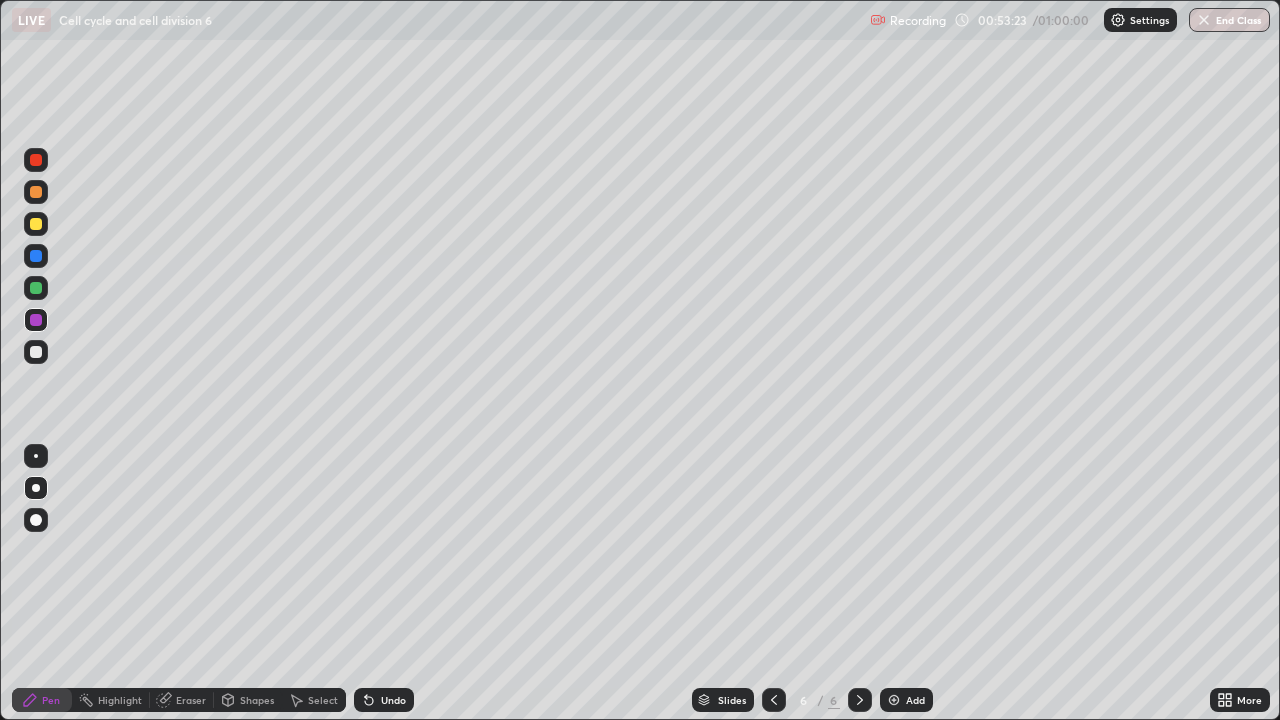 click at bounding box center (36, 352) 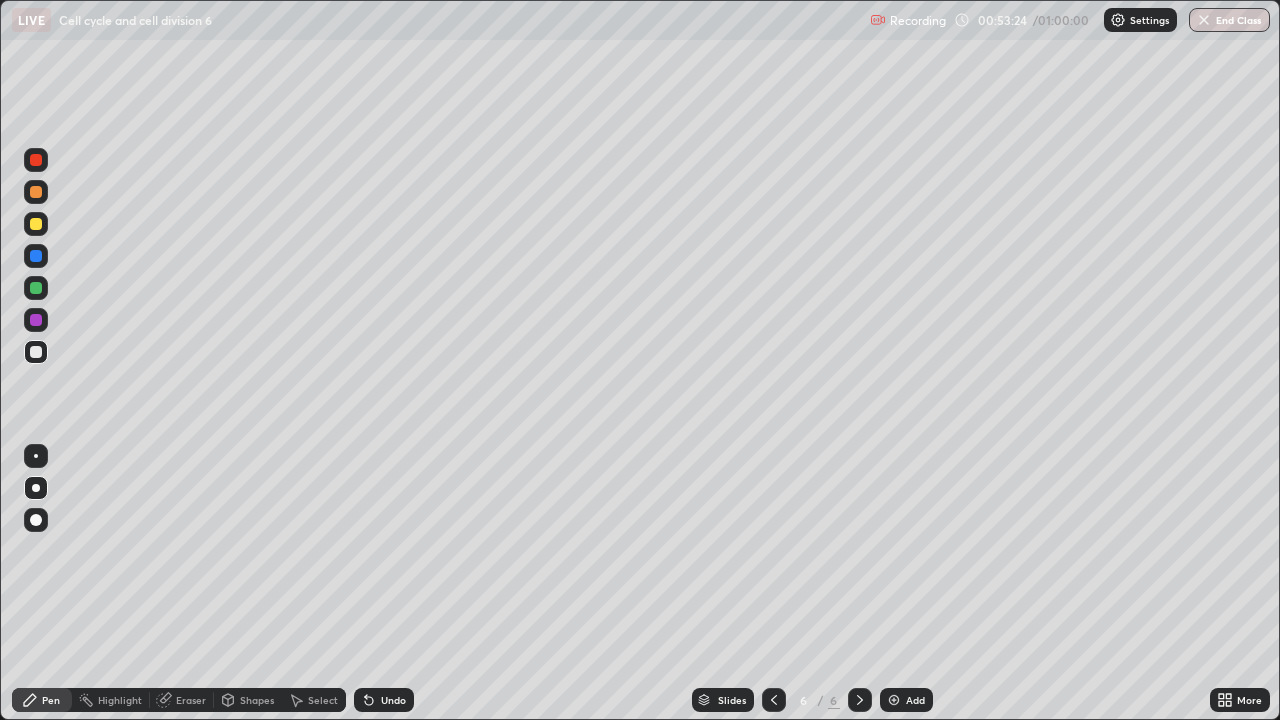 click at bounding box center (36, 288) 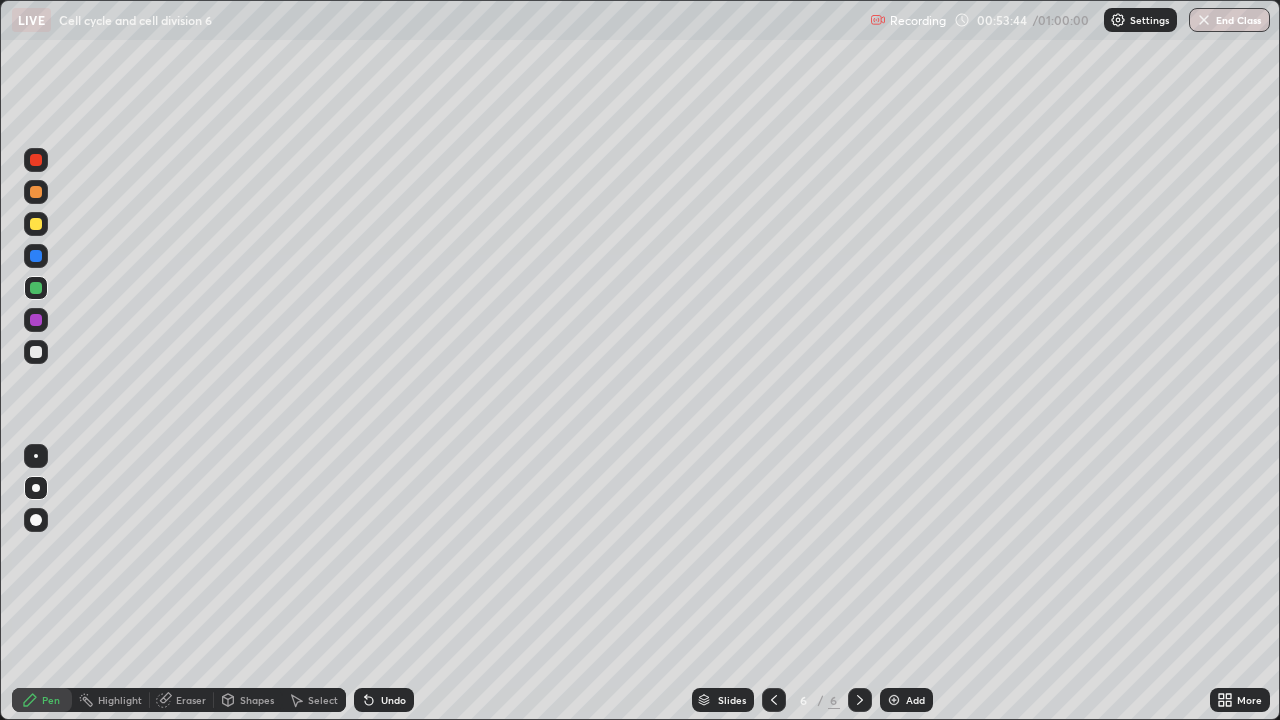 click at bounding box center (36, 352) 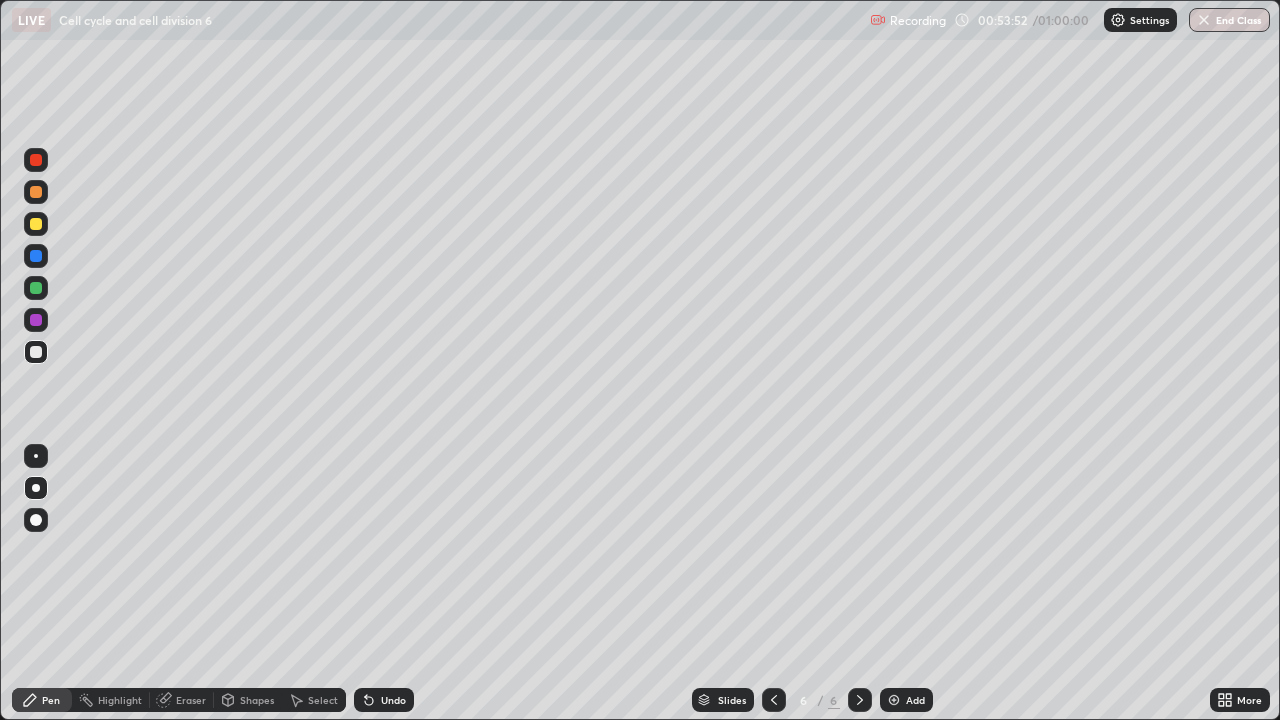 click on "Undo" at bounding box center (384, 700) 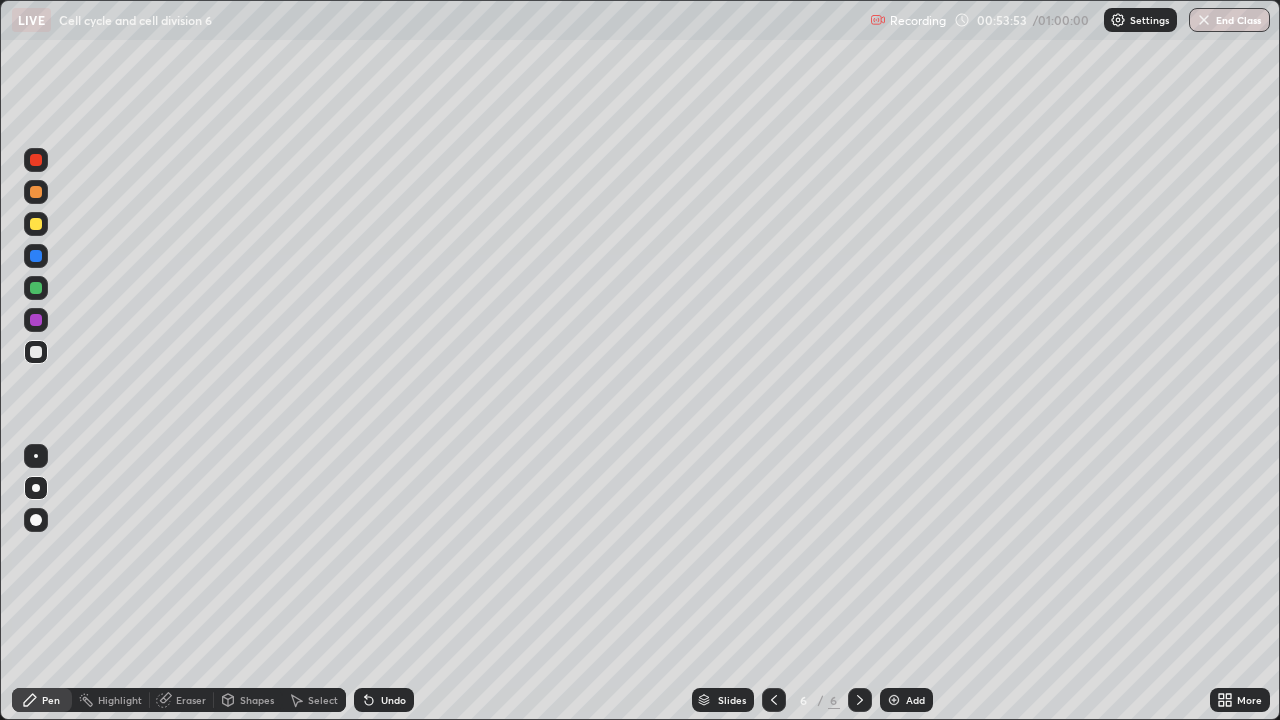 click at bounding box center [36, 288] 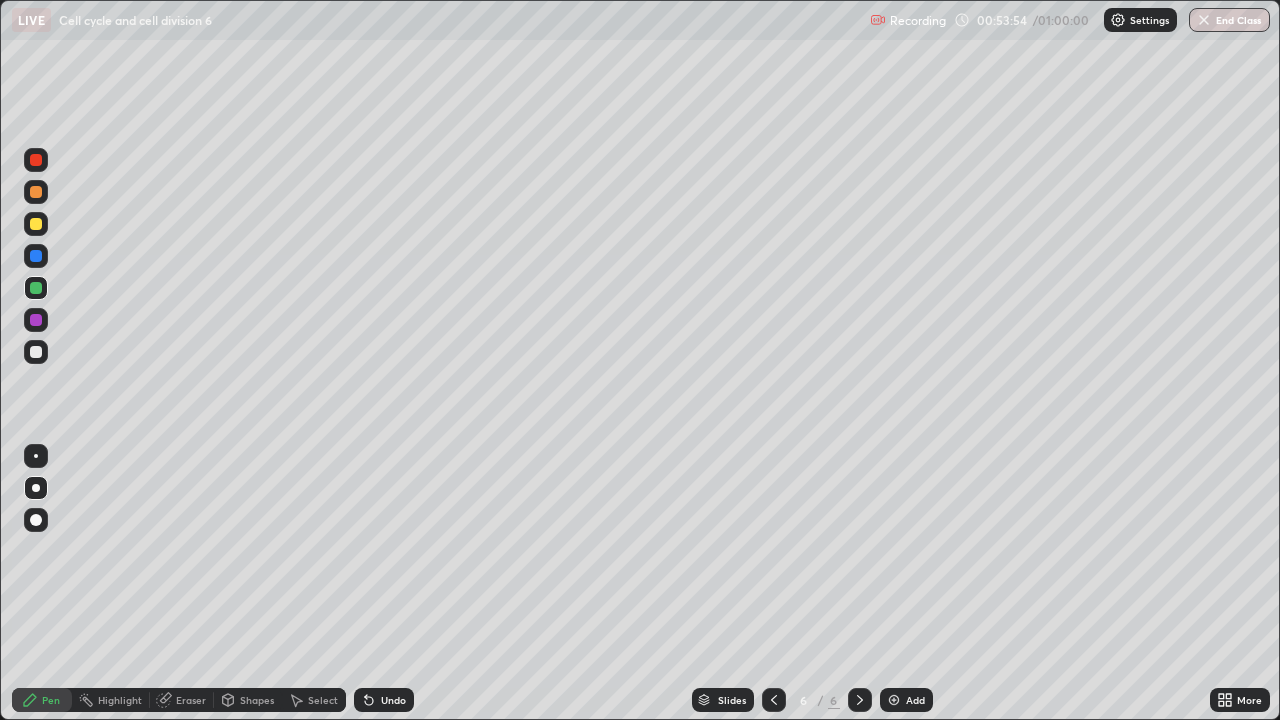 click at bounding box center (36, 224) 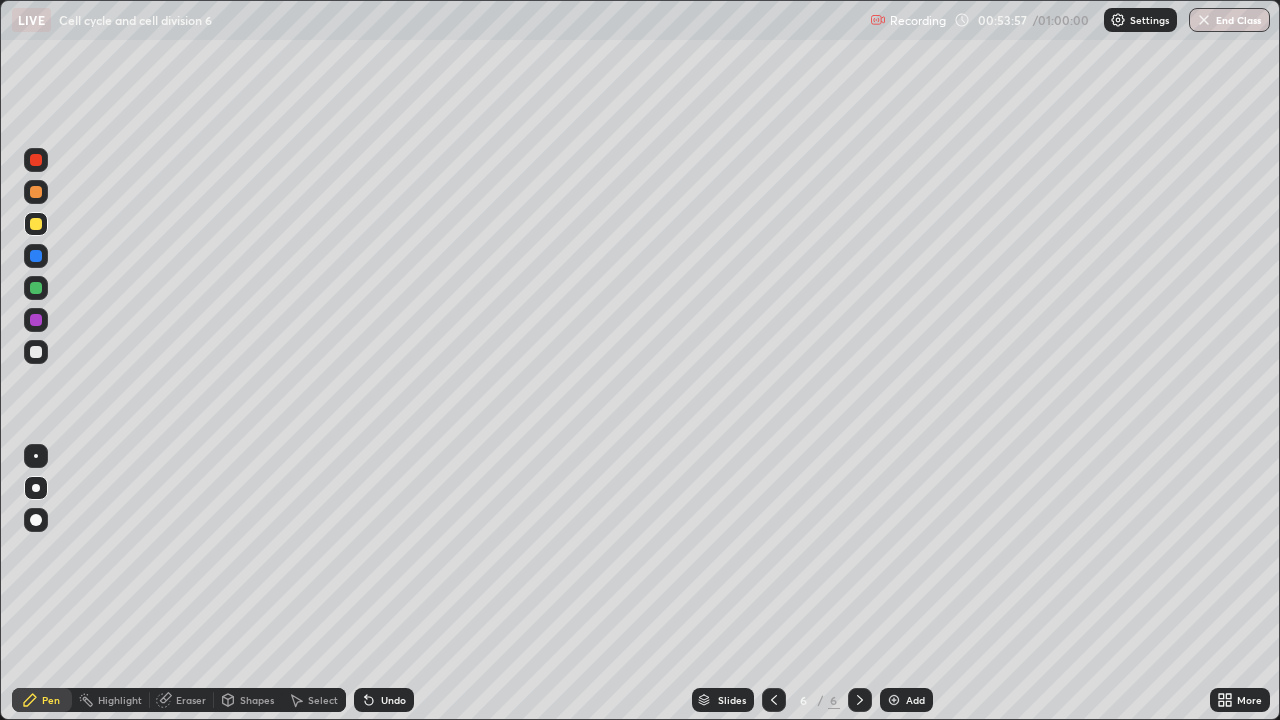 click at bounding box center [36, 288] 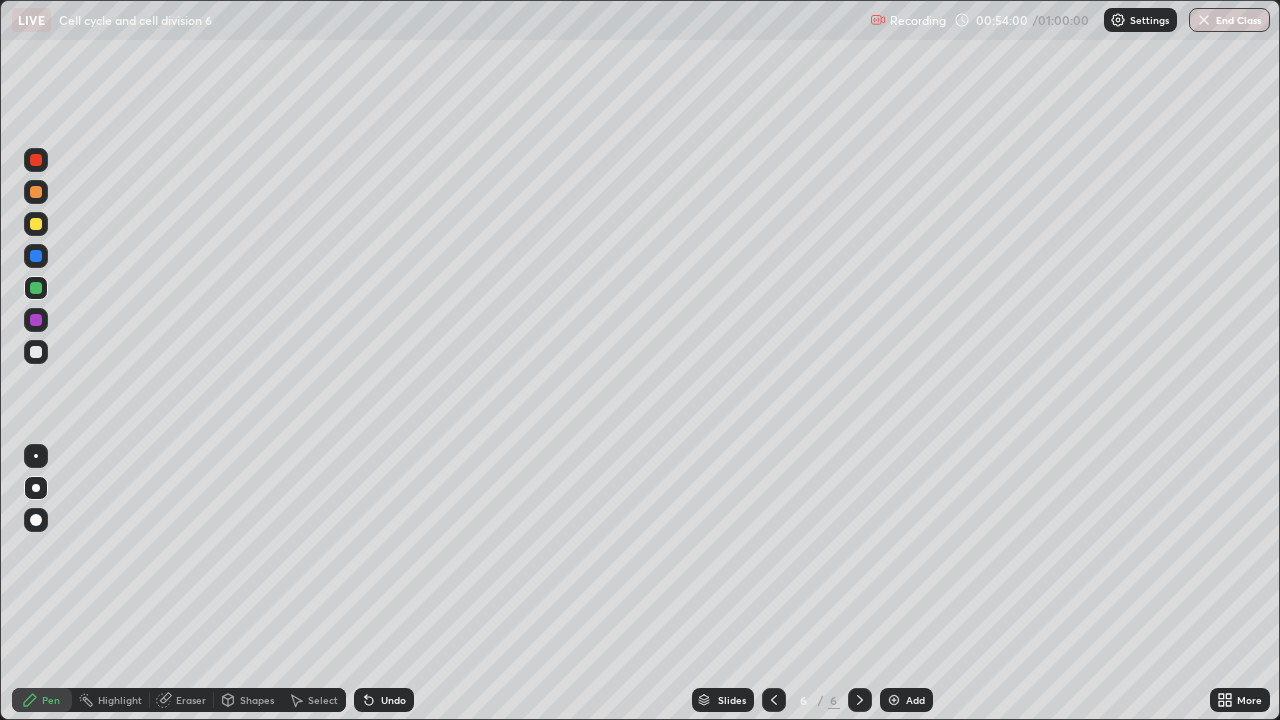 click at bounding box center [36, 224] 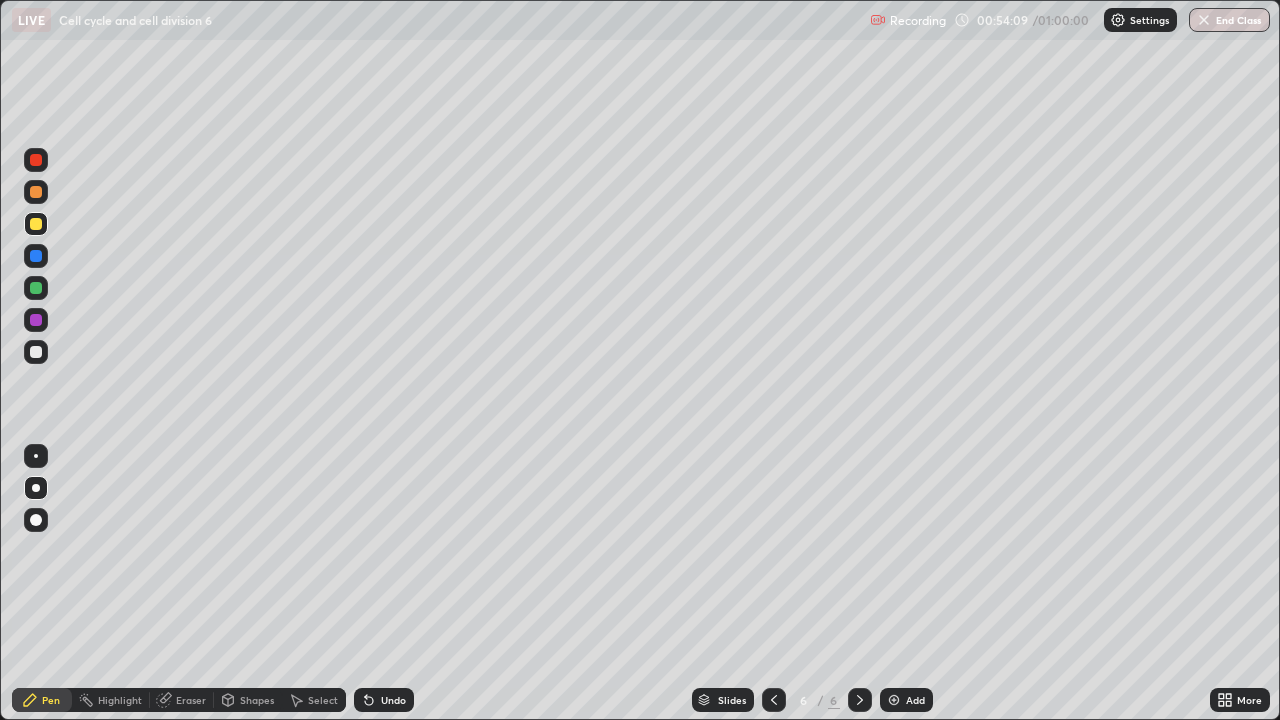 click at bounding box center (36, 288) 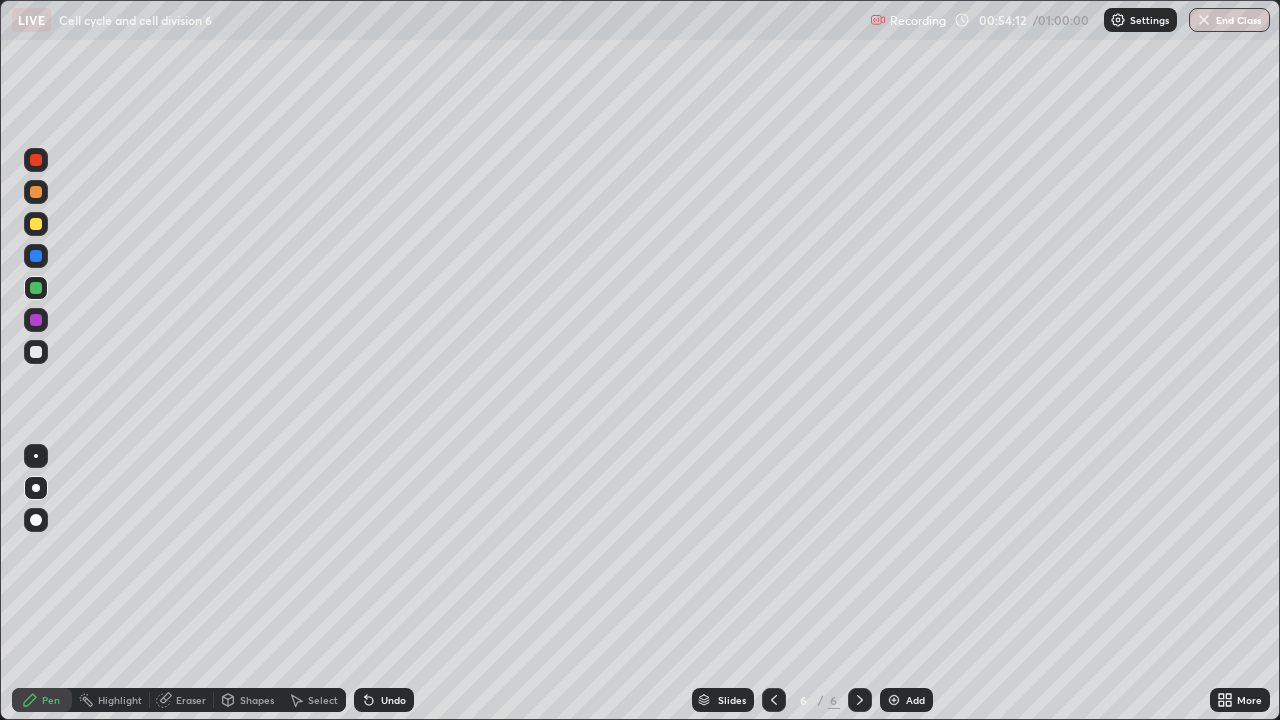 click at bounding box center (36, 224) 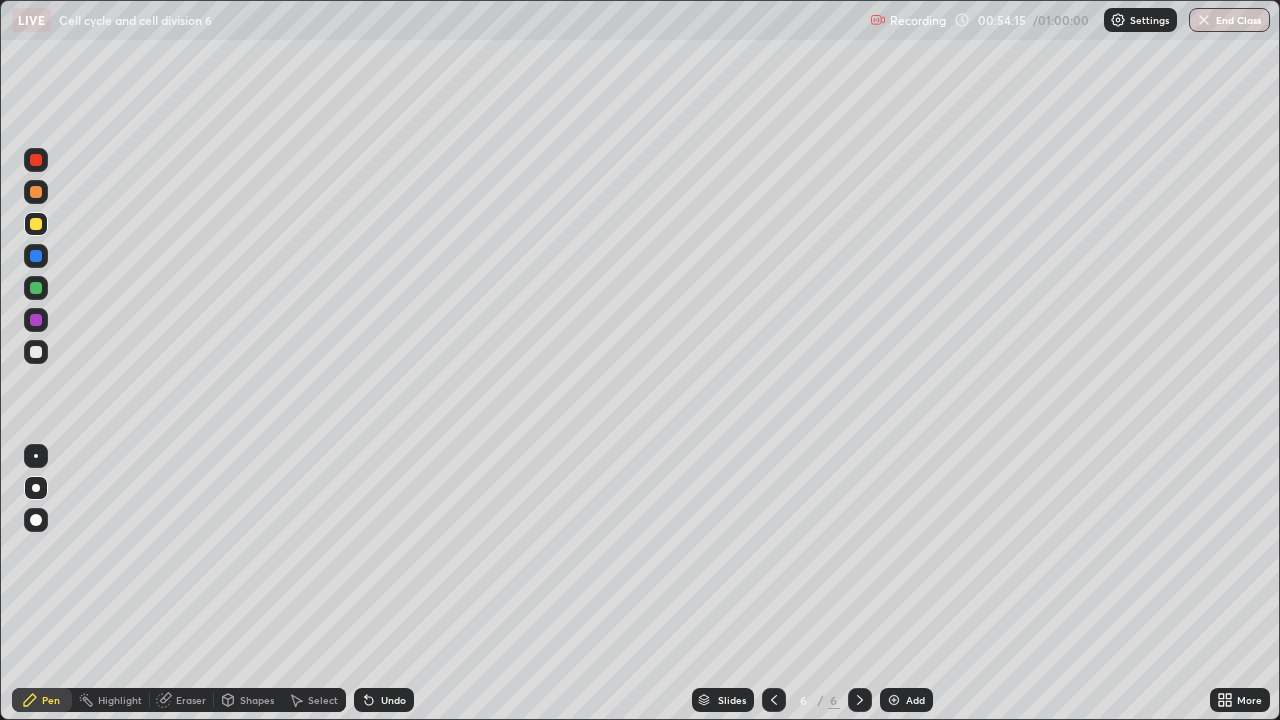 click at bounding box center (36, 288) 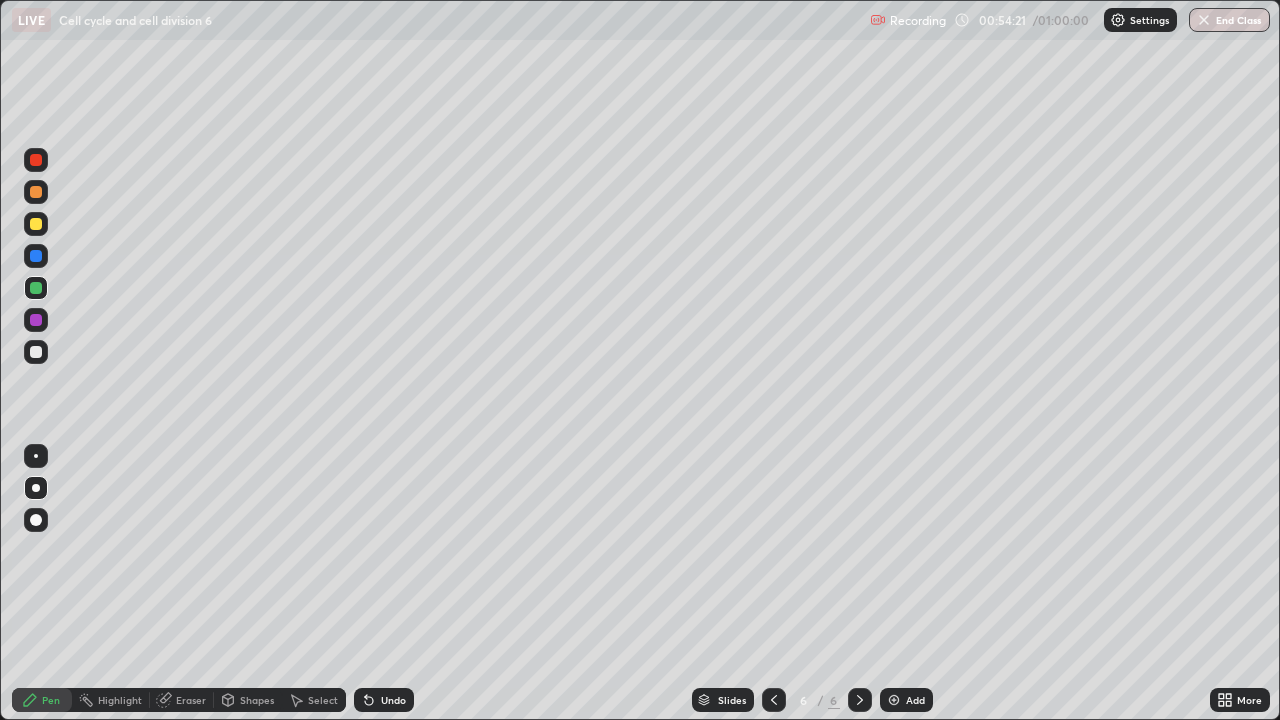 click at bounding box center [36, 224] 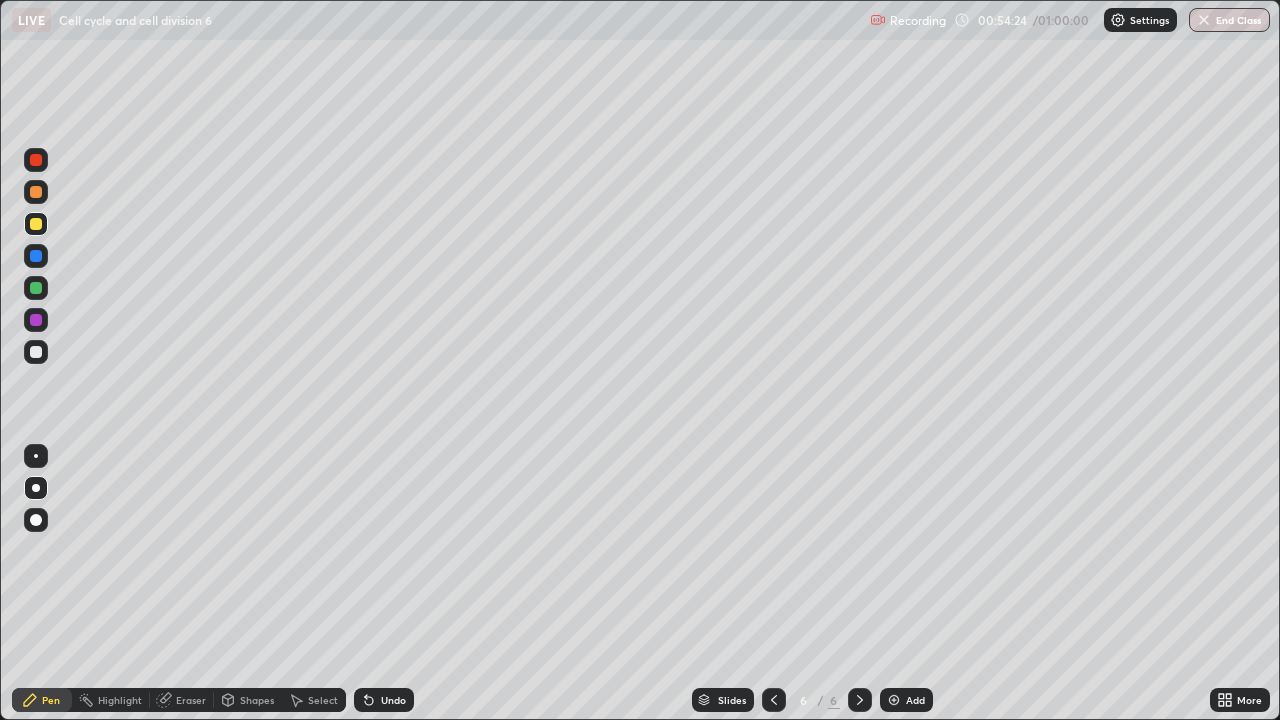 click at bounding box center [36, 288] 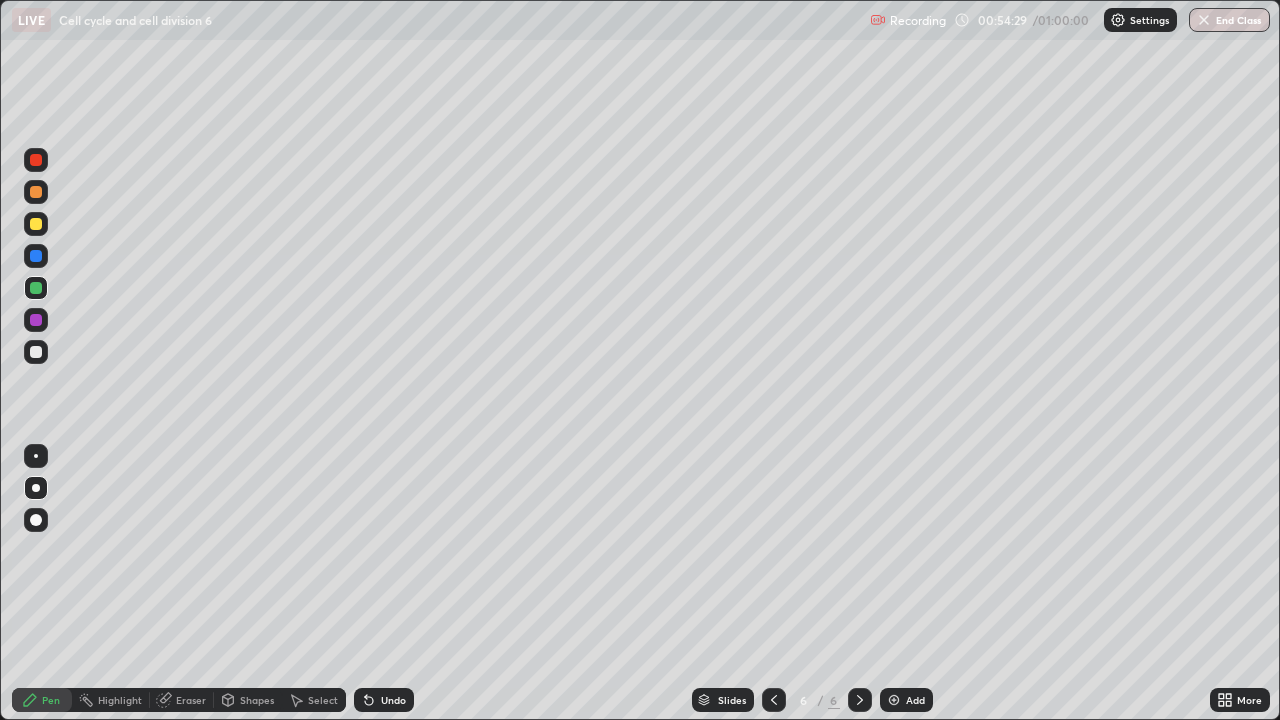 click at bounding box center (36, 224) 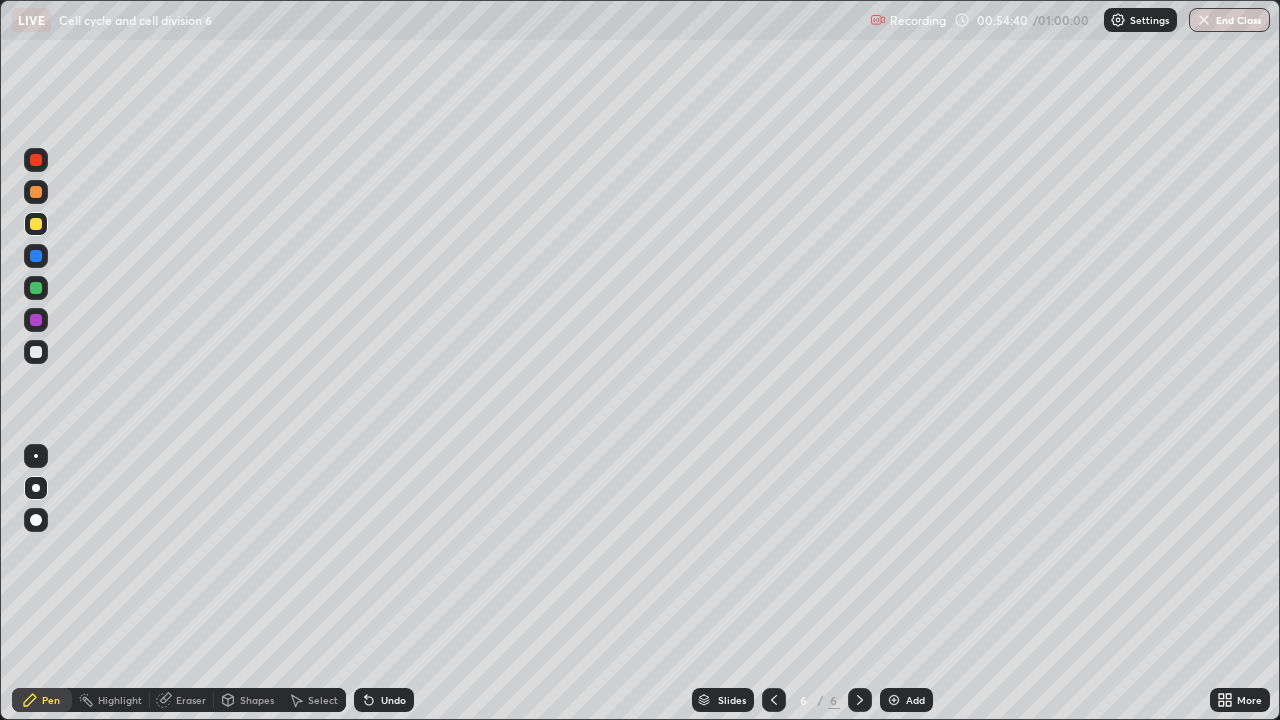 click at bounding box center [36, 256] 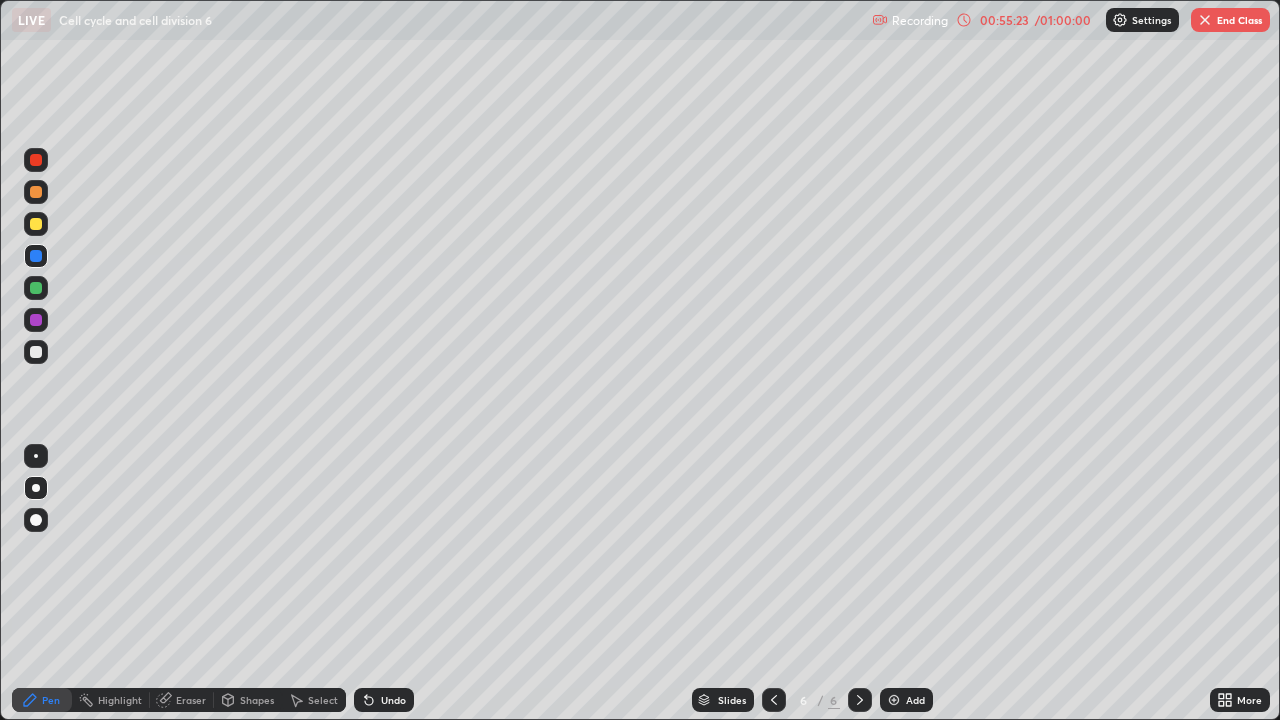 click at bounding box center (36, 160) 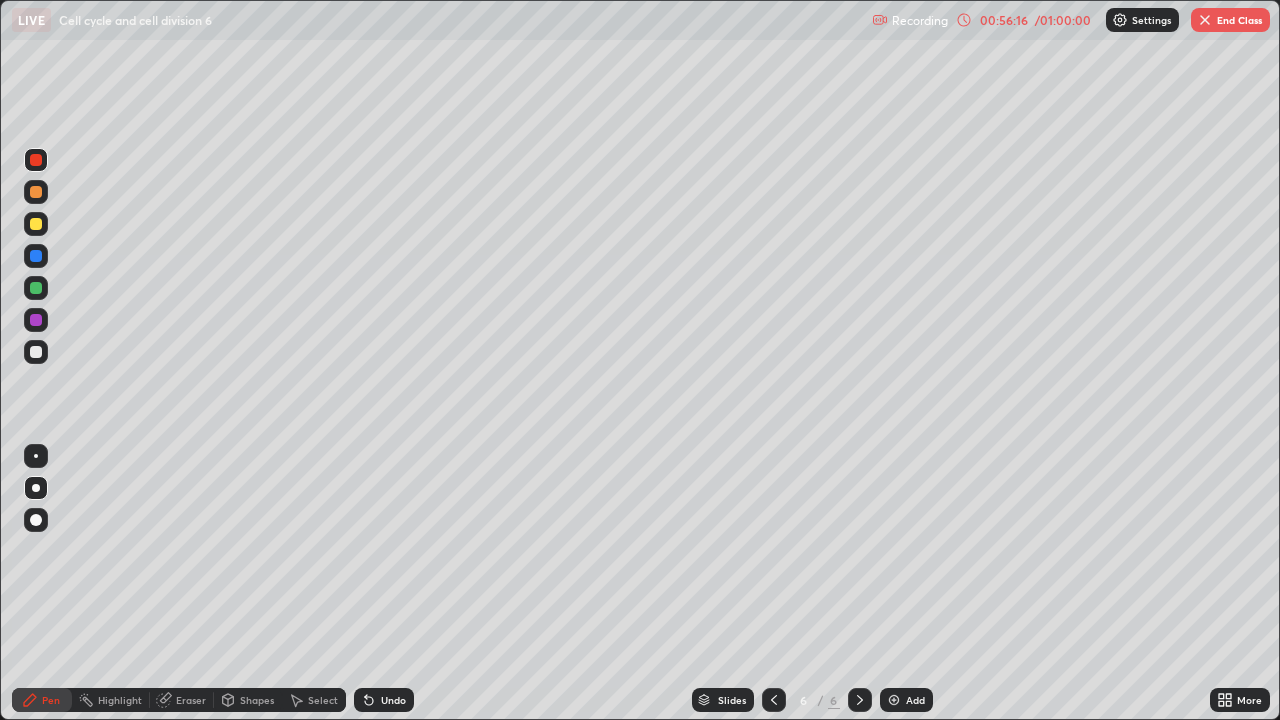 click on "Undo" at bounding box center (393, 700) 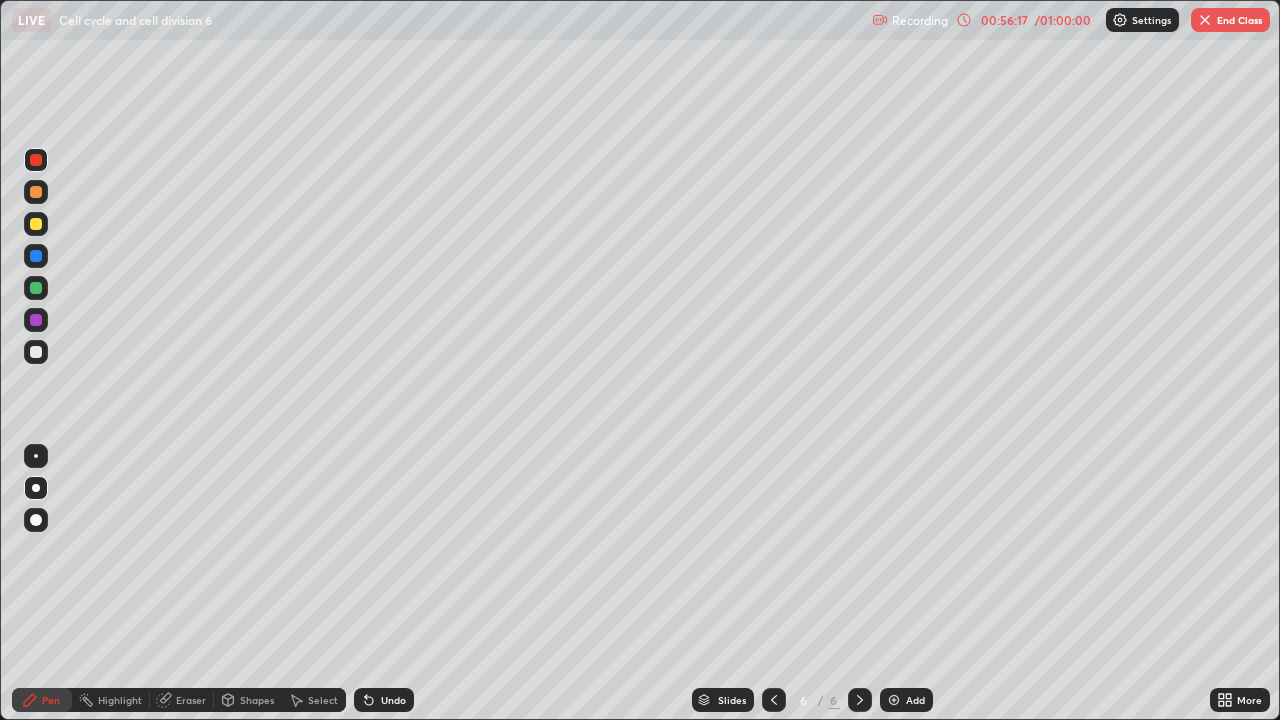 click on "Undo" at bounding box center [393, 700] 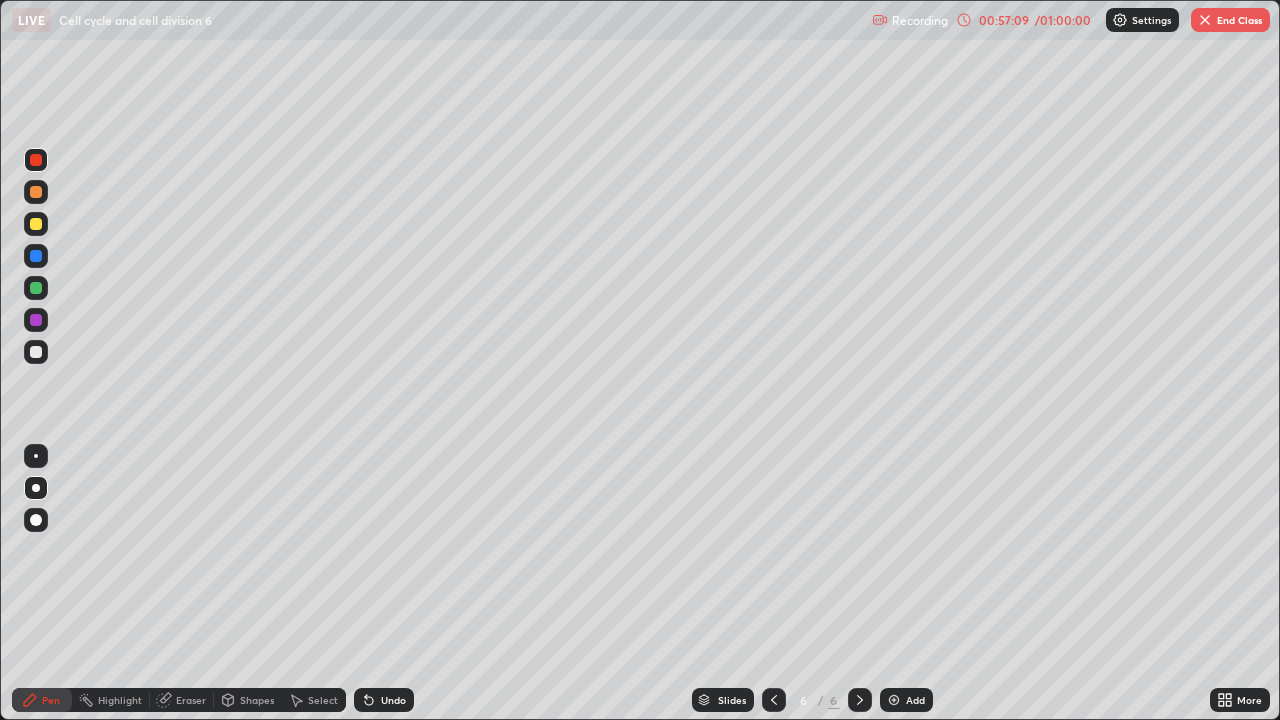 click 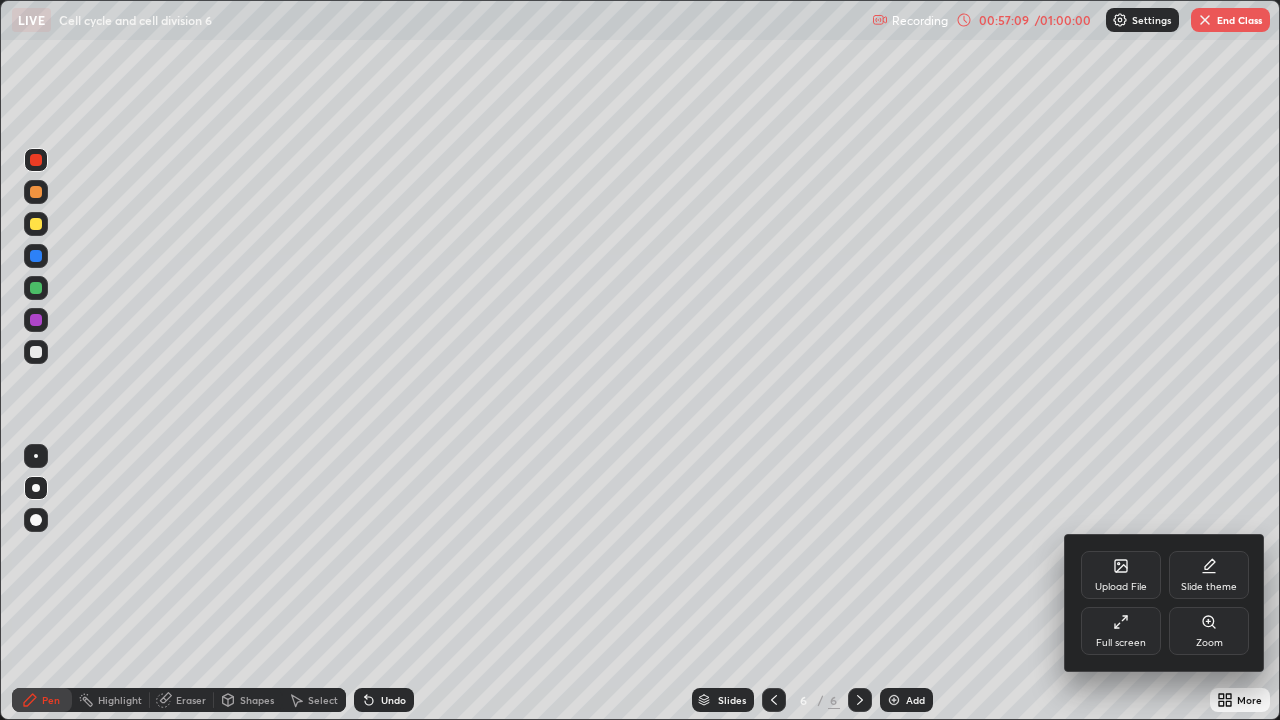 click on "Full screen" at bounding box center [1121, 631] 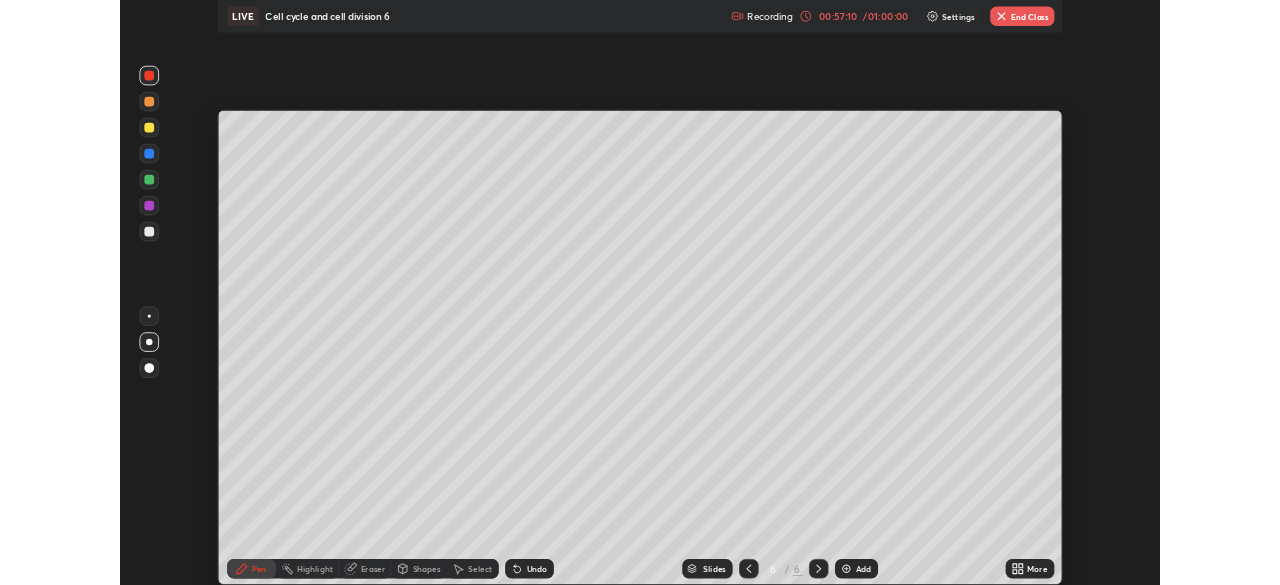 scroll, scrollTop: 585, scrollLeft: 1280, axis: both 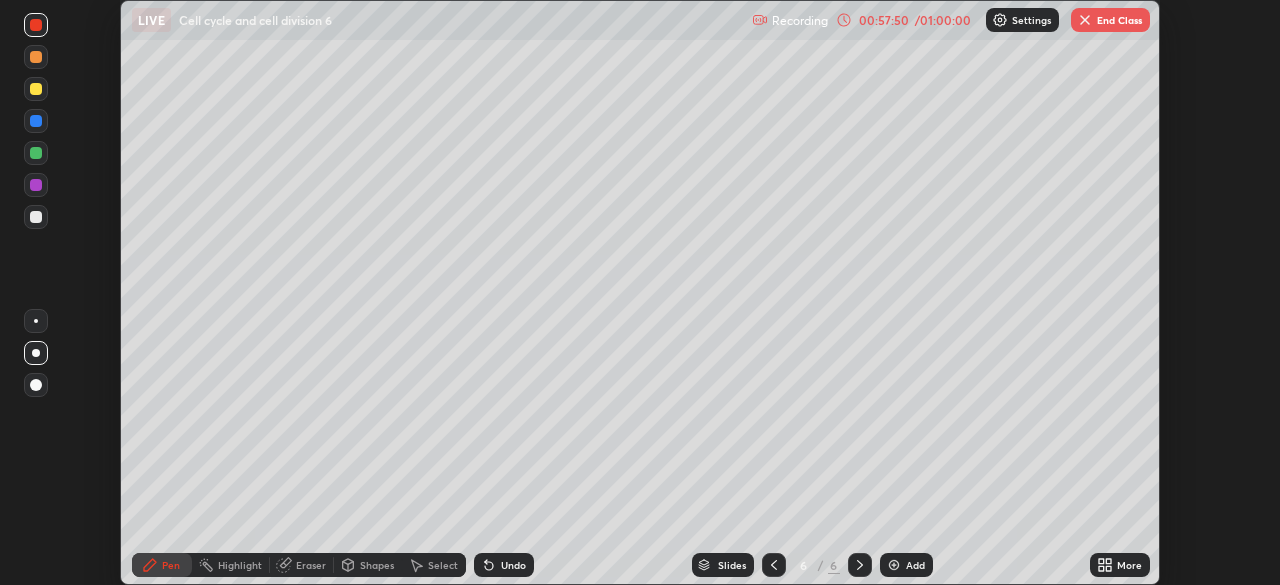 click on "Eraser" at bounding box center (311, 565) 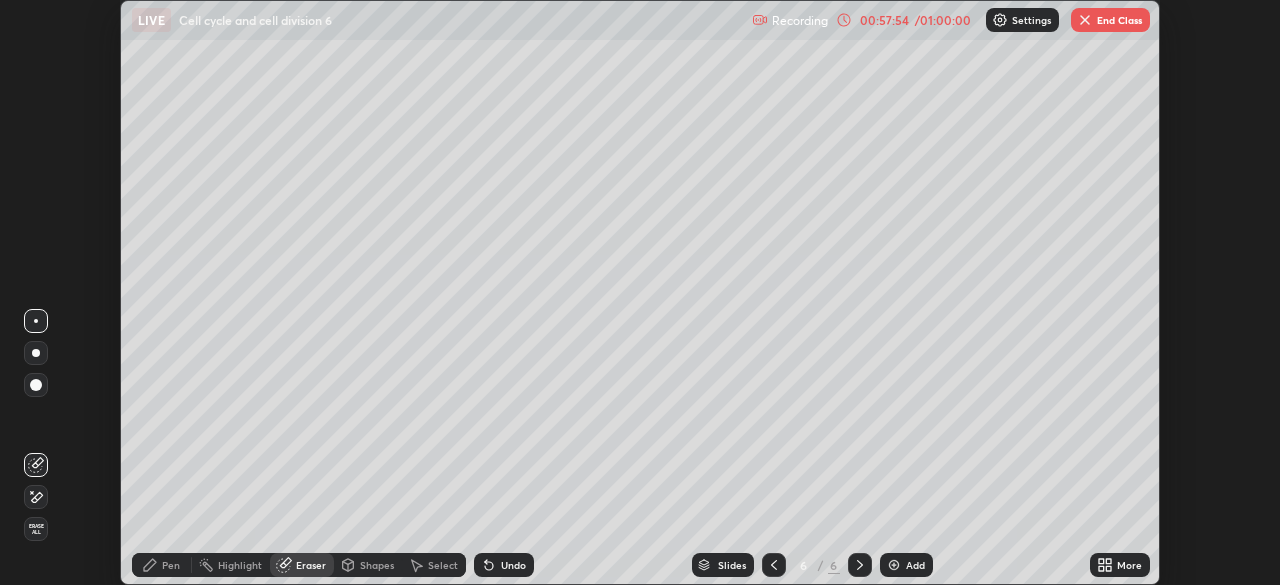 click on "Pen" at bounding box center (171, 565) 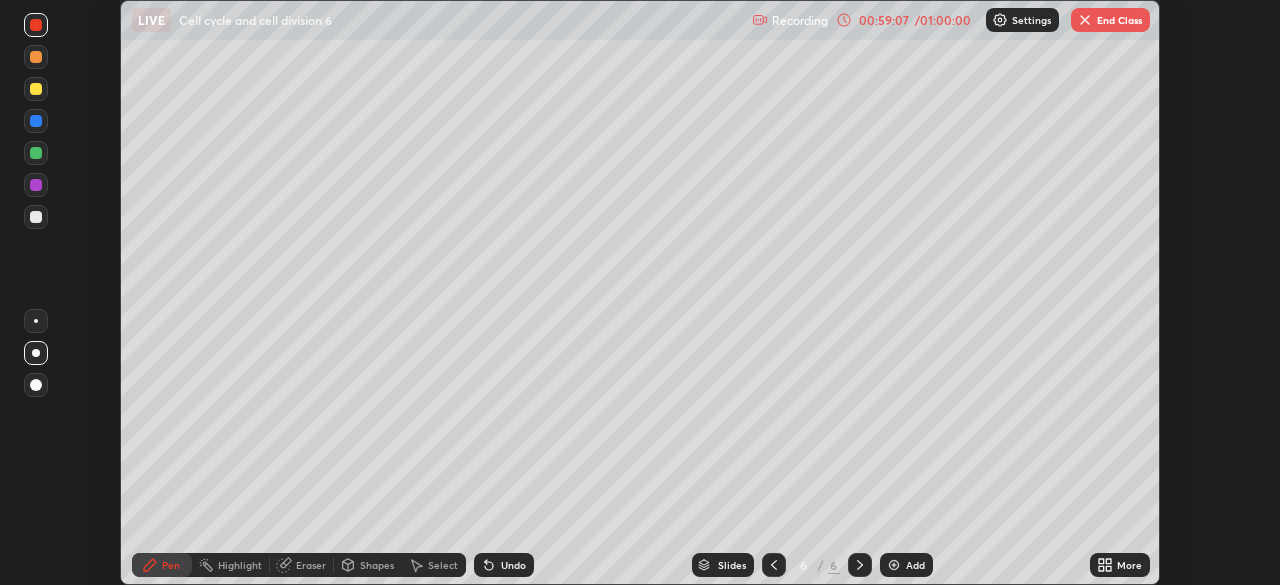click on "End Class" at bounding box center (1110, 20) 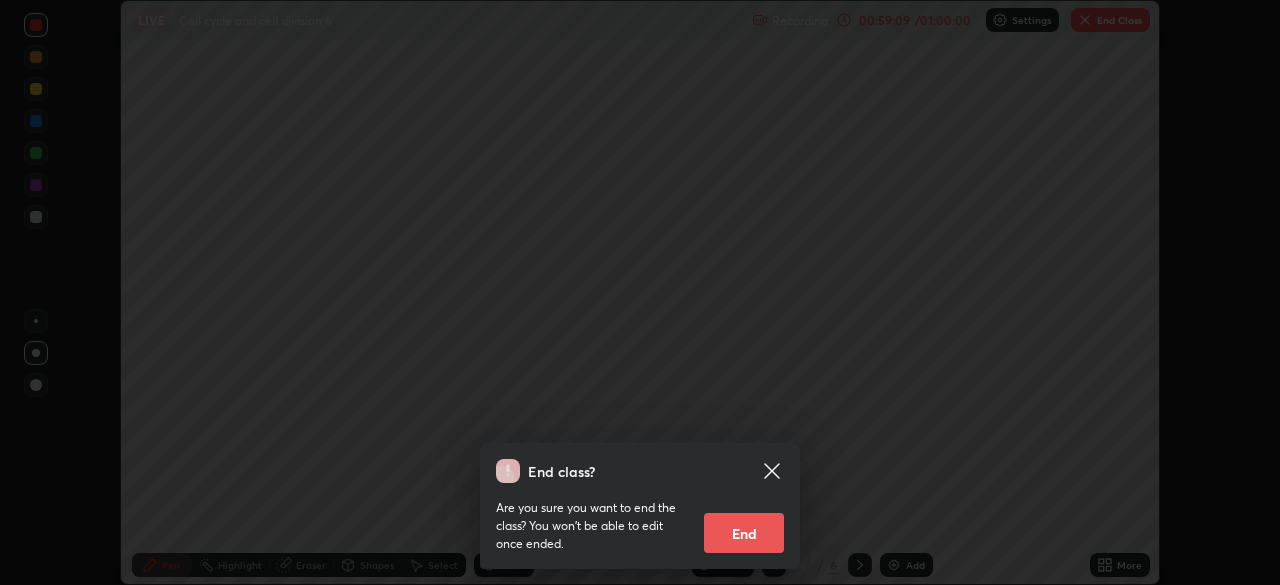 click on "End" at bounding box center (744, 533) 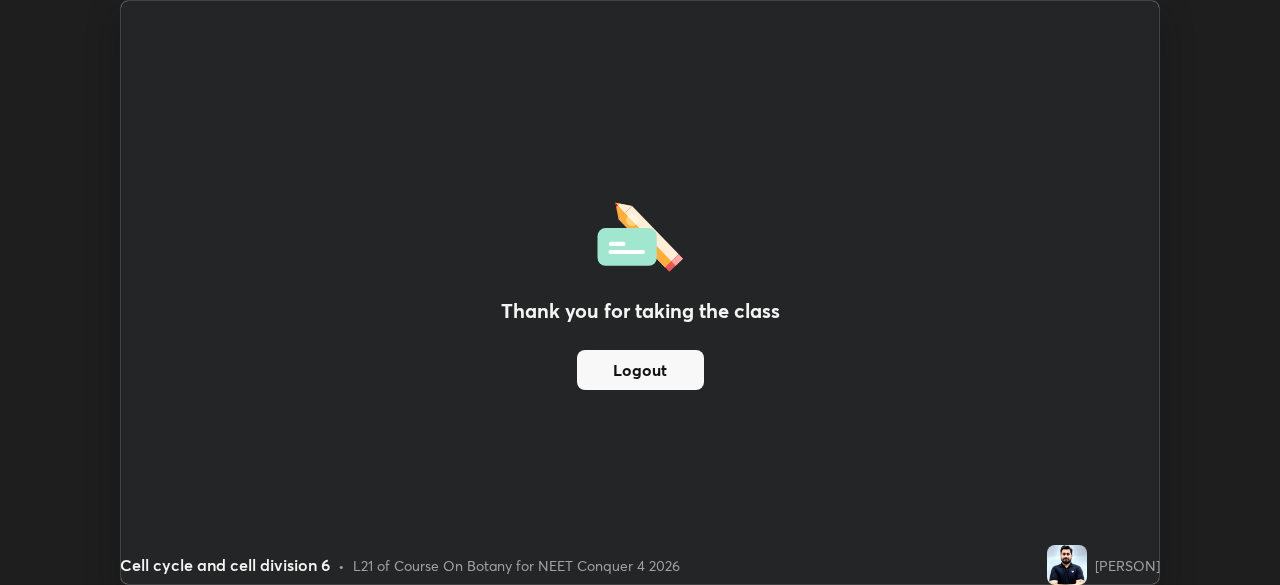 click on "Logout" at bounding box center (640, 370) 